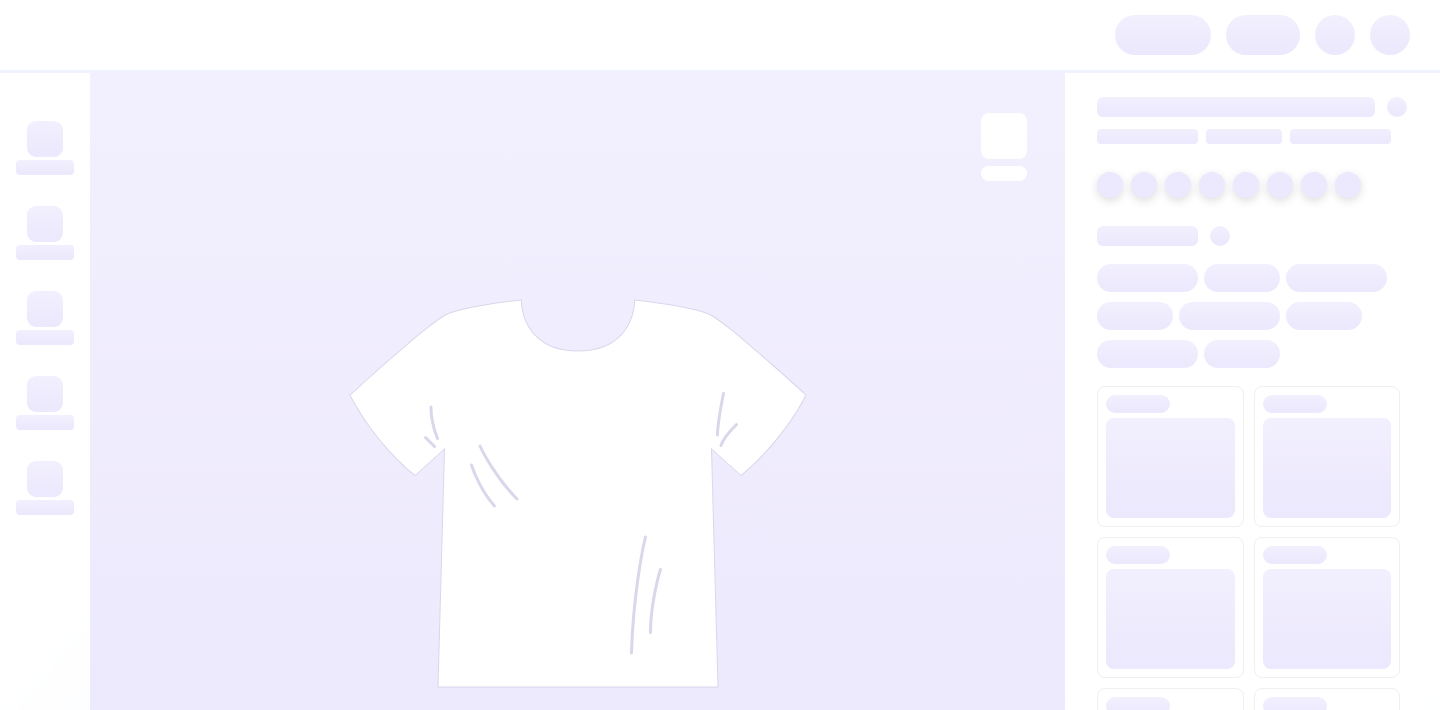 scroll, scrollTop: 0, scrollLeft: 0, axis: both 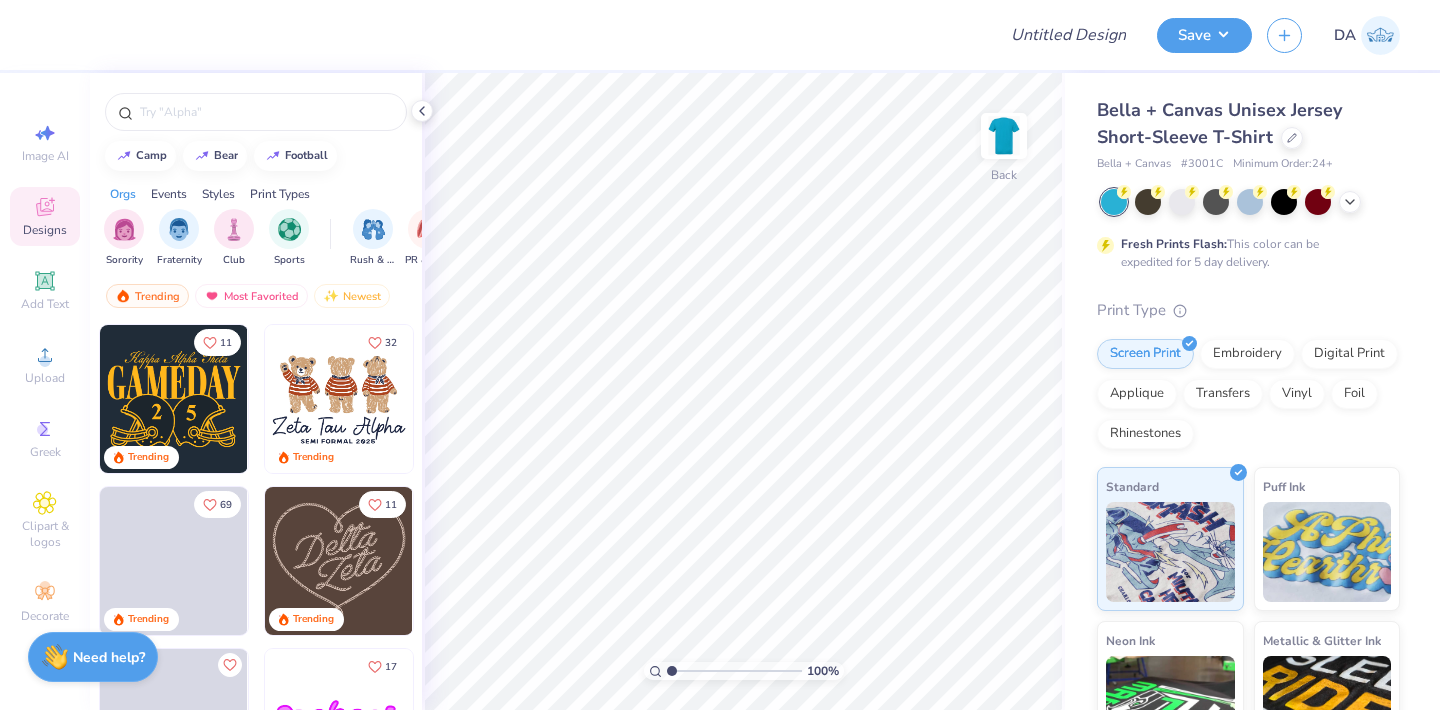 click at bounding box center (339, 561) 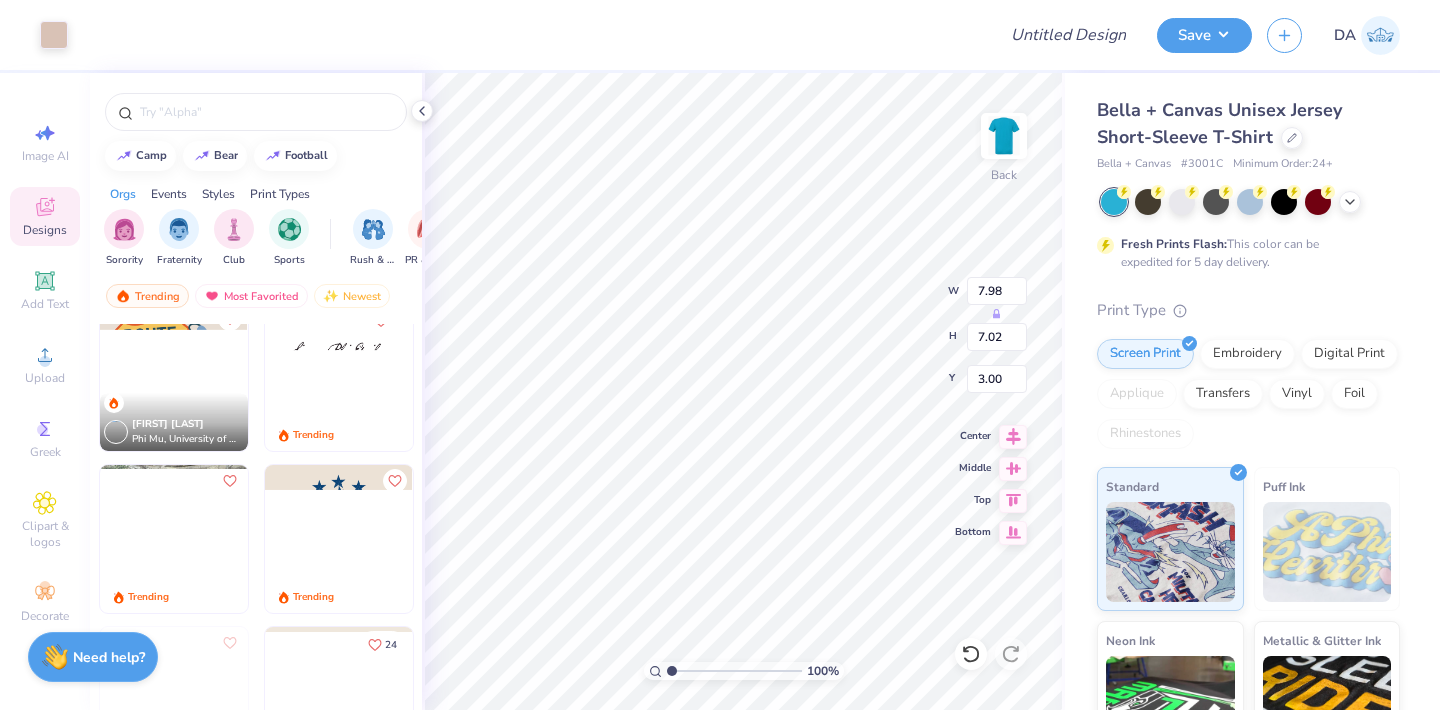 scroll, scrollTop: 1152, scrollLeft: 0, axis: vertical 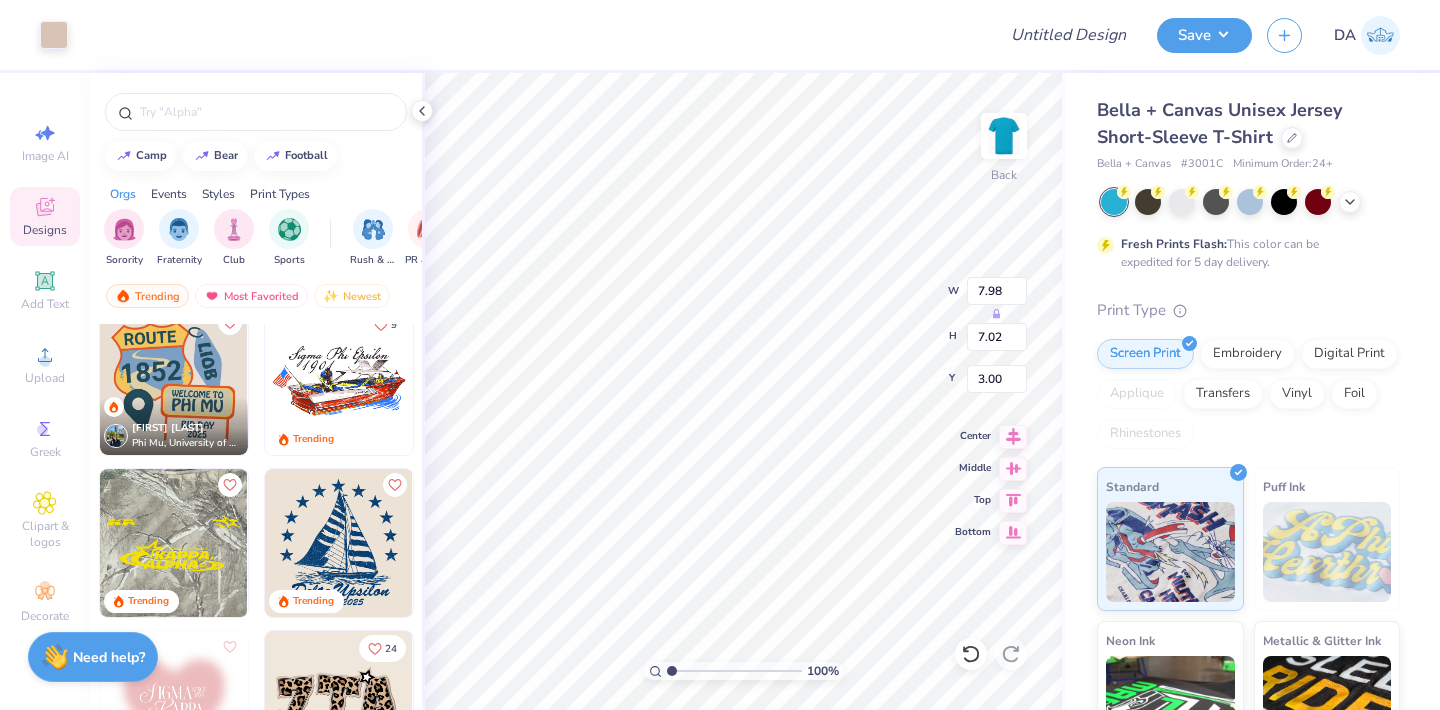 click on "Bella + Canvas Unisex Jersey Short-Sleeve T-Shirt" at bounding box center (1219, 123) 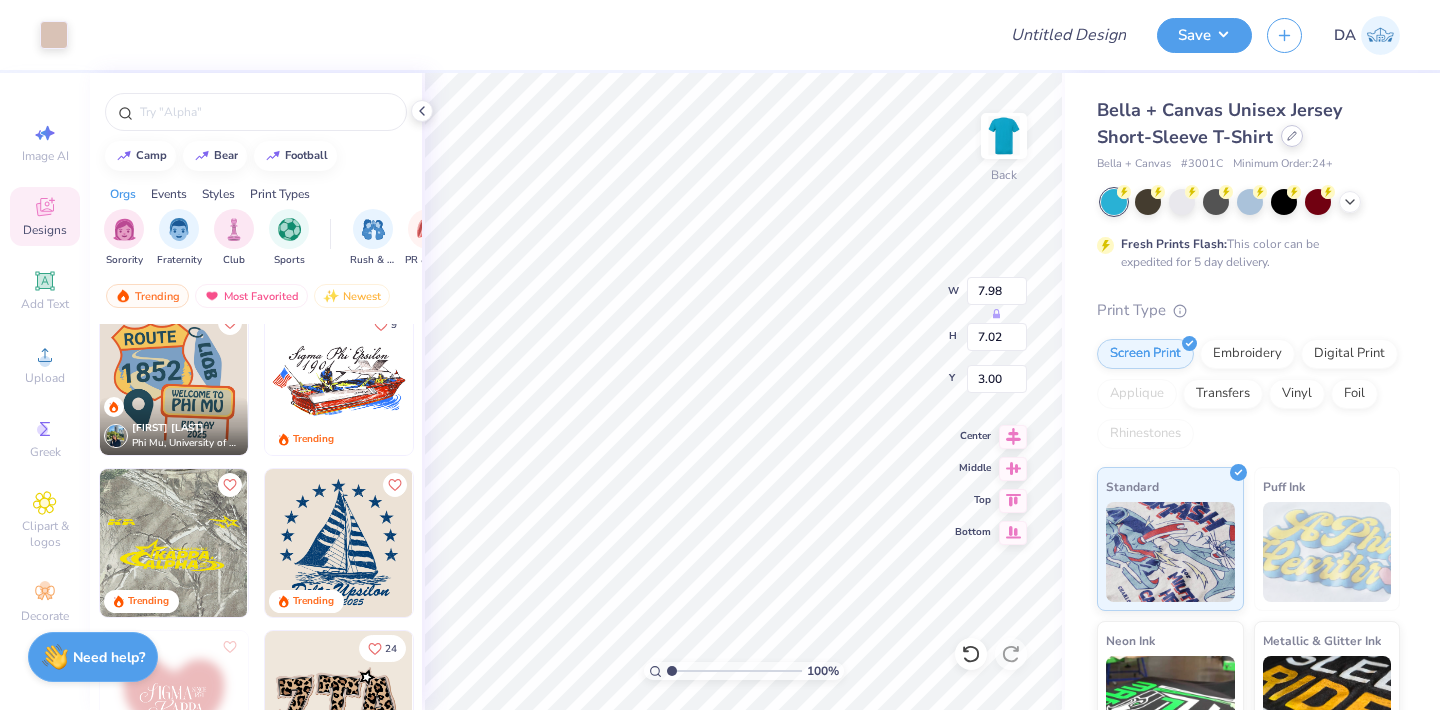 click 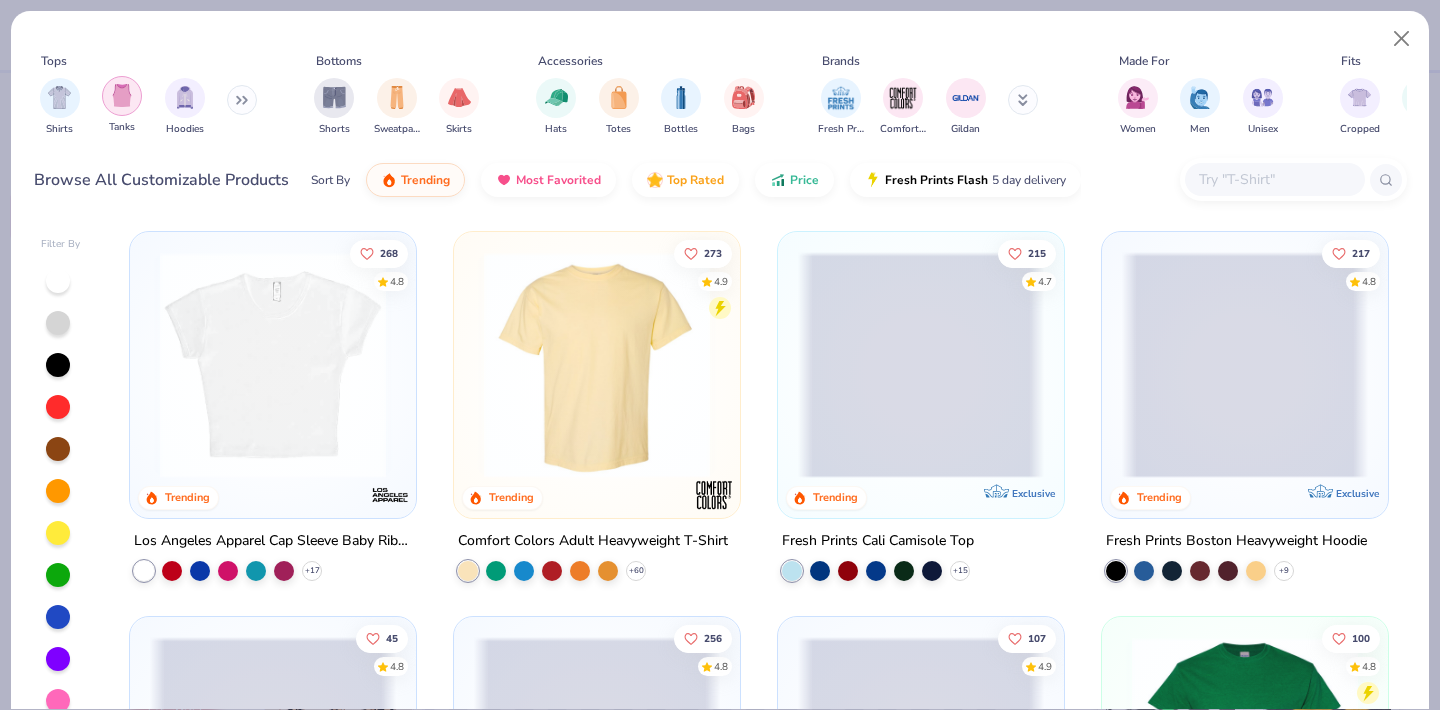 click at bounding box center [122, 95] 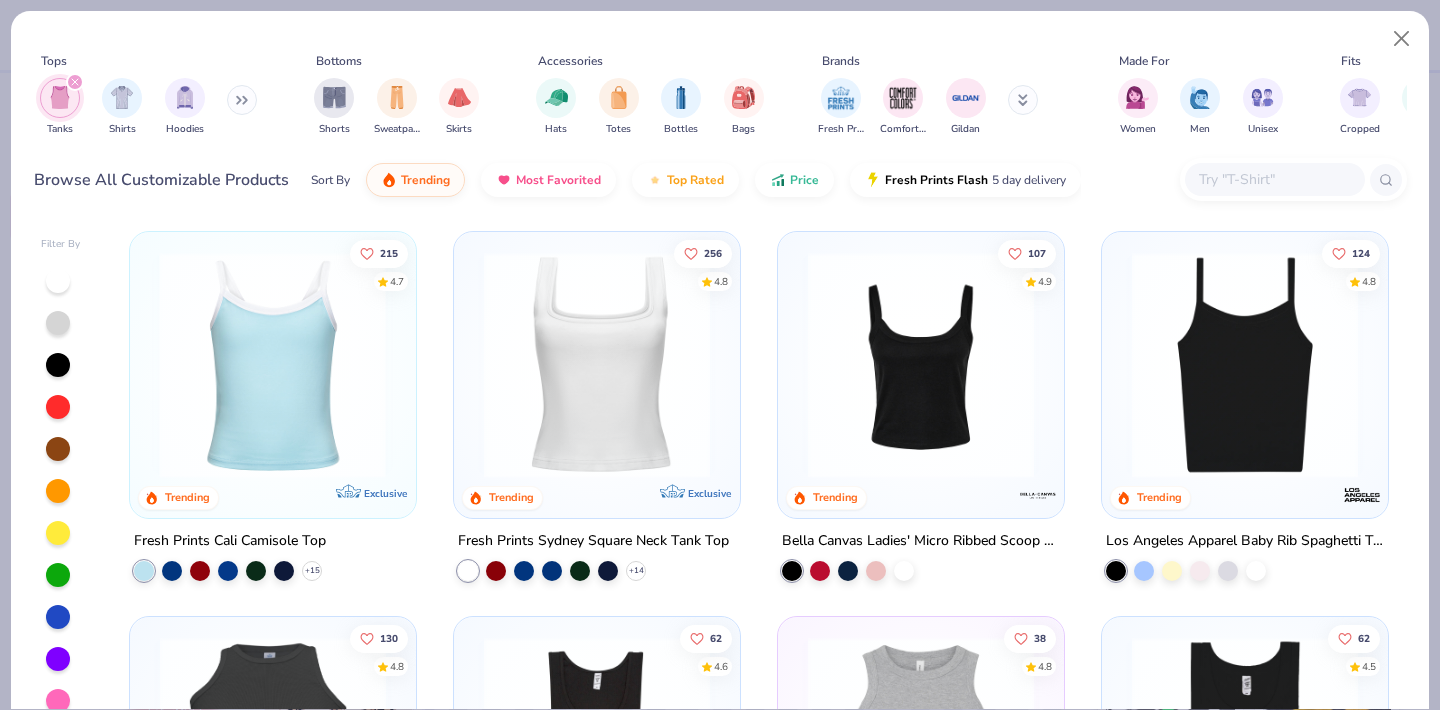 click at bounding box center [273, 365] 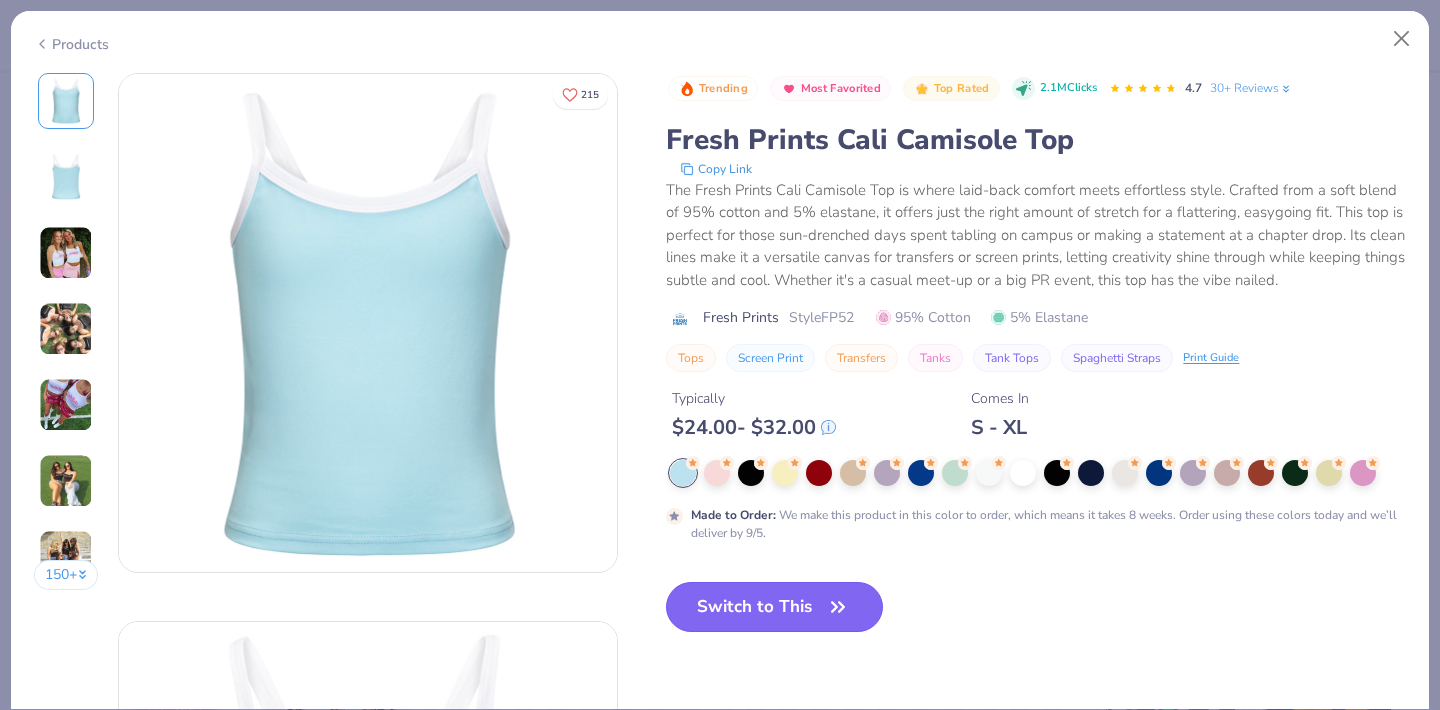 click on "Switch to This" at bounding box center (774, 607) 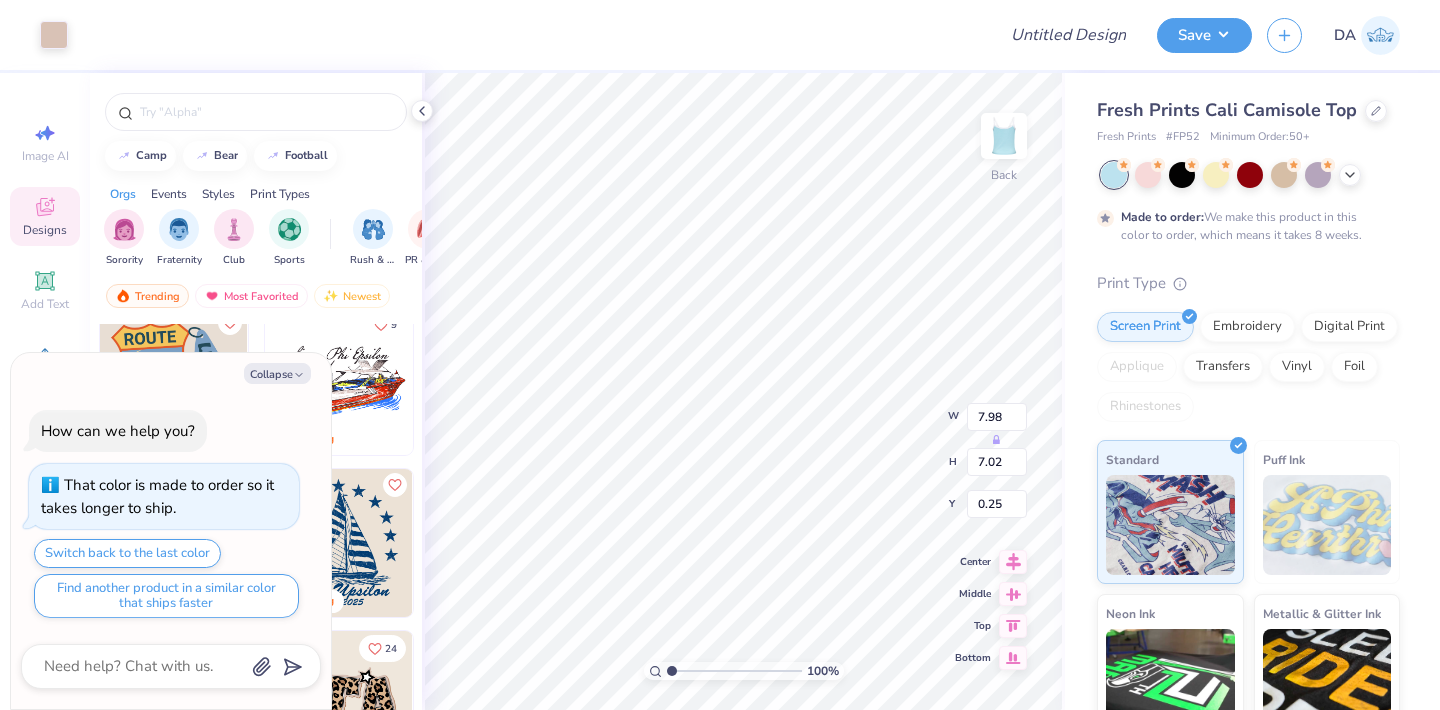 type on "x" 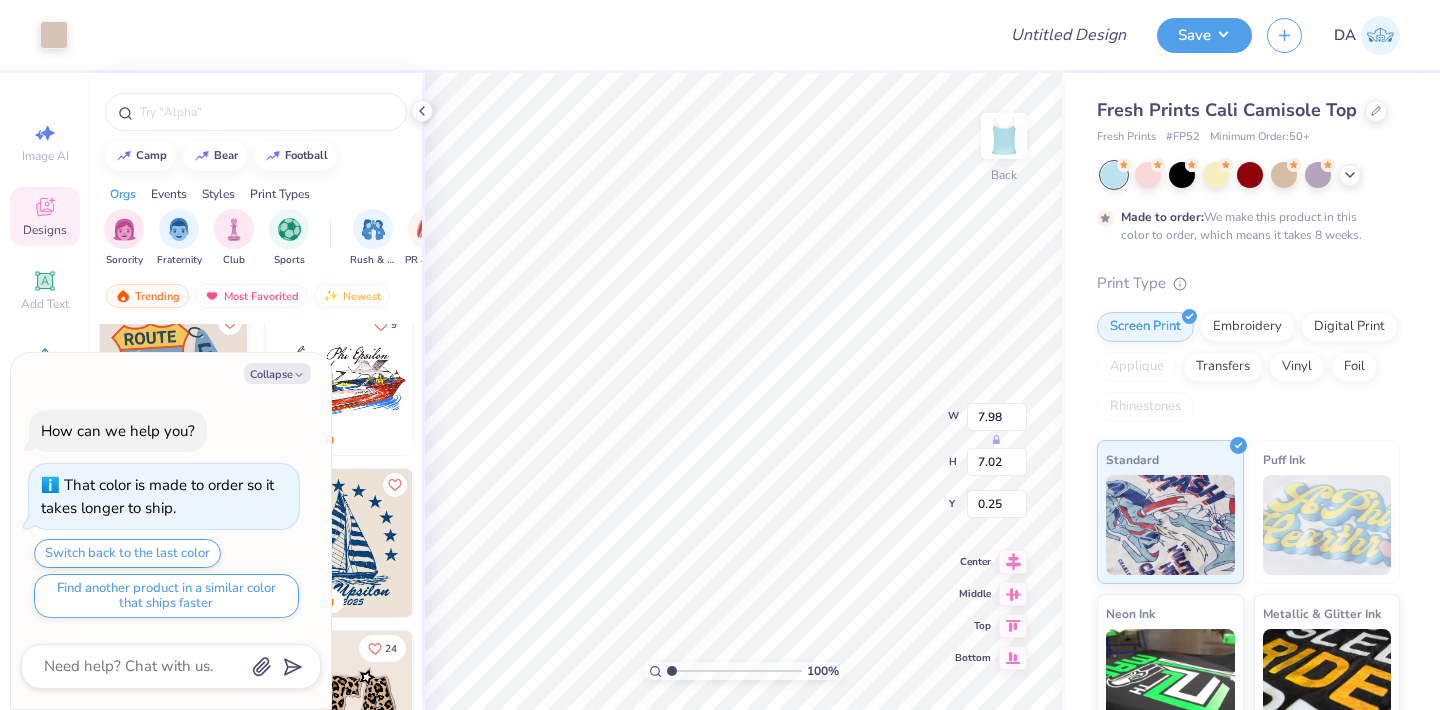 type on "0.86" 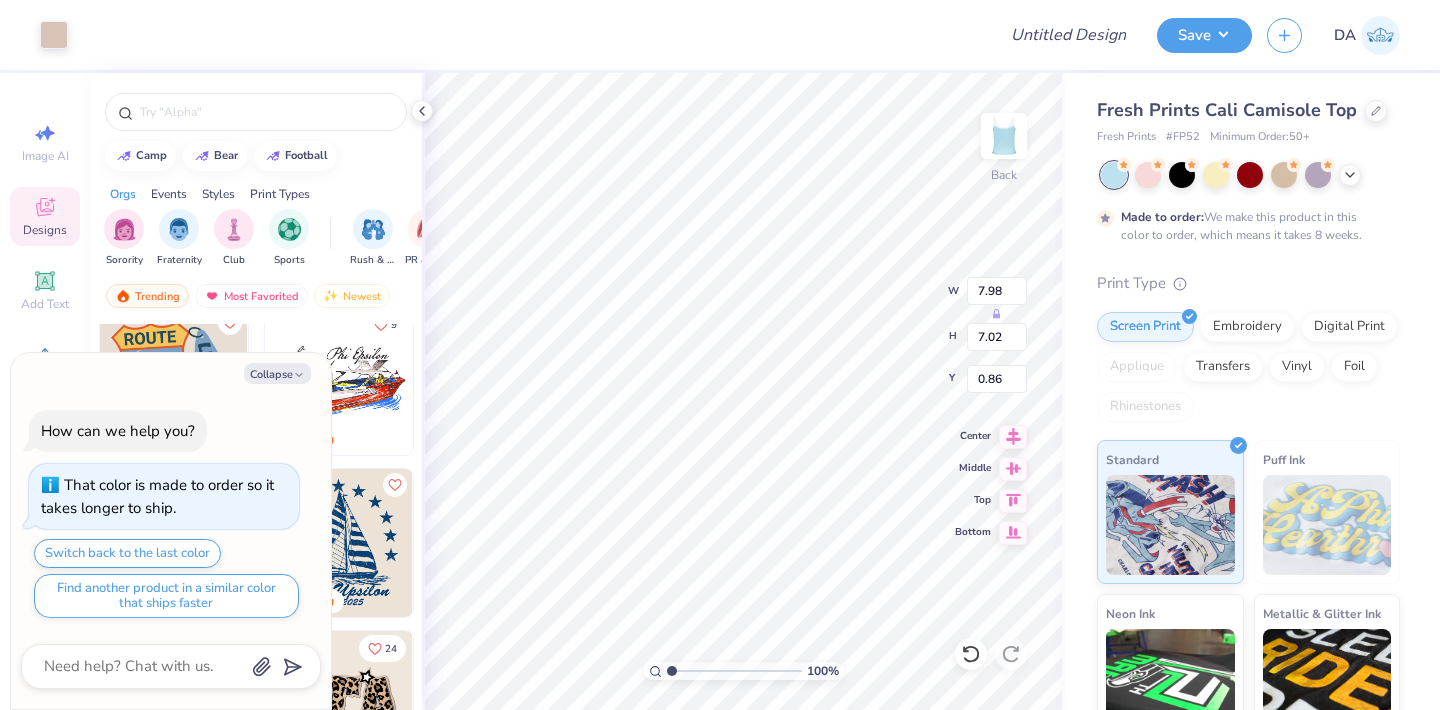 type on "x" 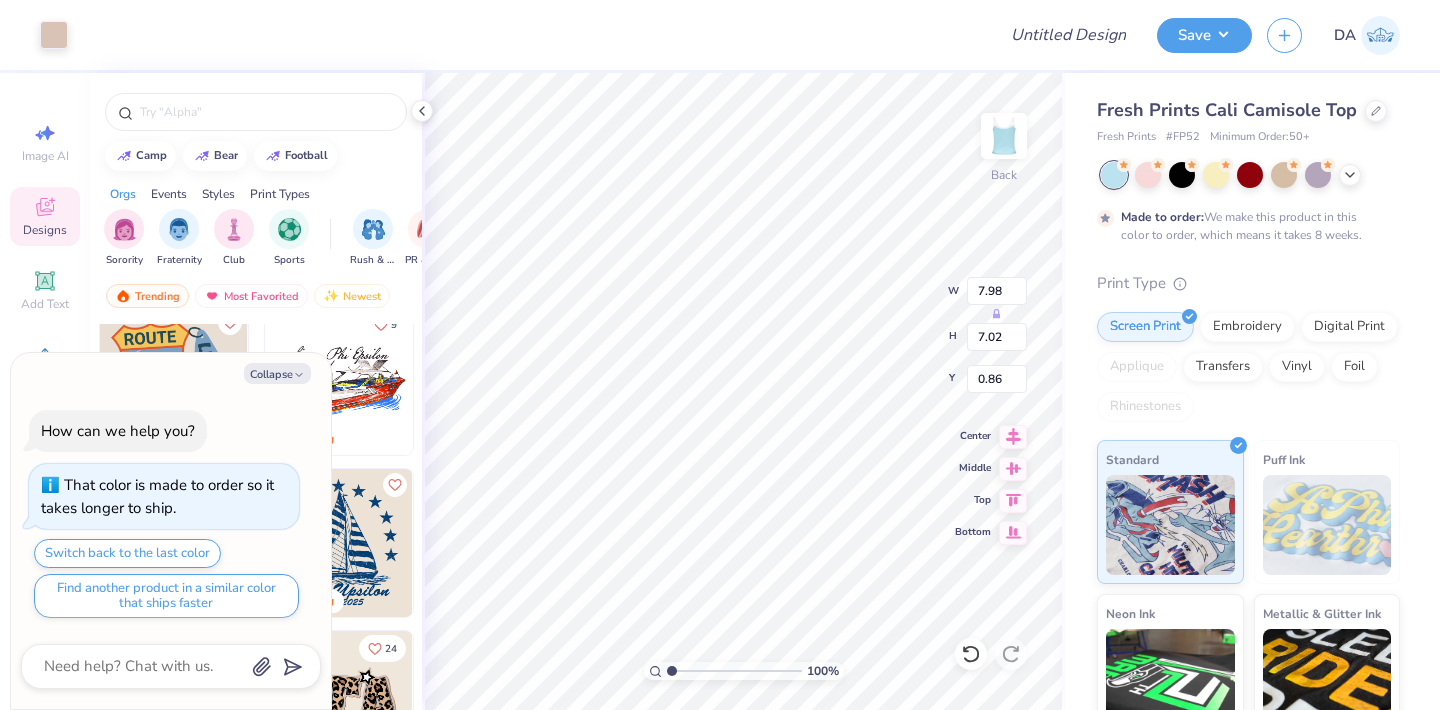 type on "1.55" 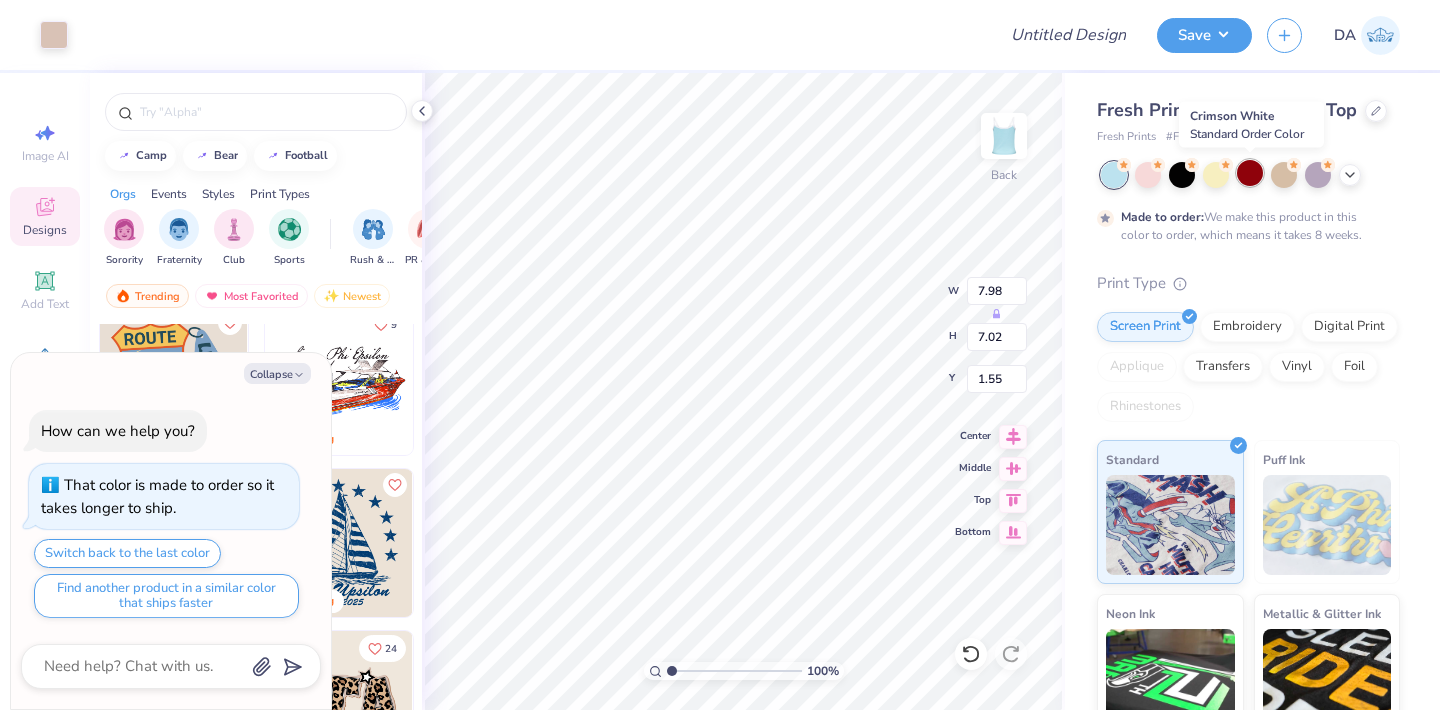 click at bounding box center [1250, 173] 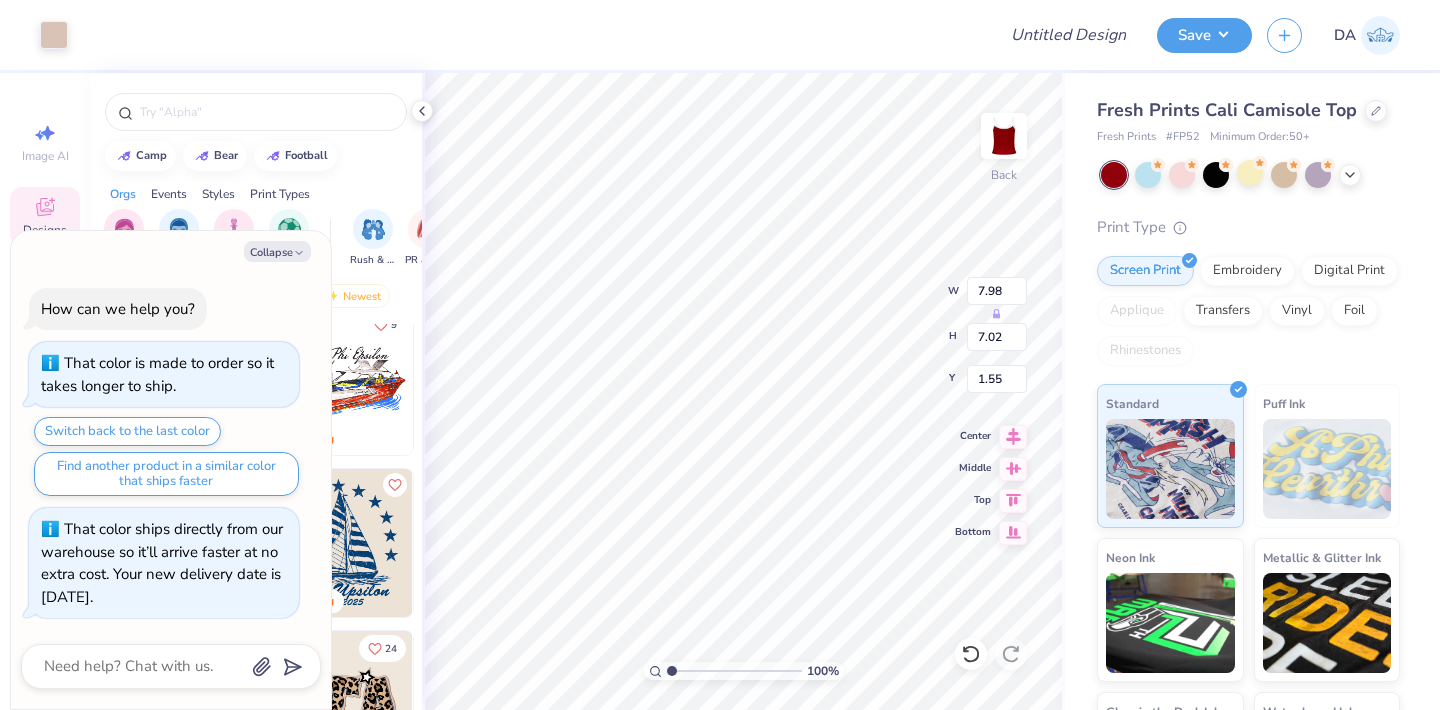 type on "x" 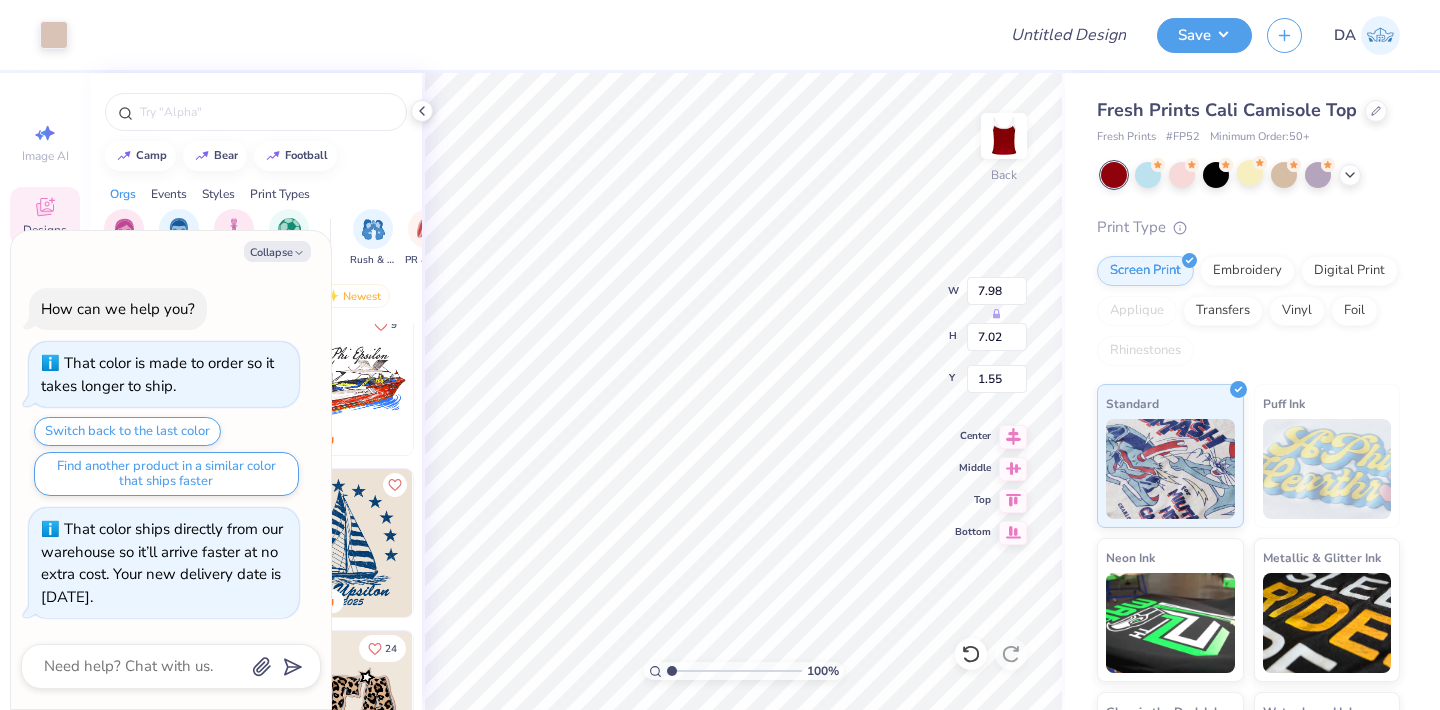 type on "6.65" 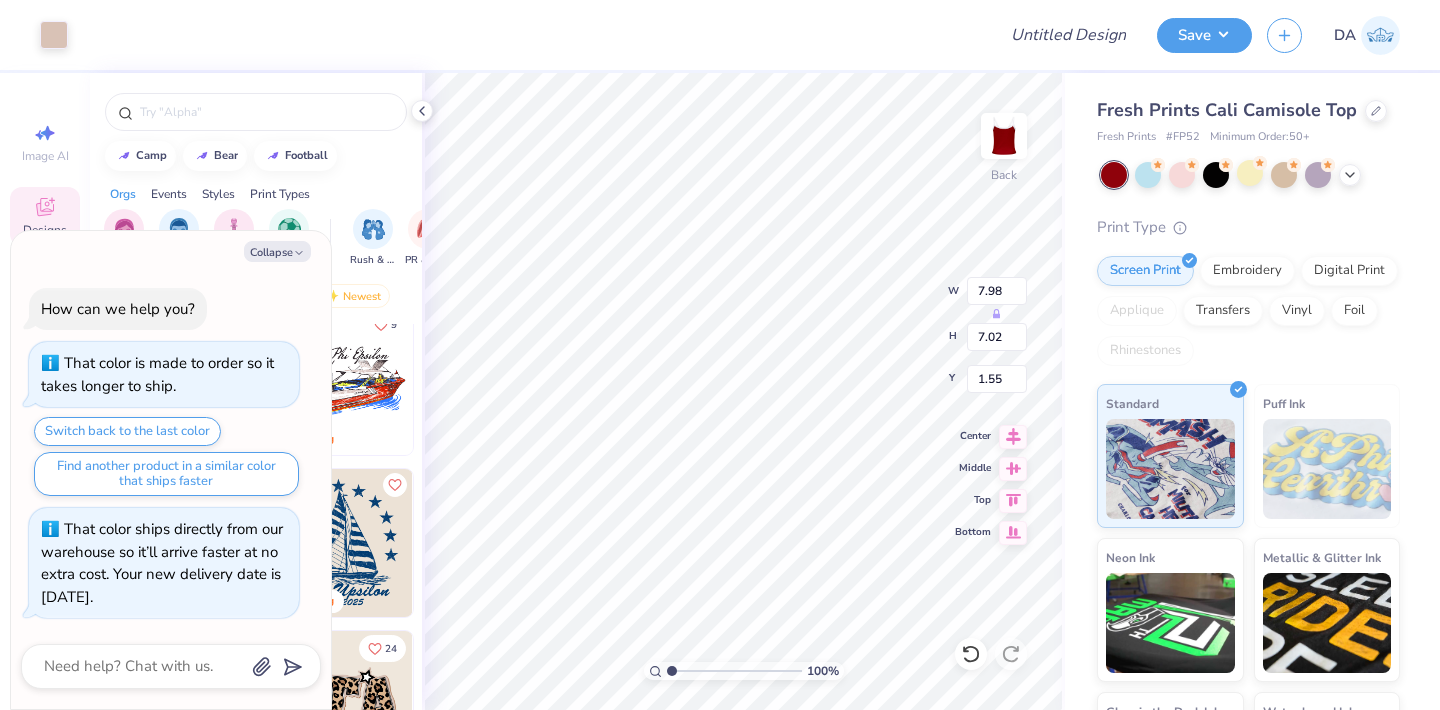 type on "5.85" 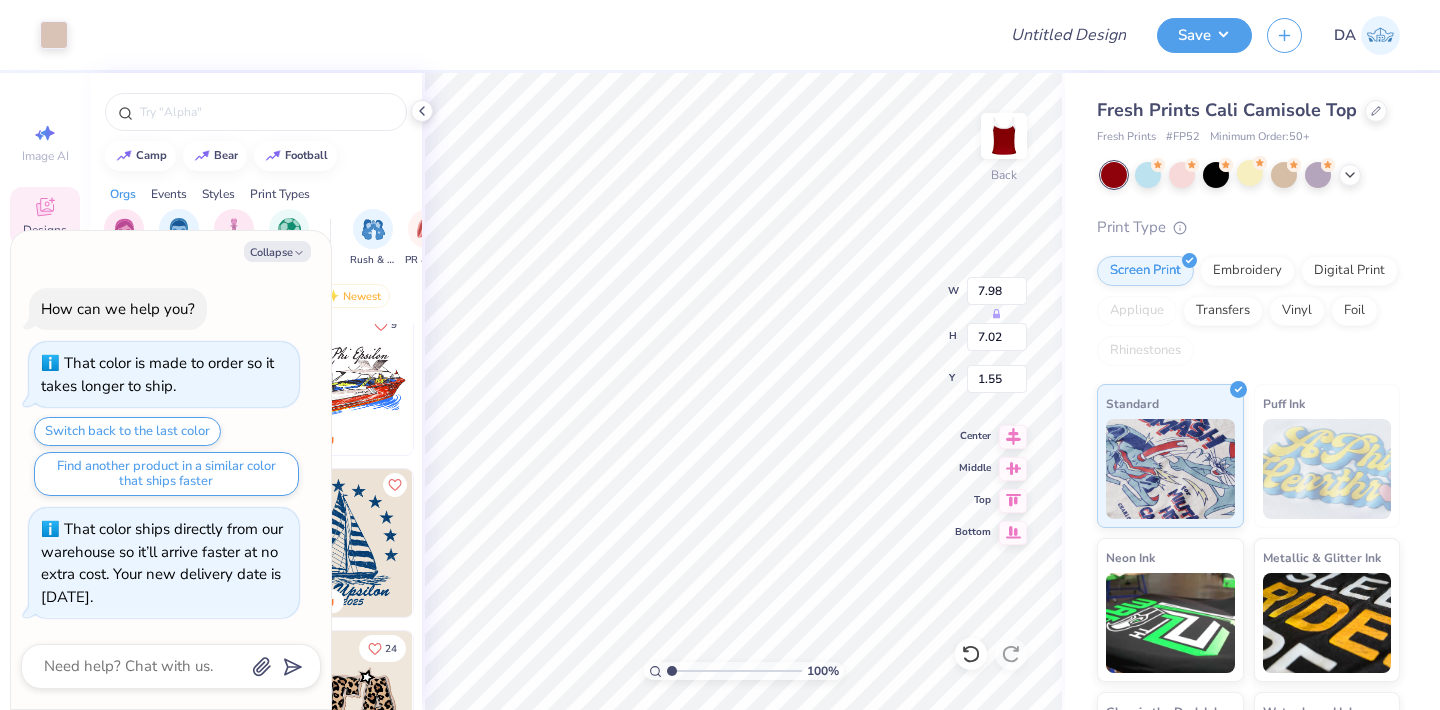 type on "2.72" 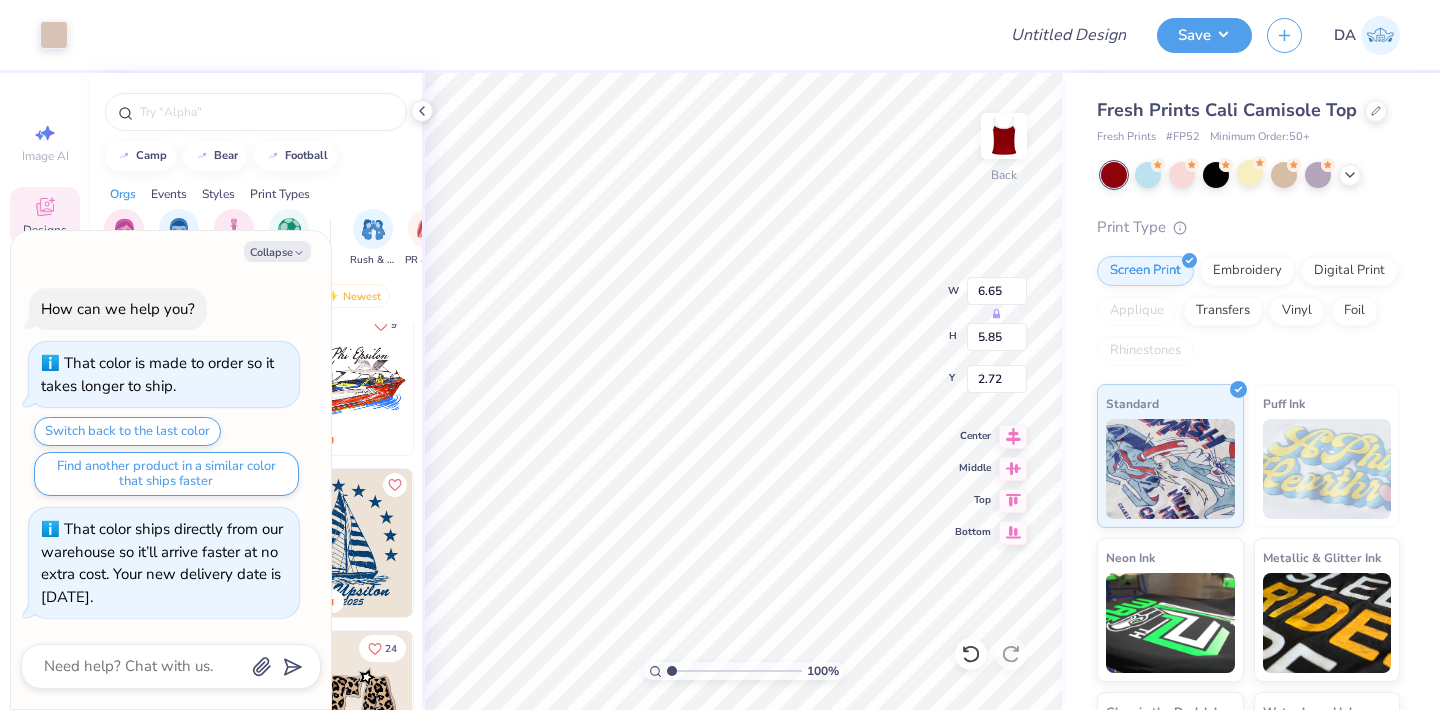 type on "x" 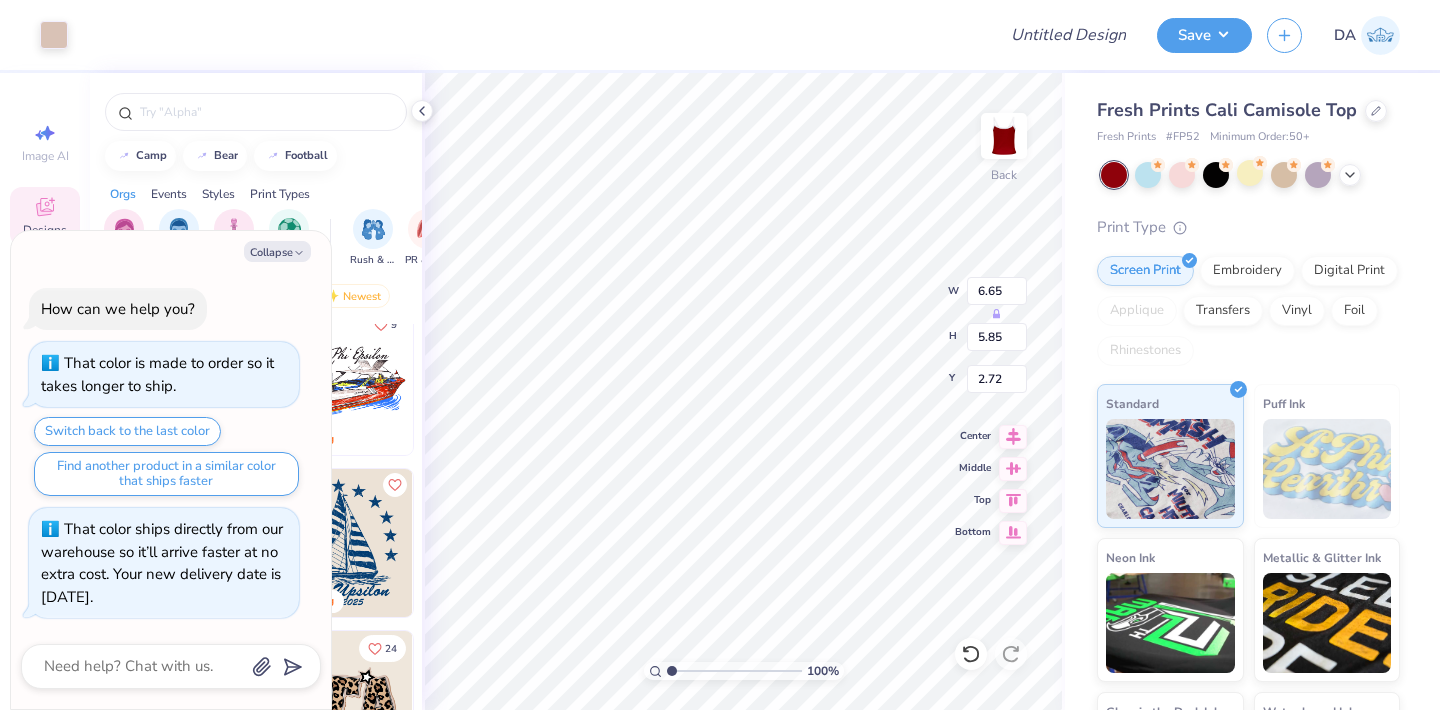 type on "1.70" 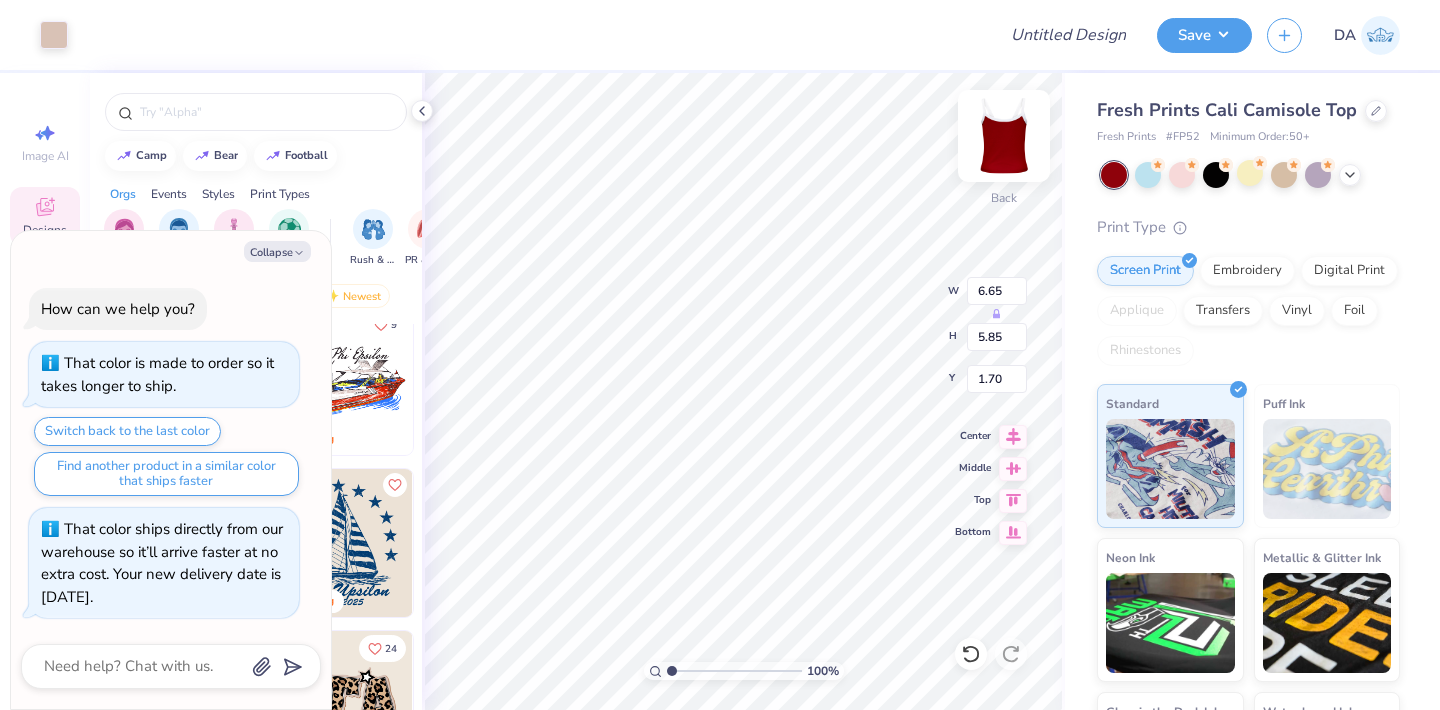 click at bounding box center [1004, 136] 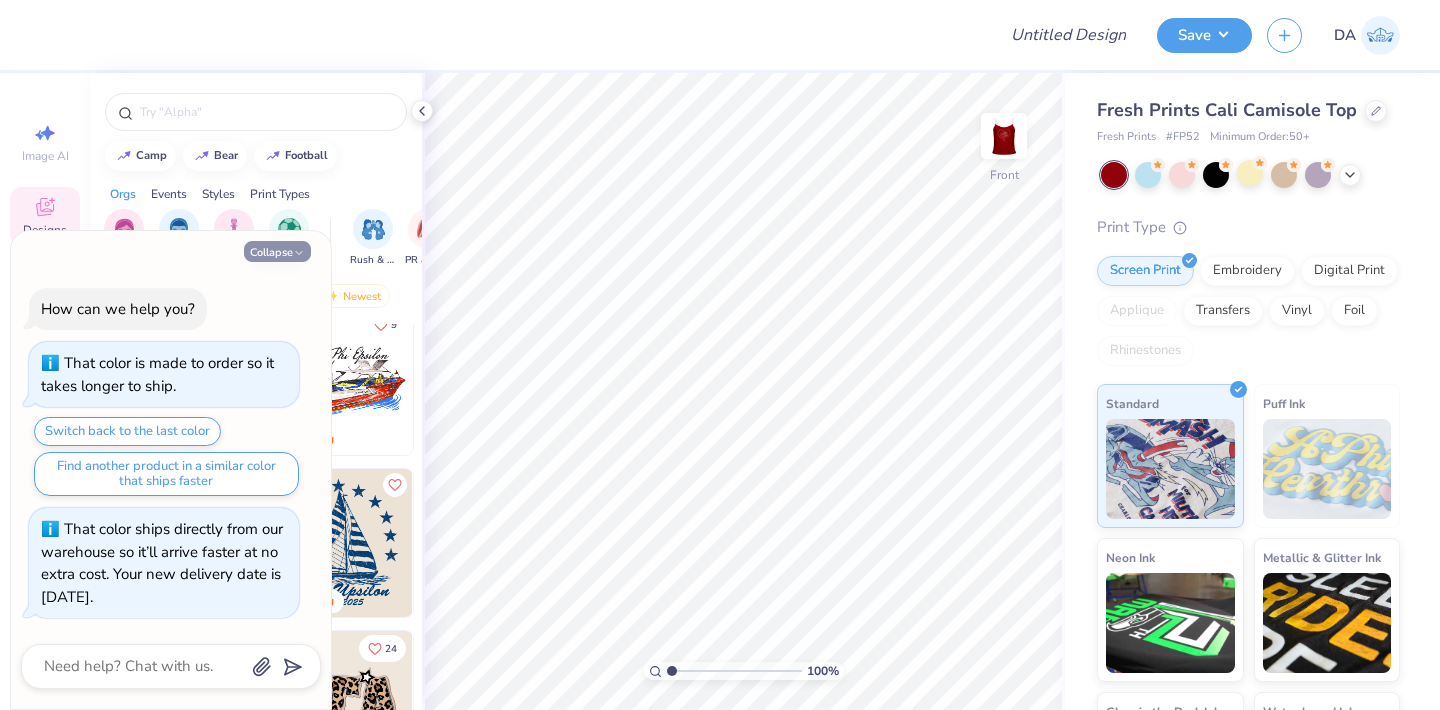 click 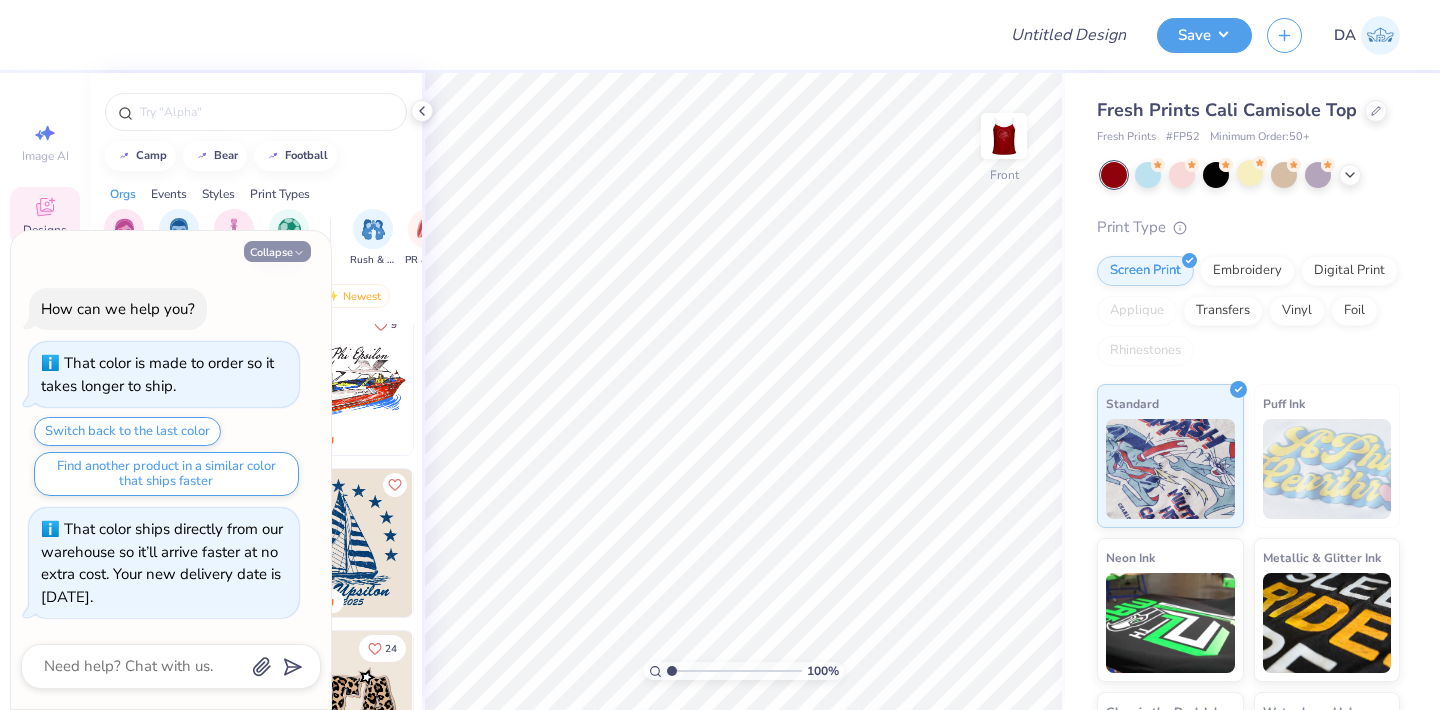 type on "x" 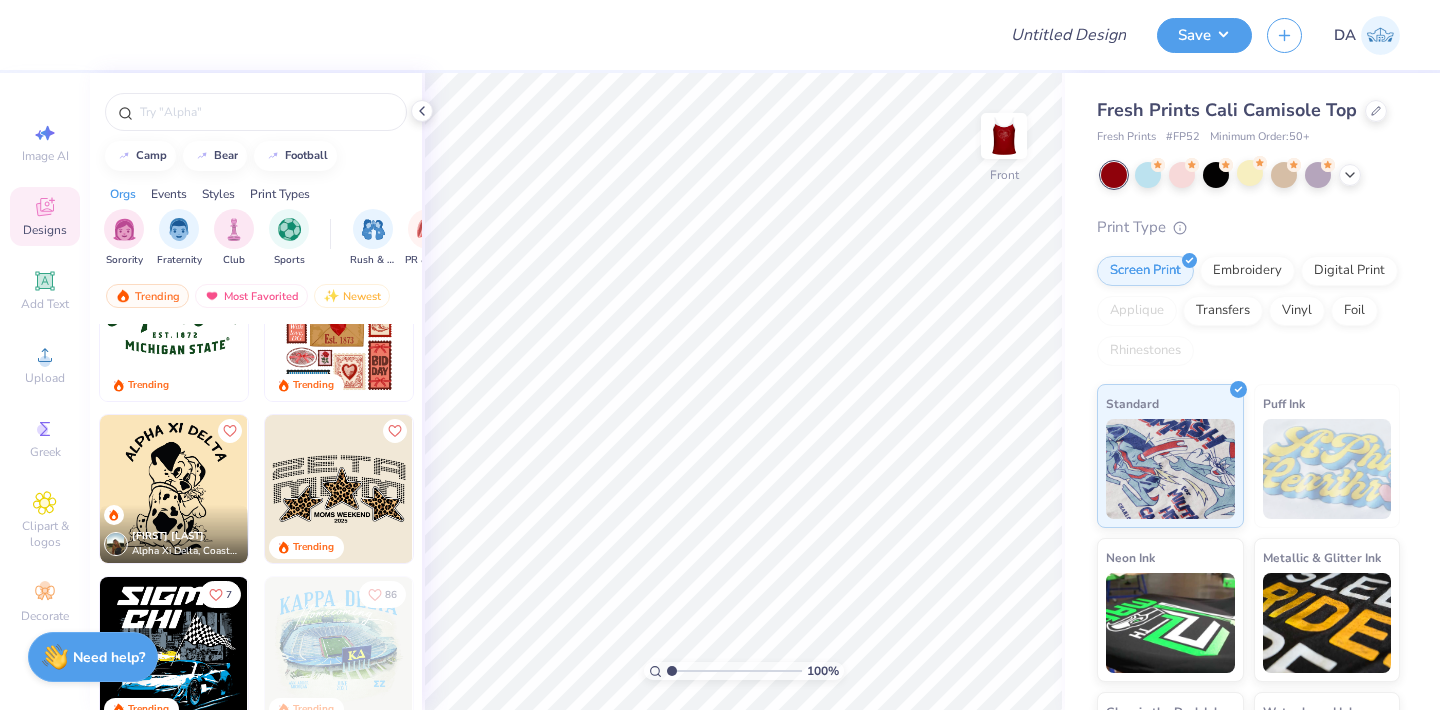 scroll, scrollTop: 1806, scrollLeft: 0, axis: vertical 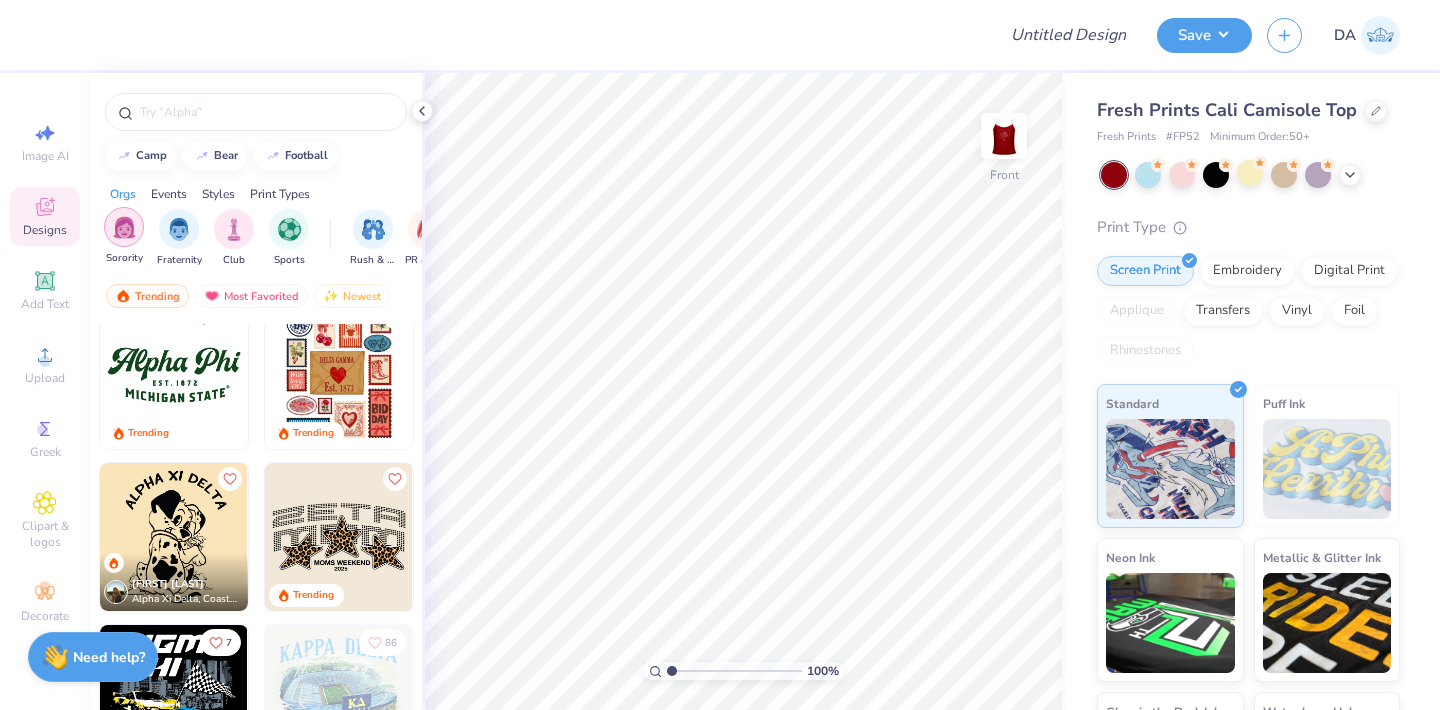 click at bounding box center (124, 227) 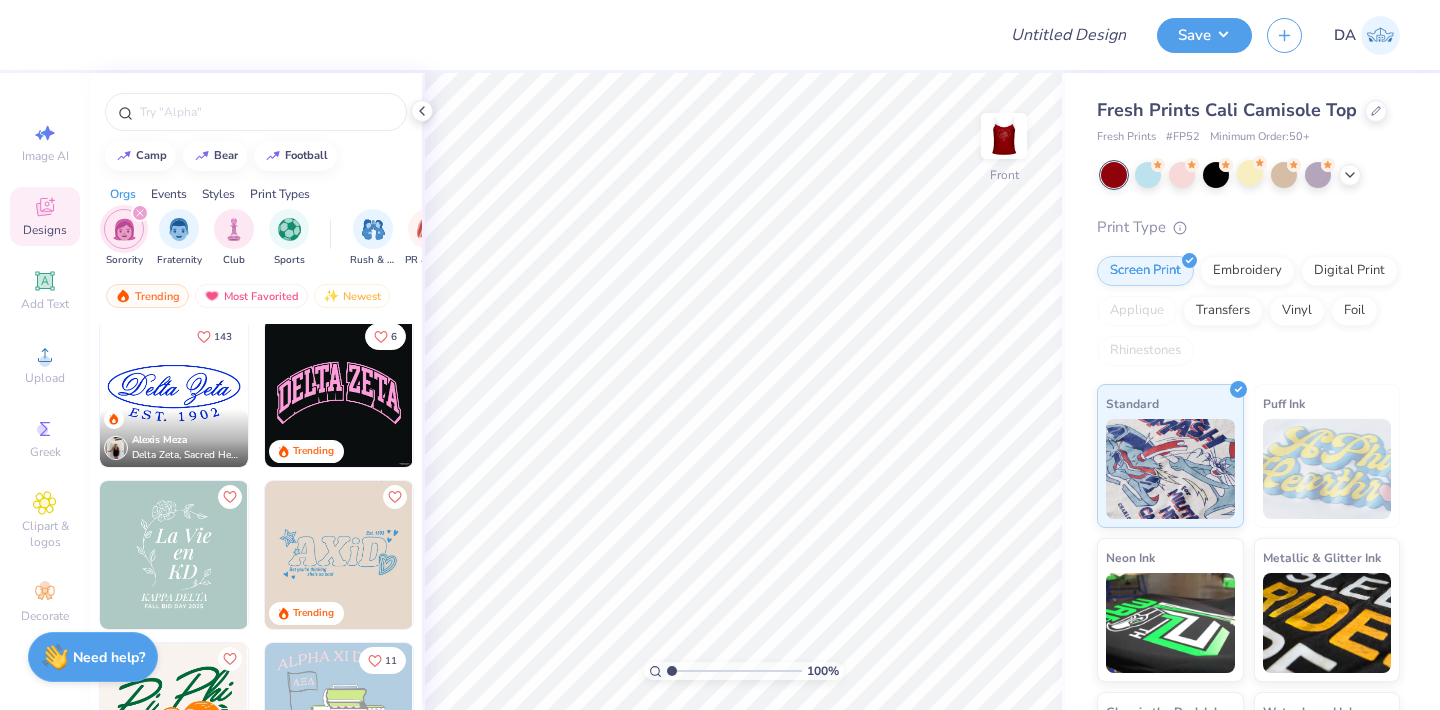 scroll, scrollTop: 3876, scrollLeft: 0, axis: vertical 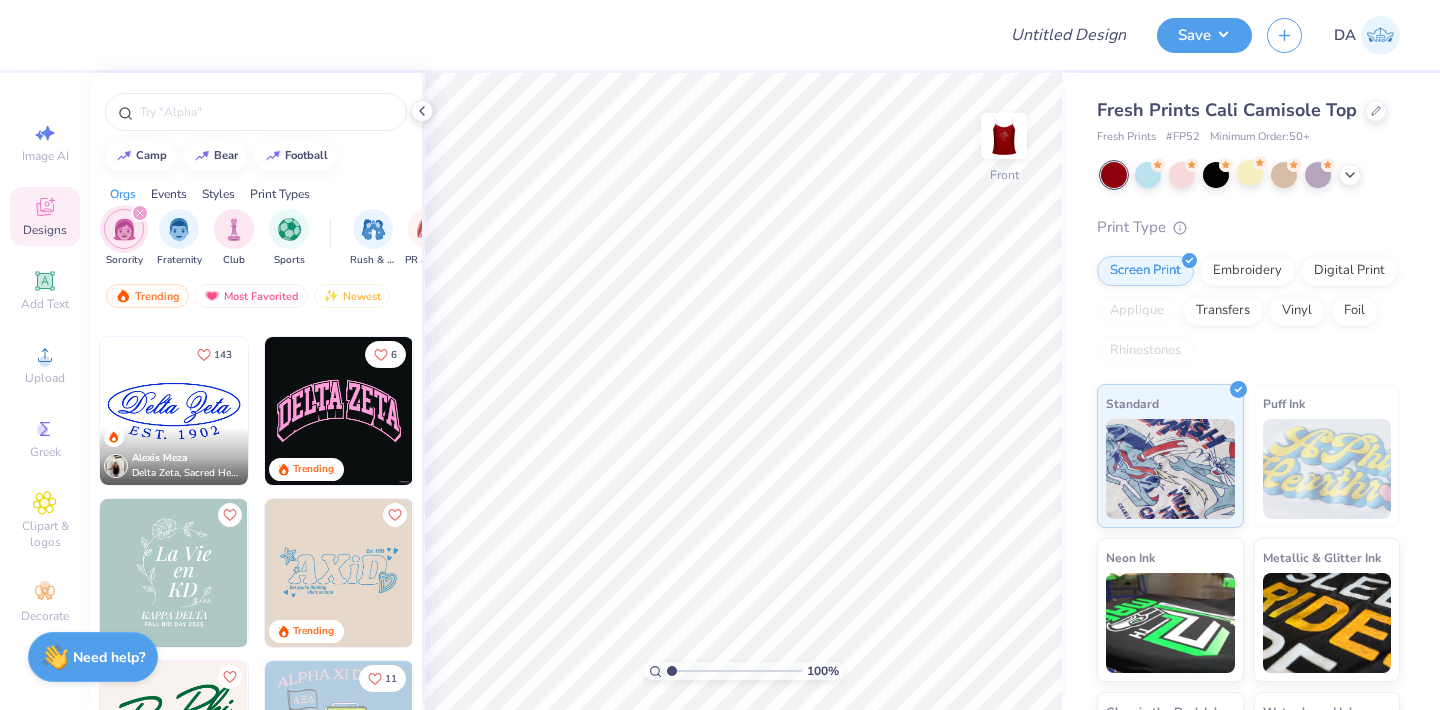click at bounding box center [339, 411] 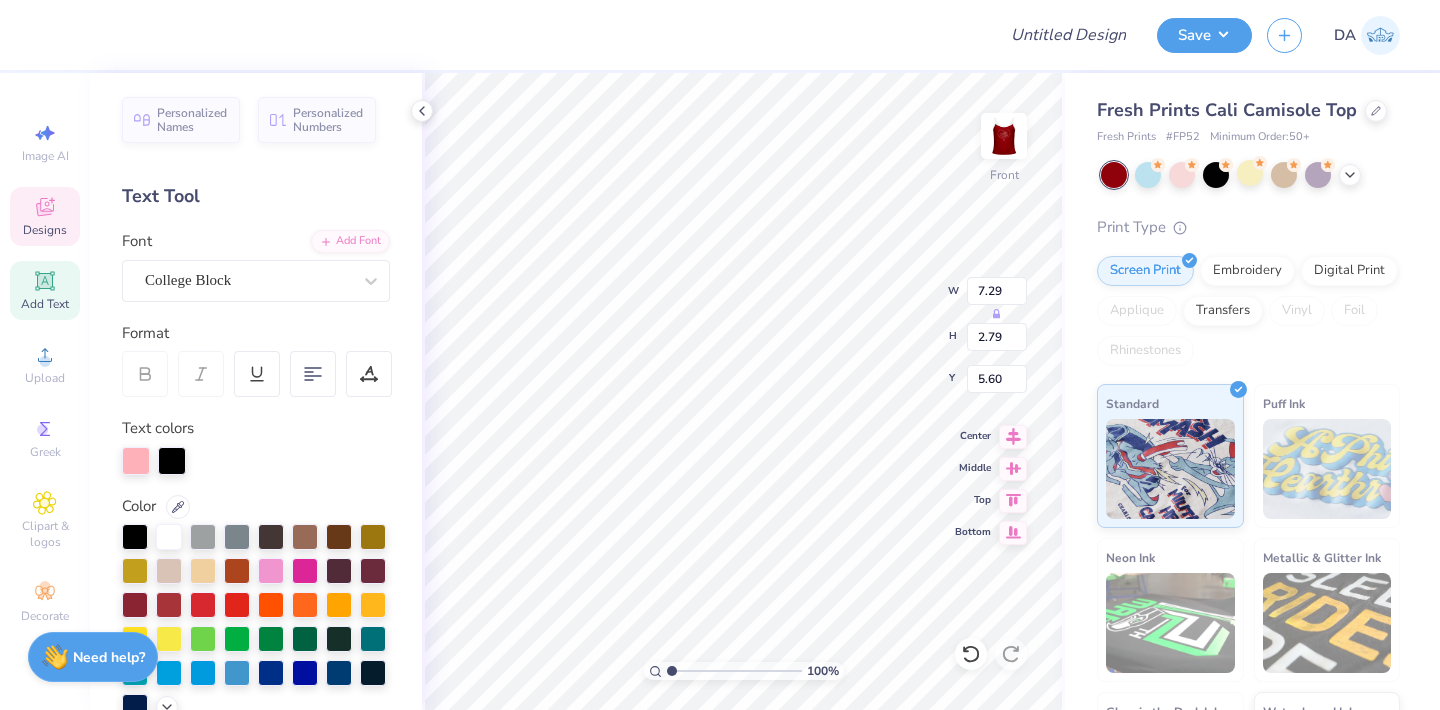 type on "1.12" 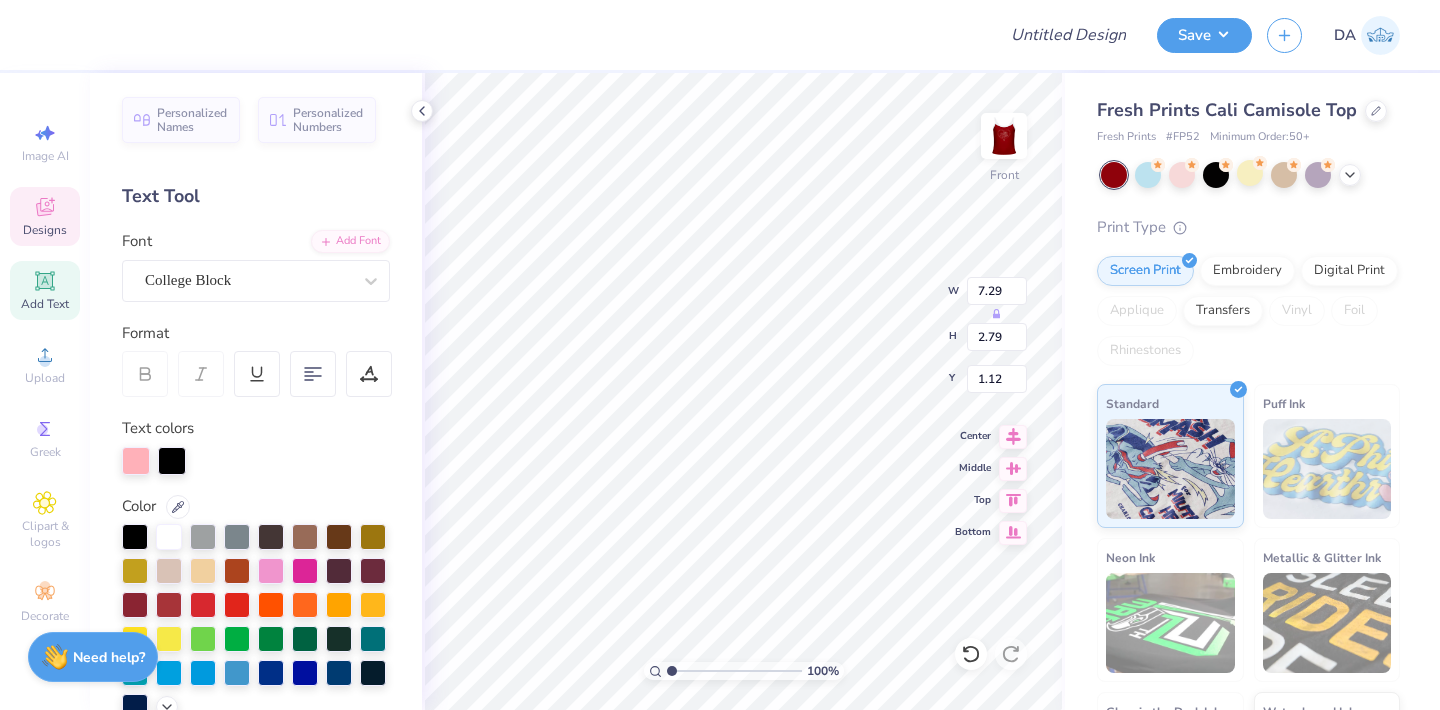 type on "4.95" 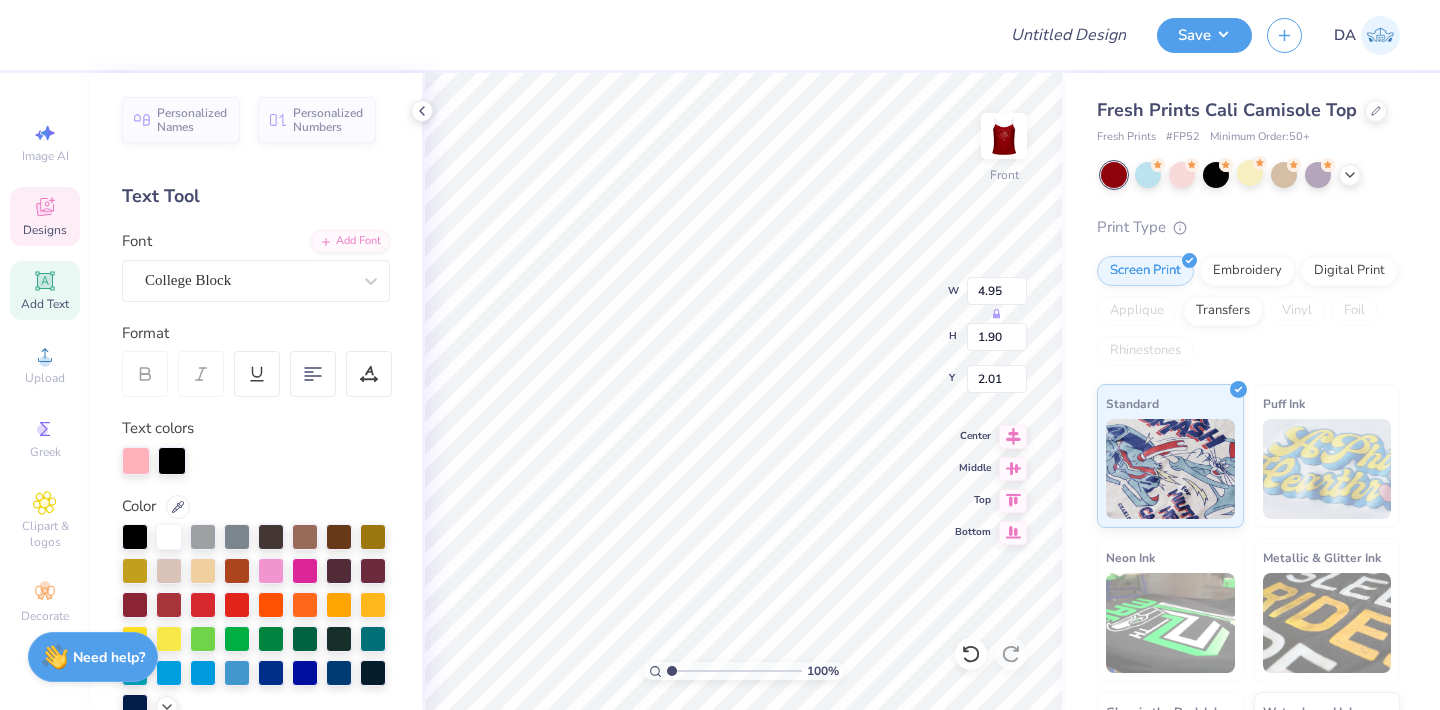 type on "1.25" 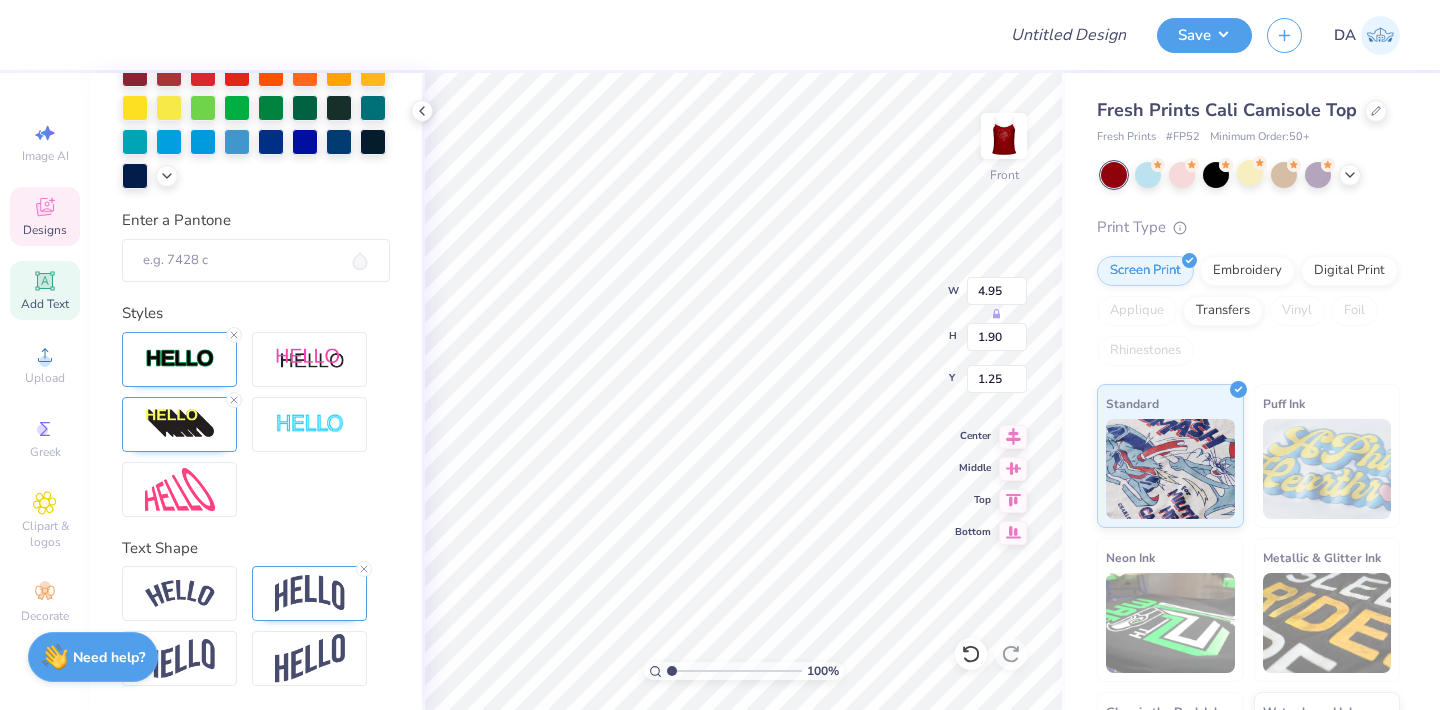 scroll, scrollTop: 0, scrollLeft: 0, axis: both 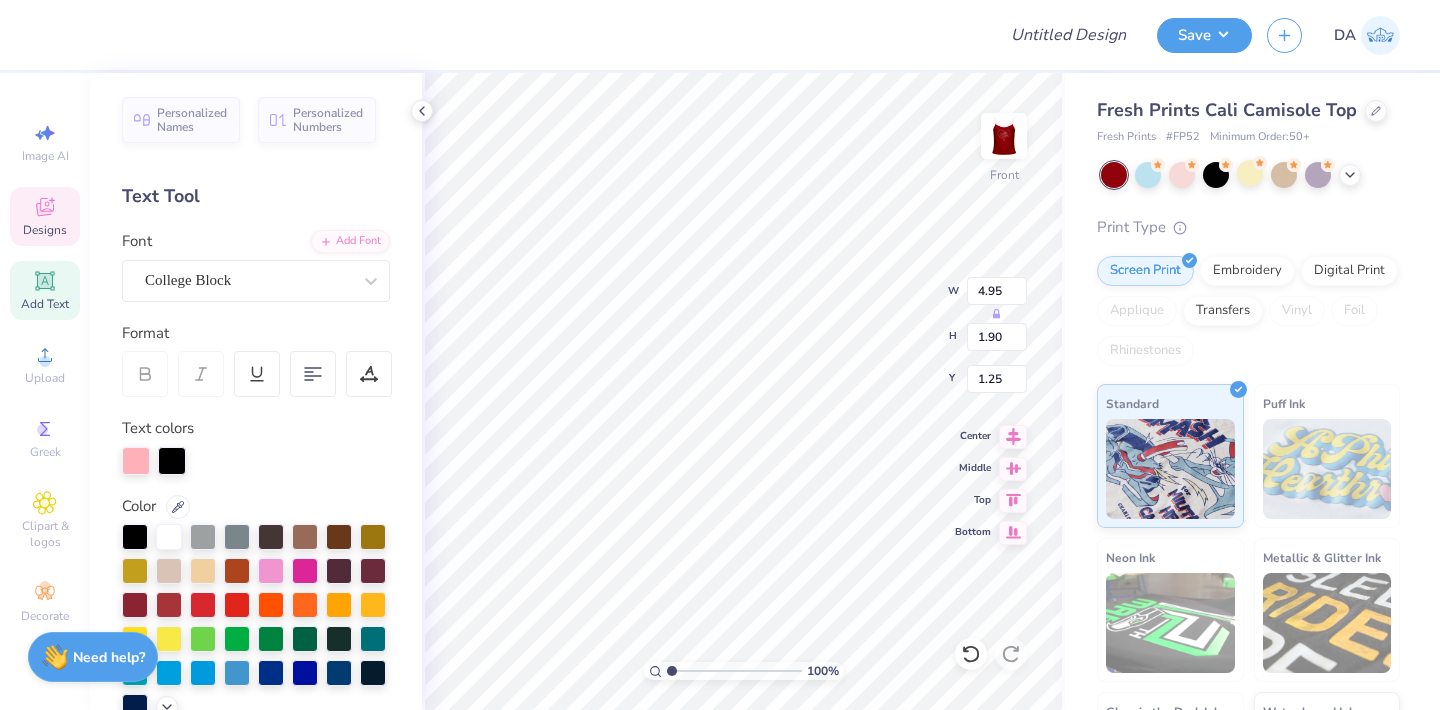 click 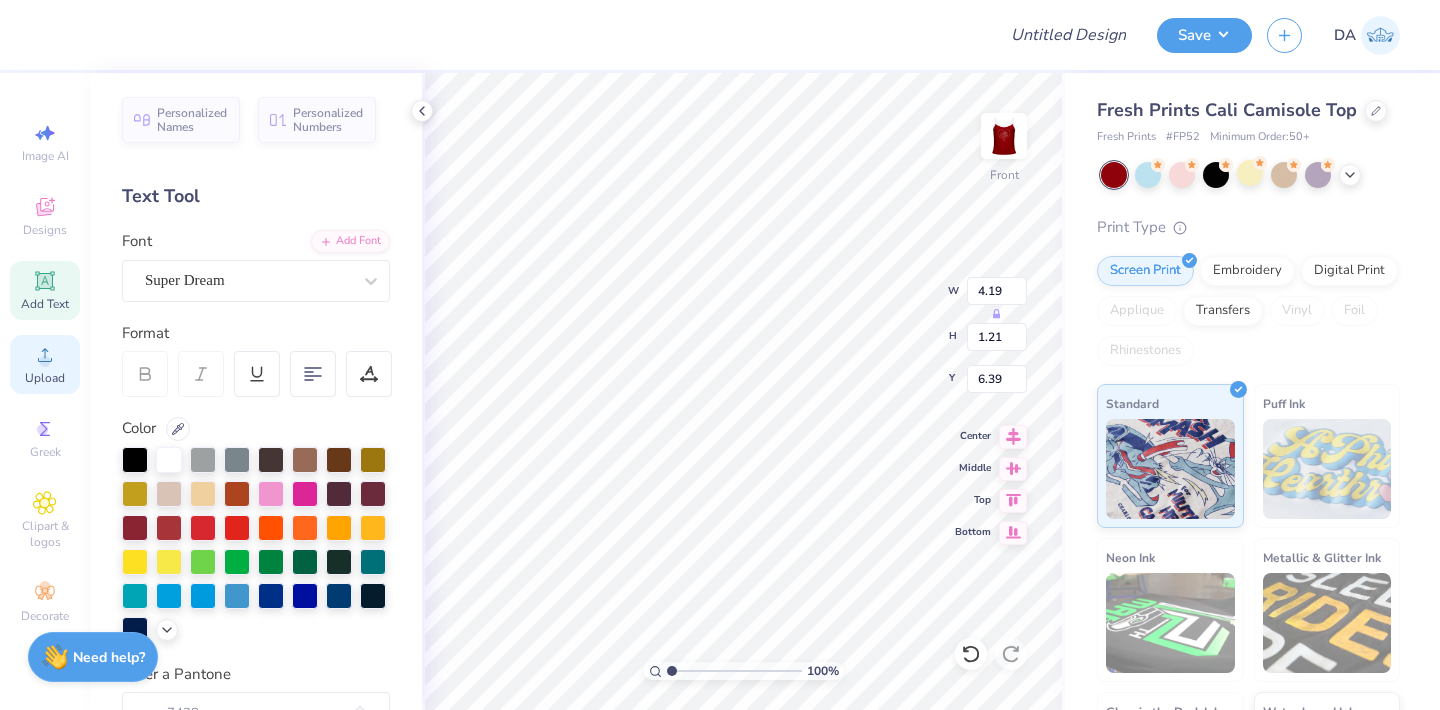 click on "Upload" at bounding box center (45, 378) 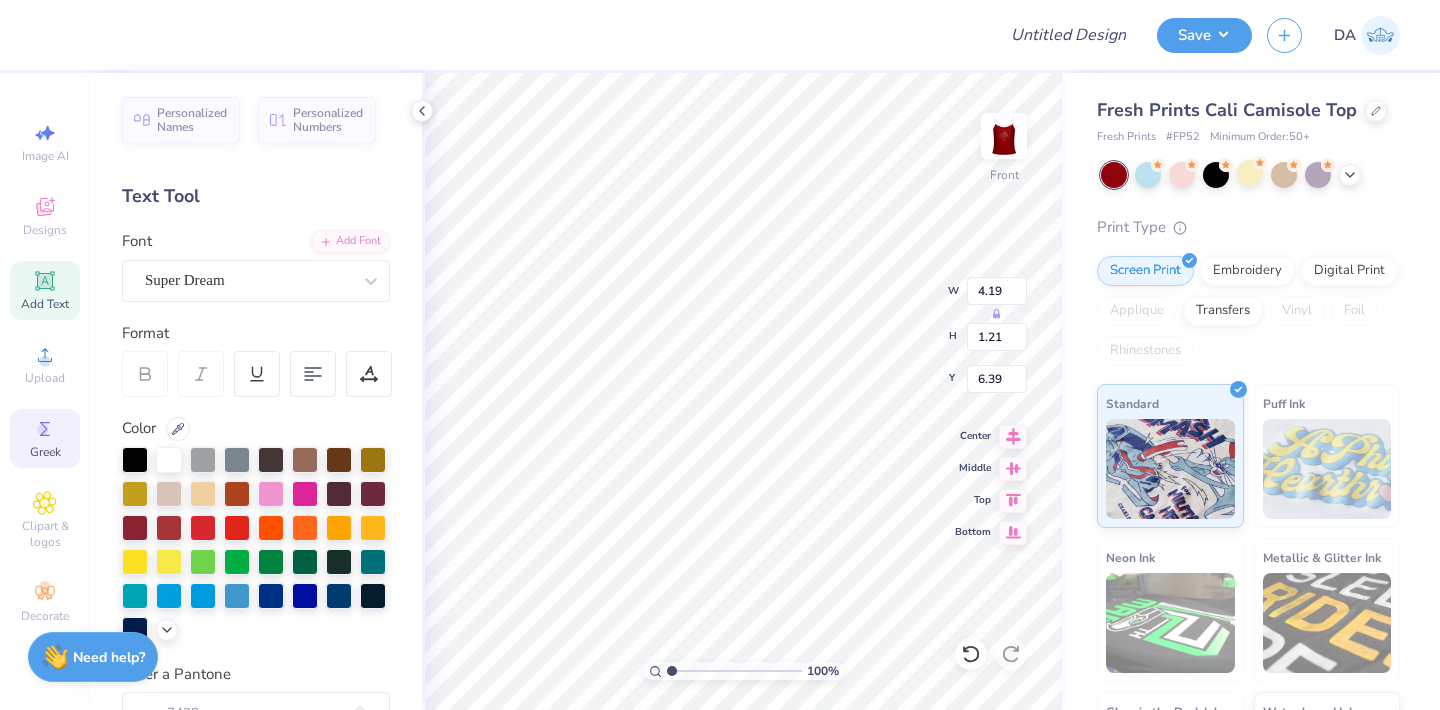 click 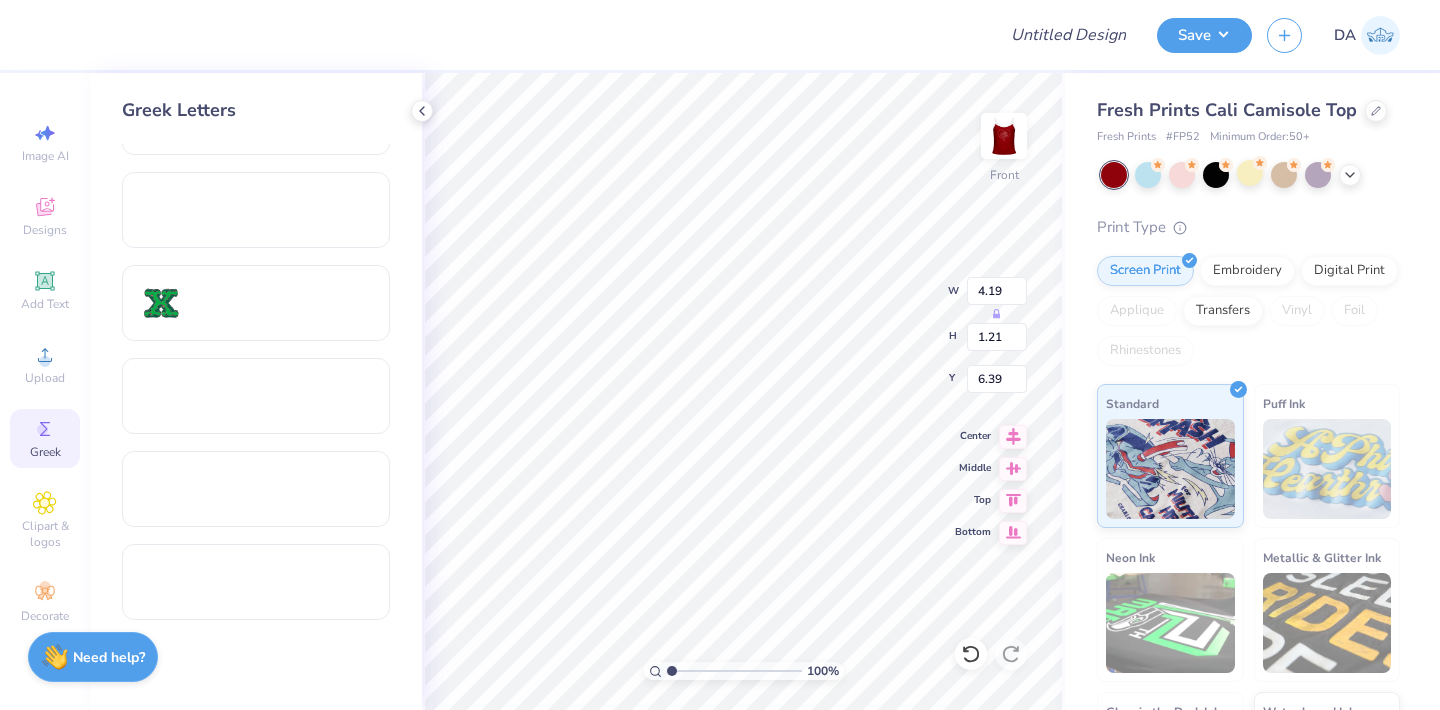 scroll, scrollTop: 1064, scrollLeft: 0, axis: vertical 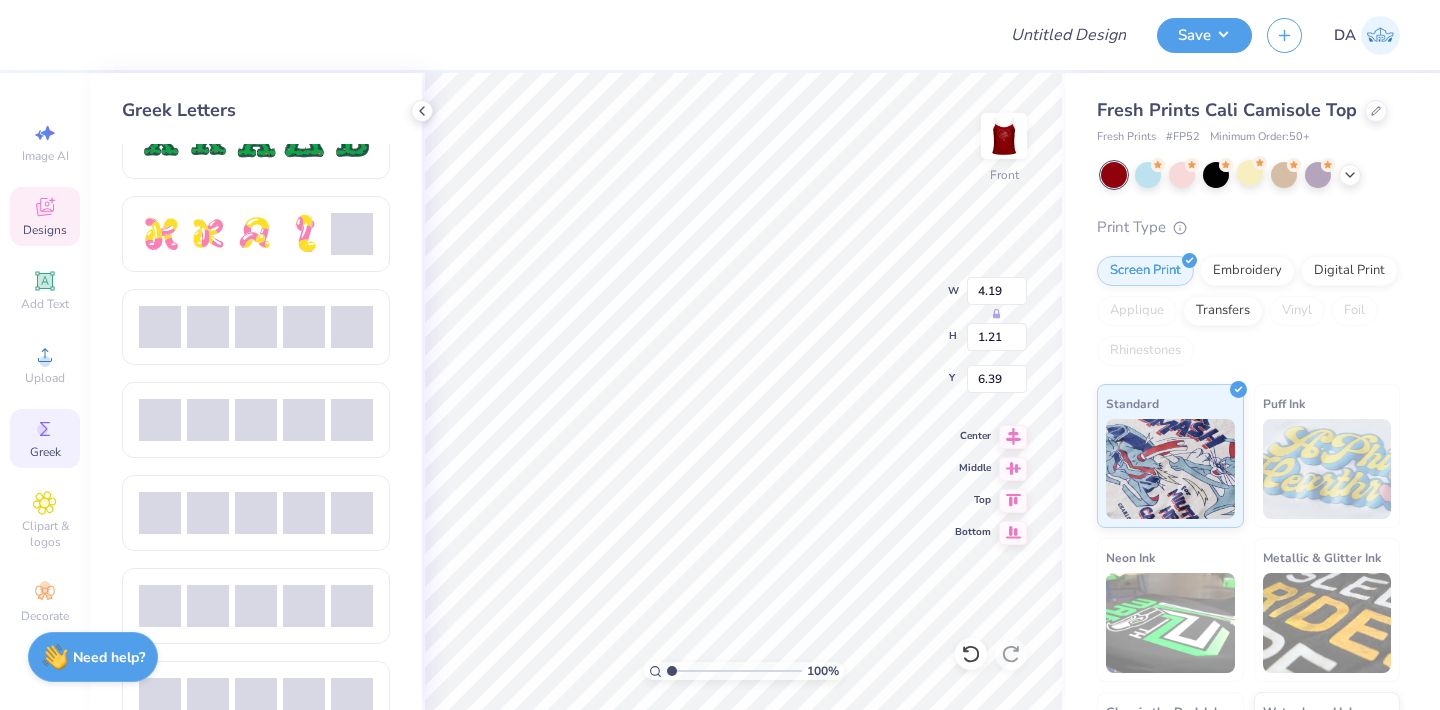 click on "Designs" at bounding box center (45, 230) 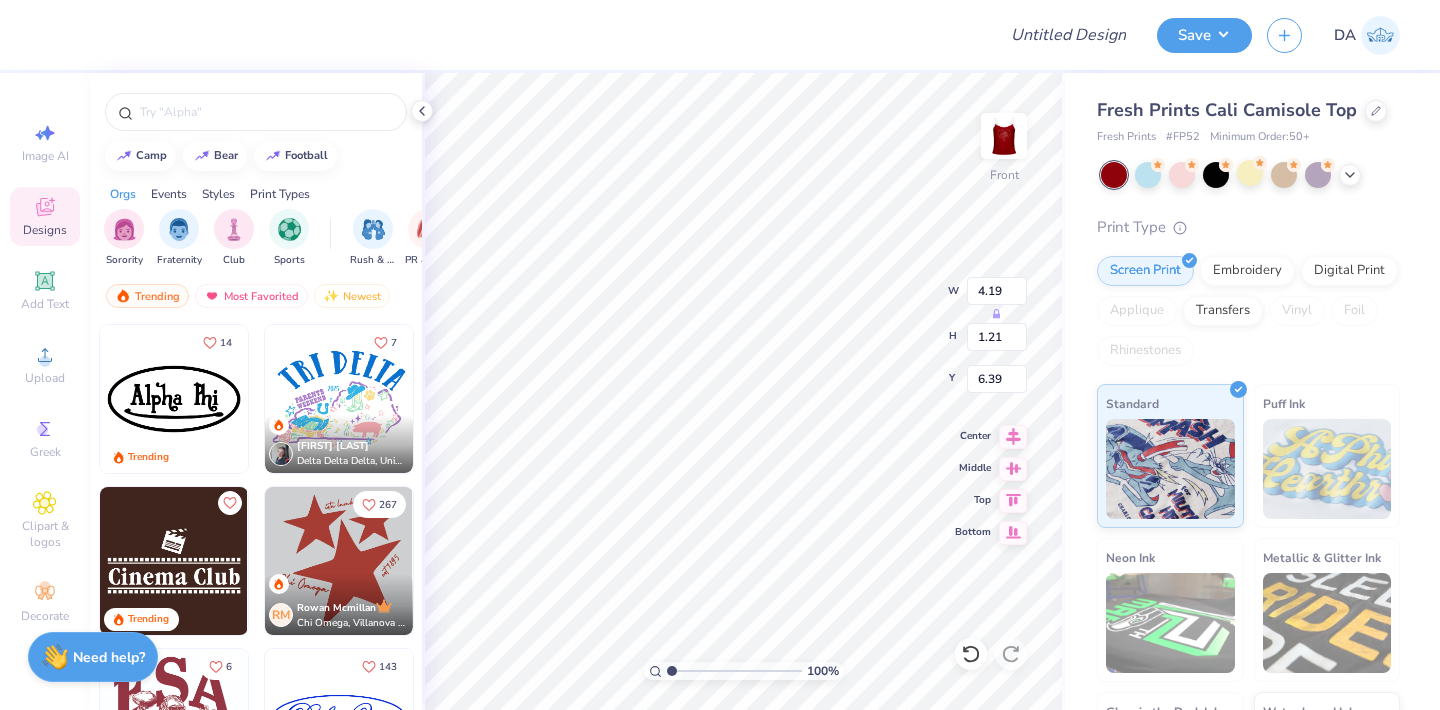 scroll, scrollTop: 5063, scrollLeft: 0, axis: vertical 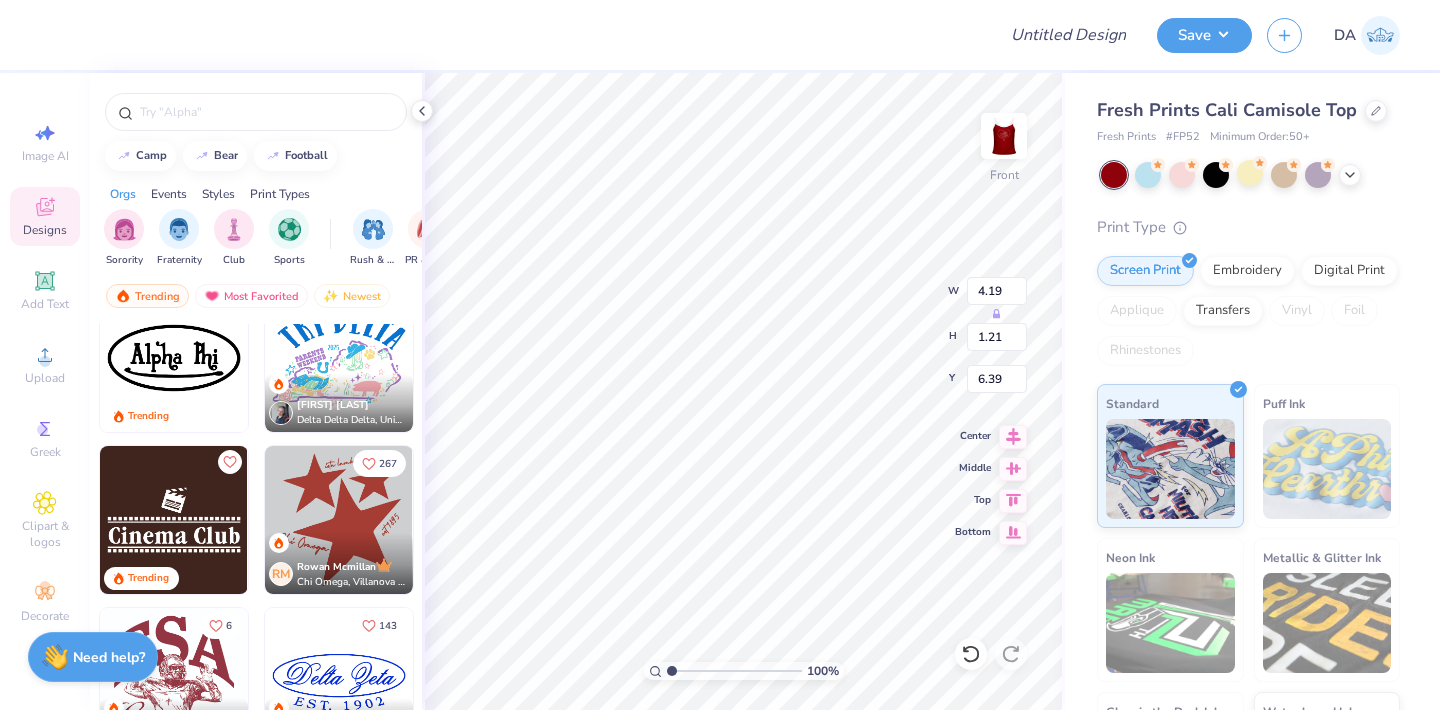 type 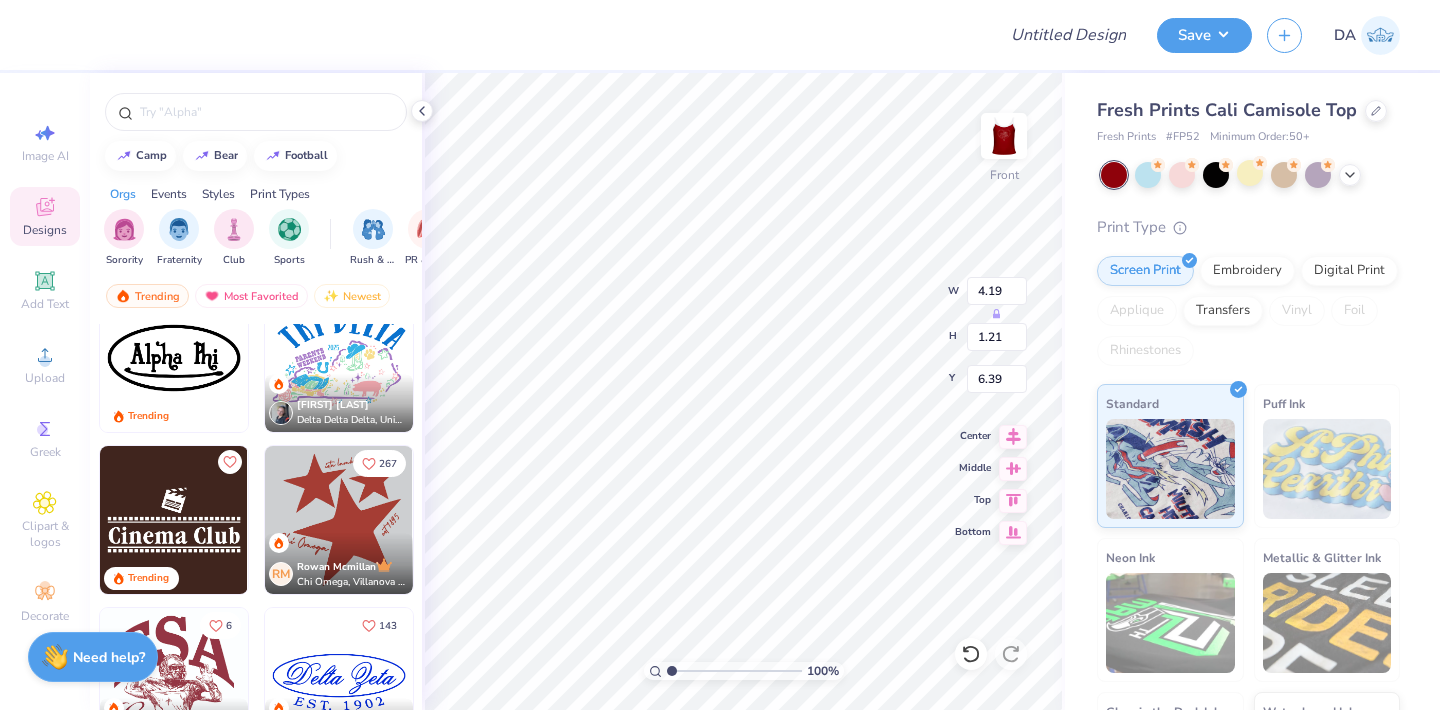 scroll, scrollTop: 0, scrollLeft: 0, axis: both 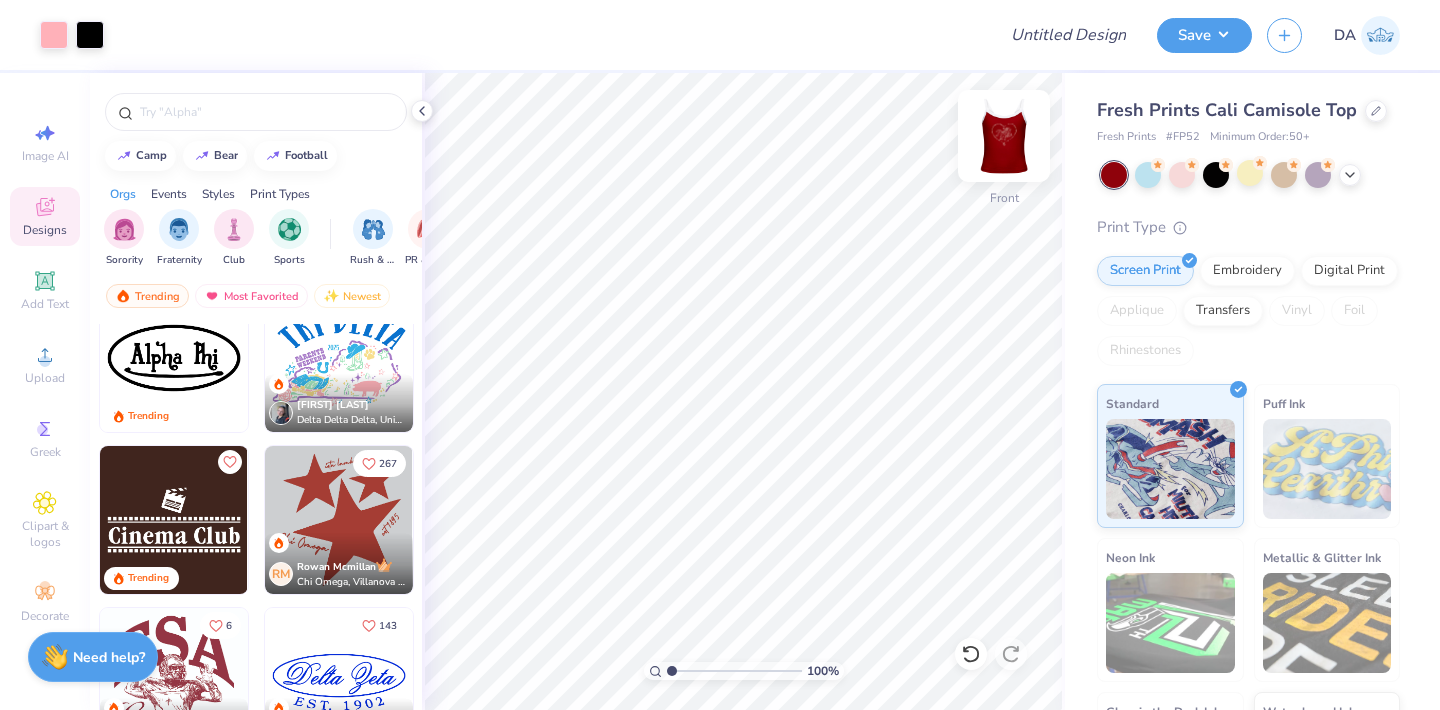click at bounding box center (1004, 136) 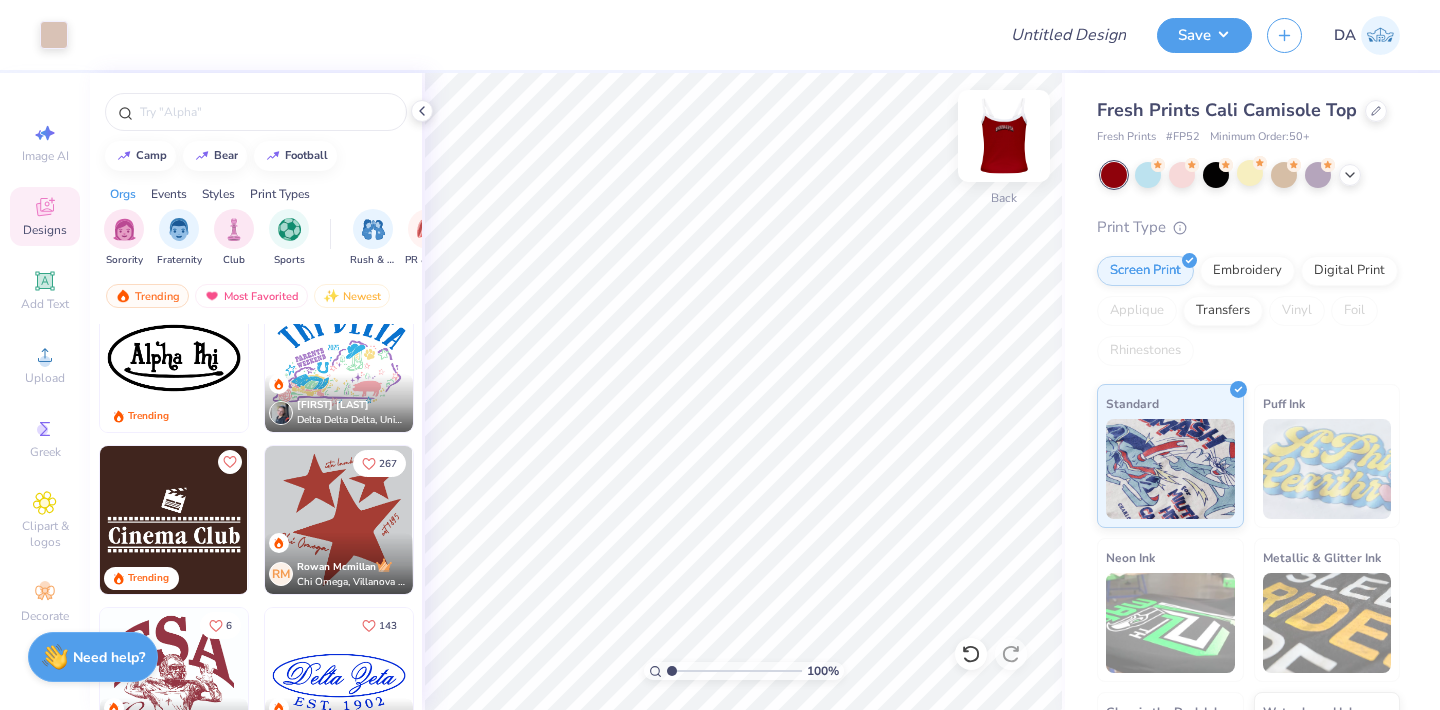 click at bounding box center [1004, 136] 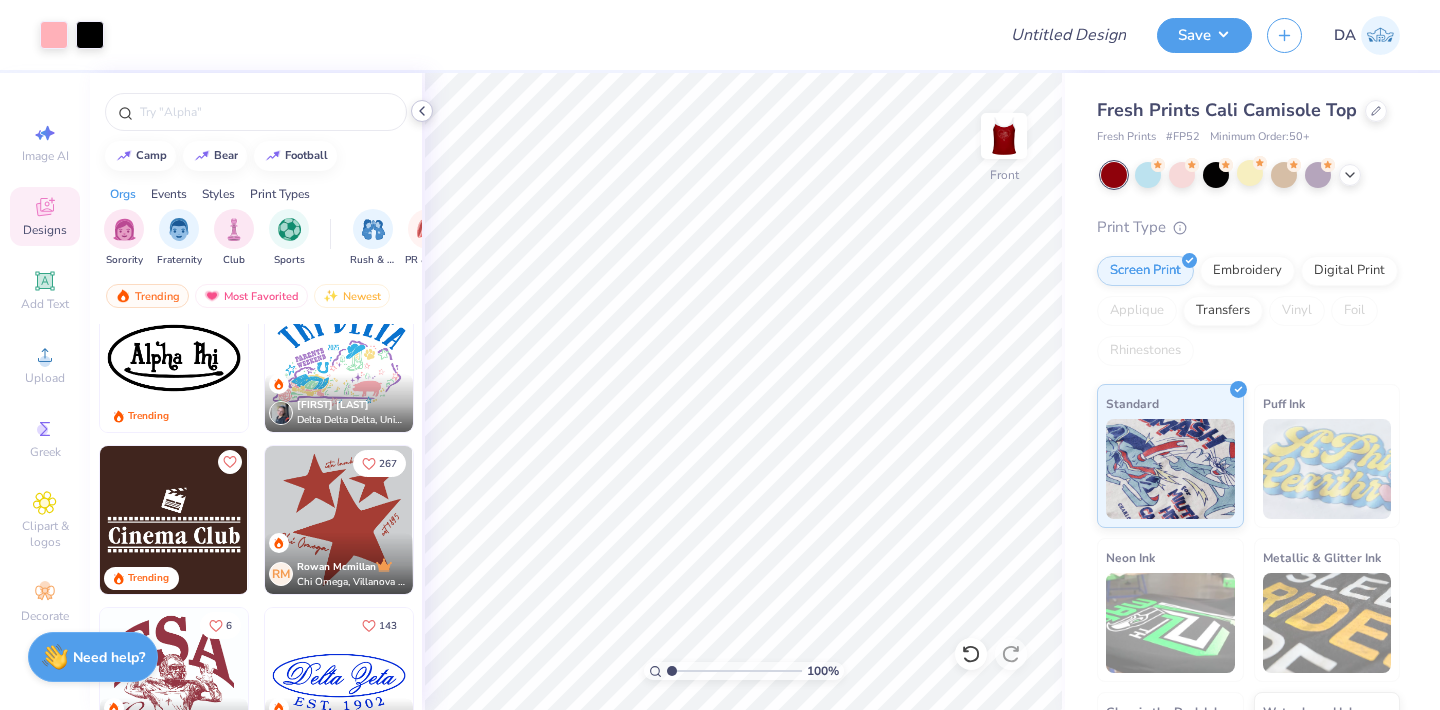 click 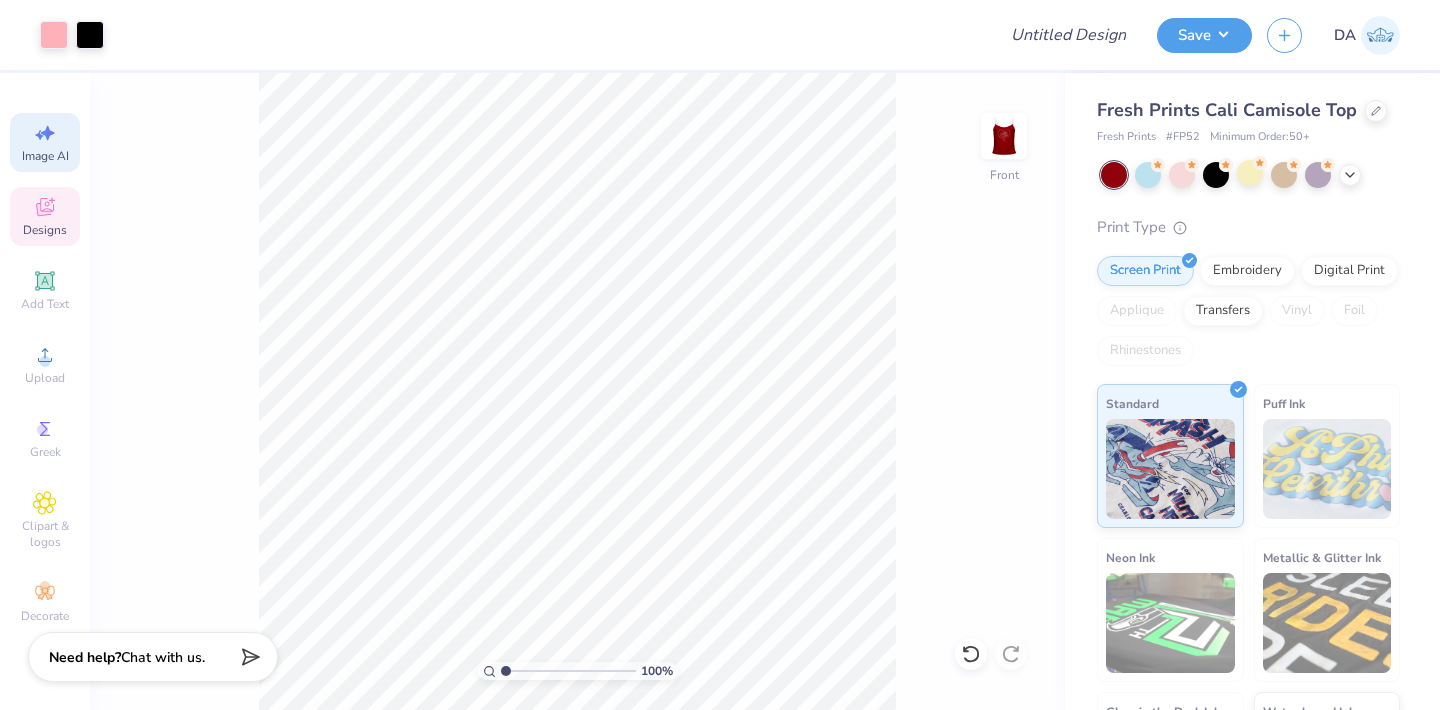 click on "Image AI" at bounding box center [45, 142] 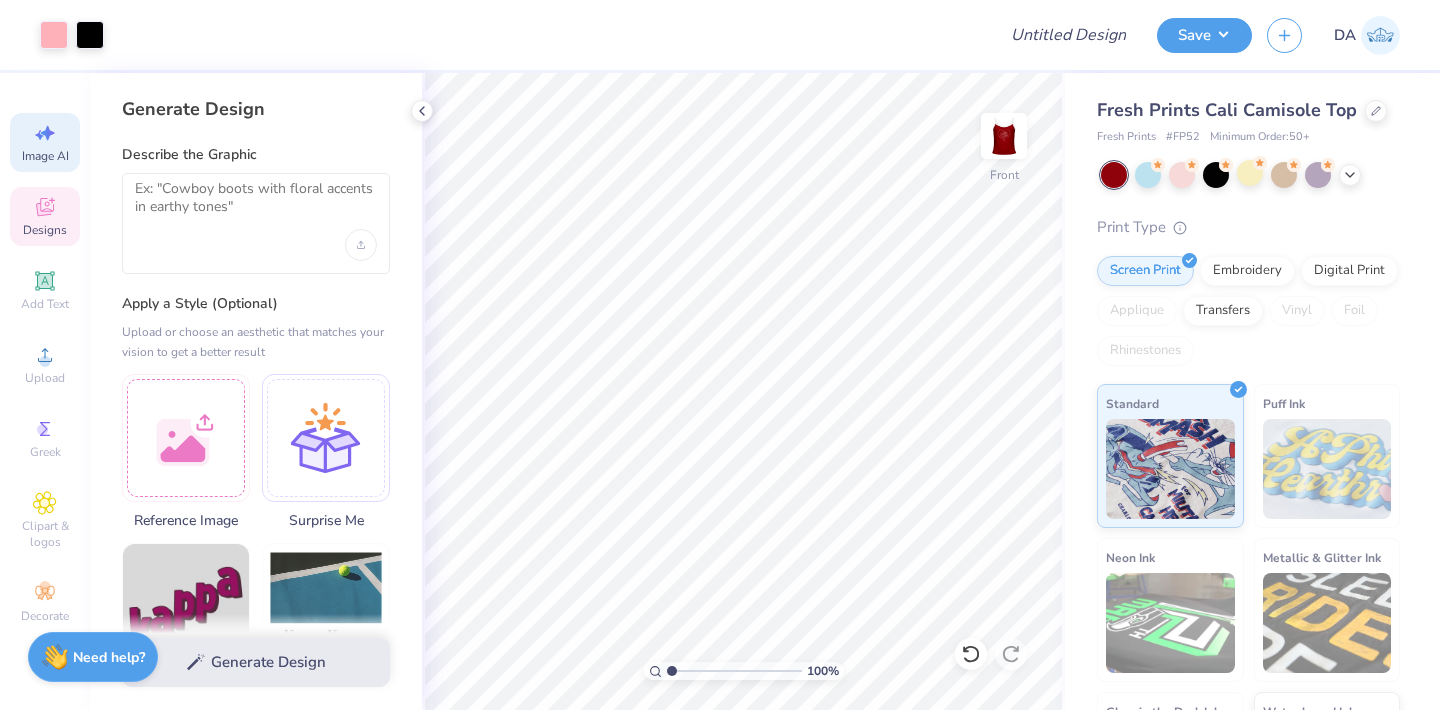 click on "Designs" at bounding box center (45, 230) 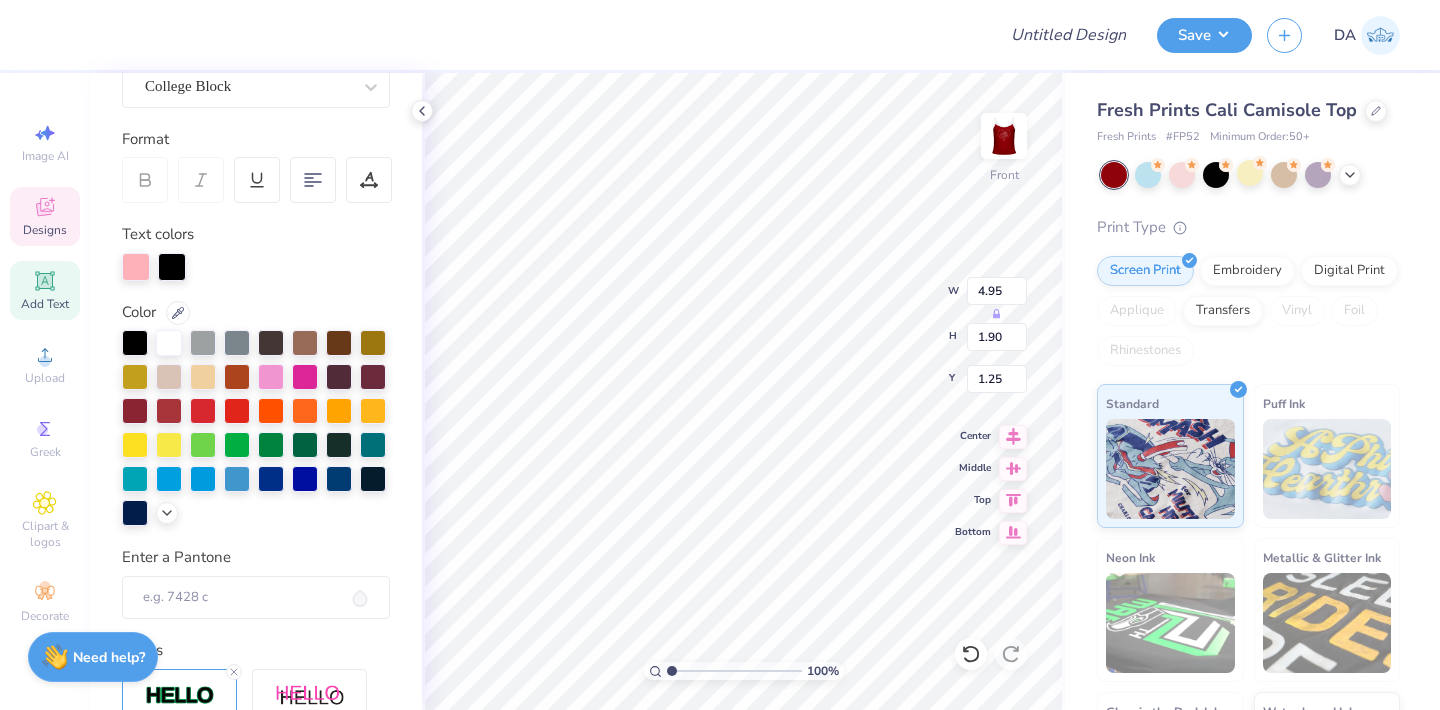 scroll, scrollTop: 193, scrollLeft: 0, axis: vertical 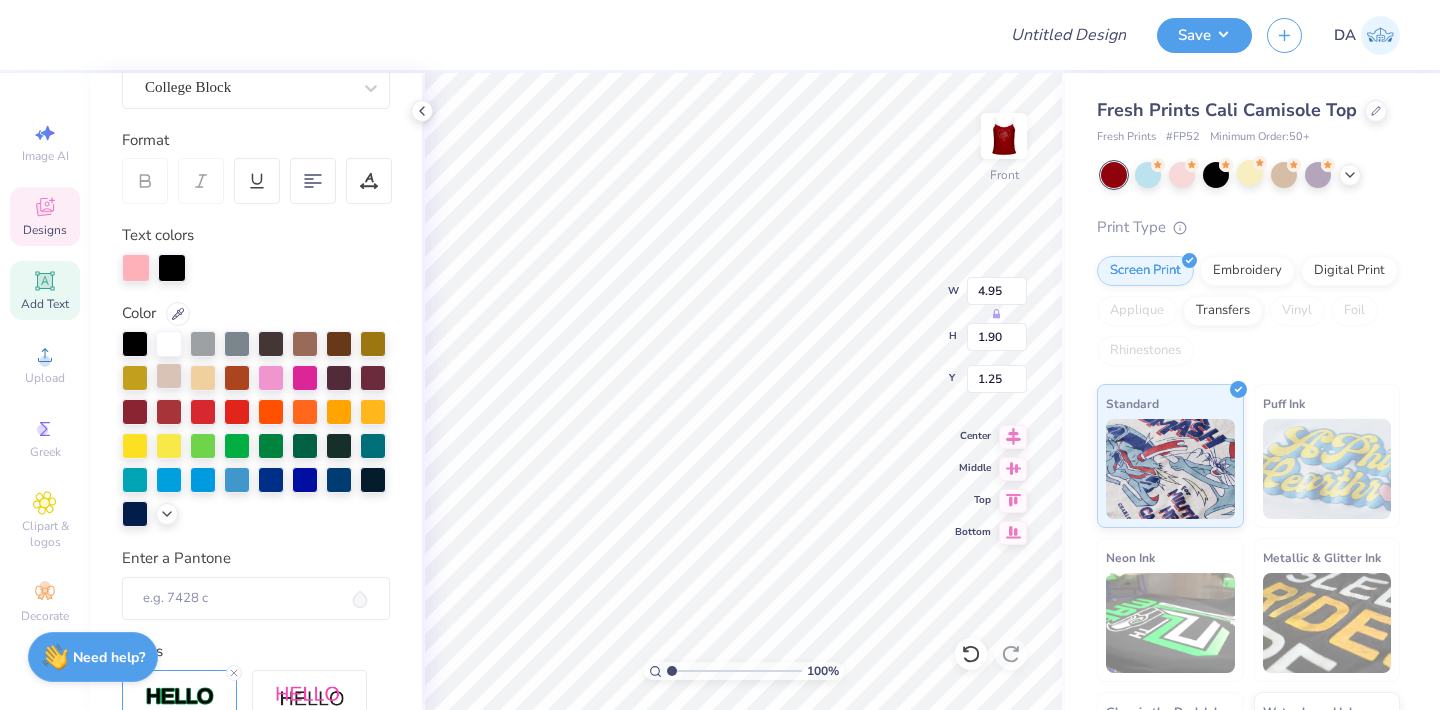 click at bounding box center (169, 376) 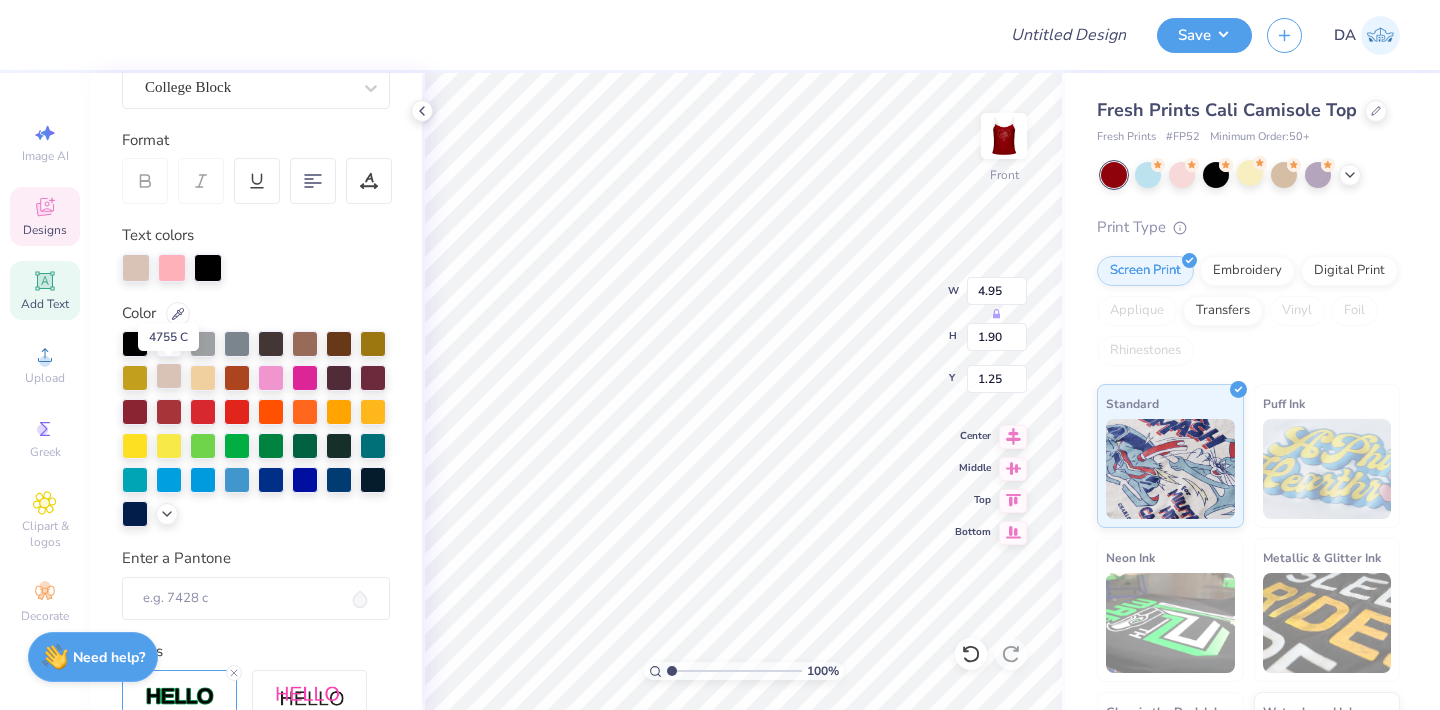 click at bounding box center (169, 376) 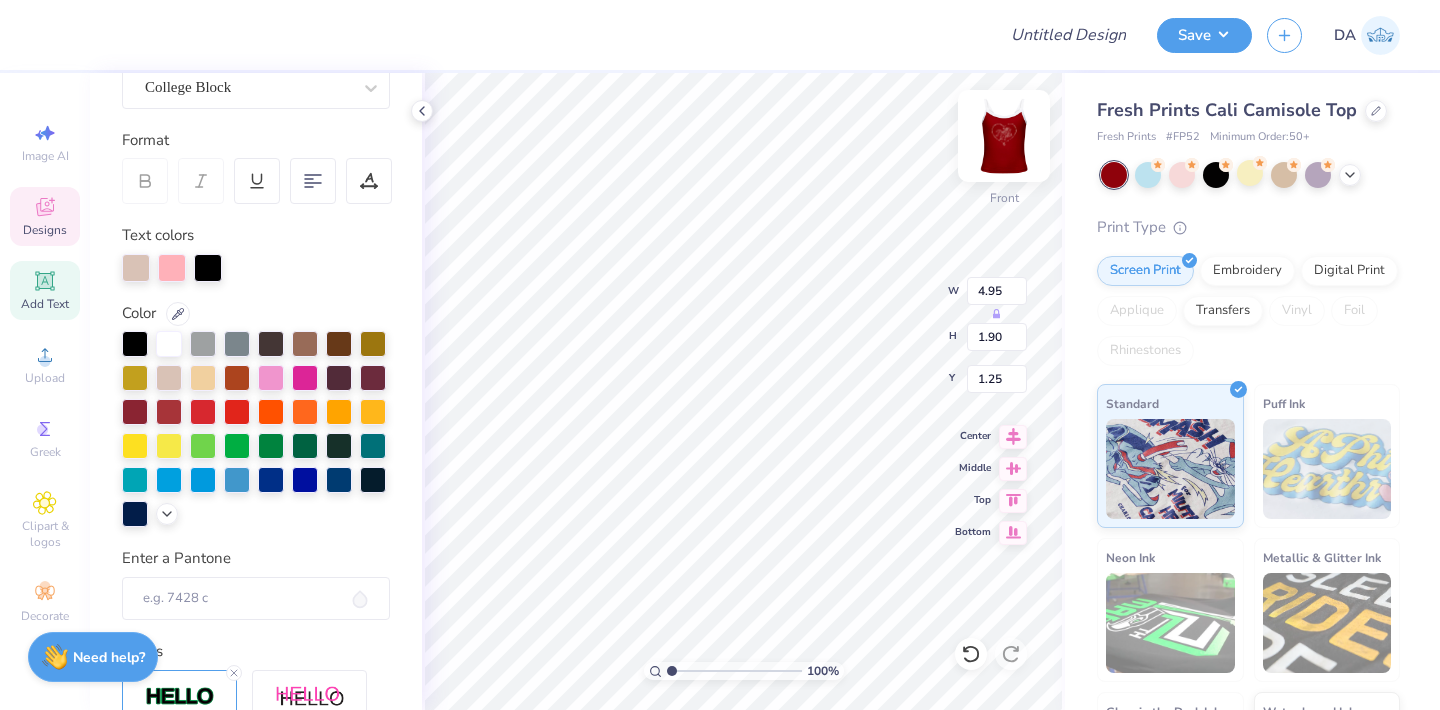 click at bounding box center [1004, 136] 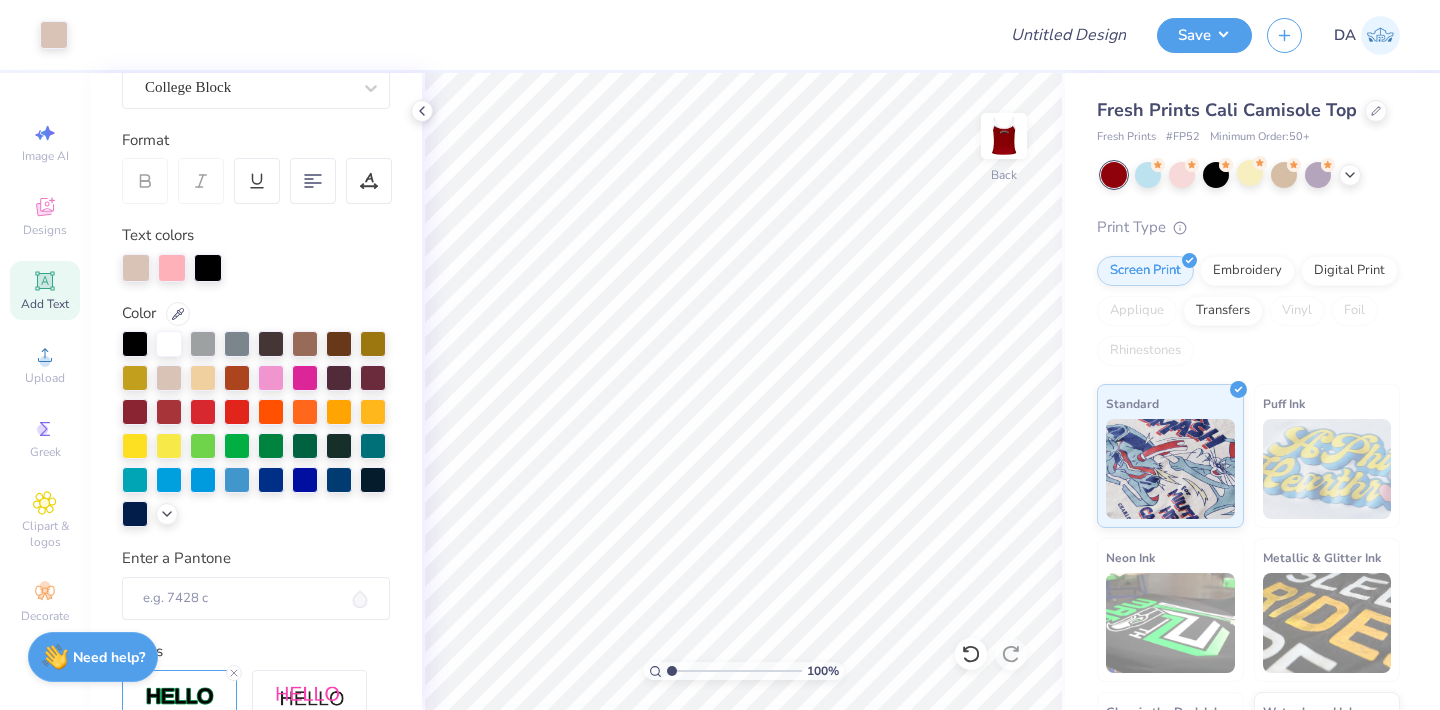 click at bounding box center (1004, 136) 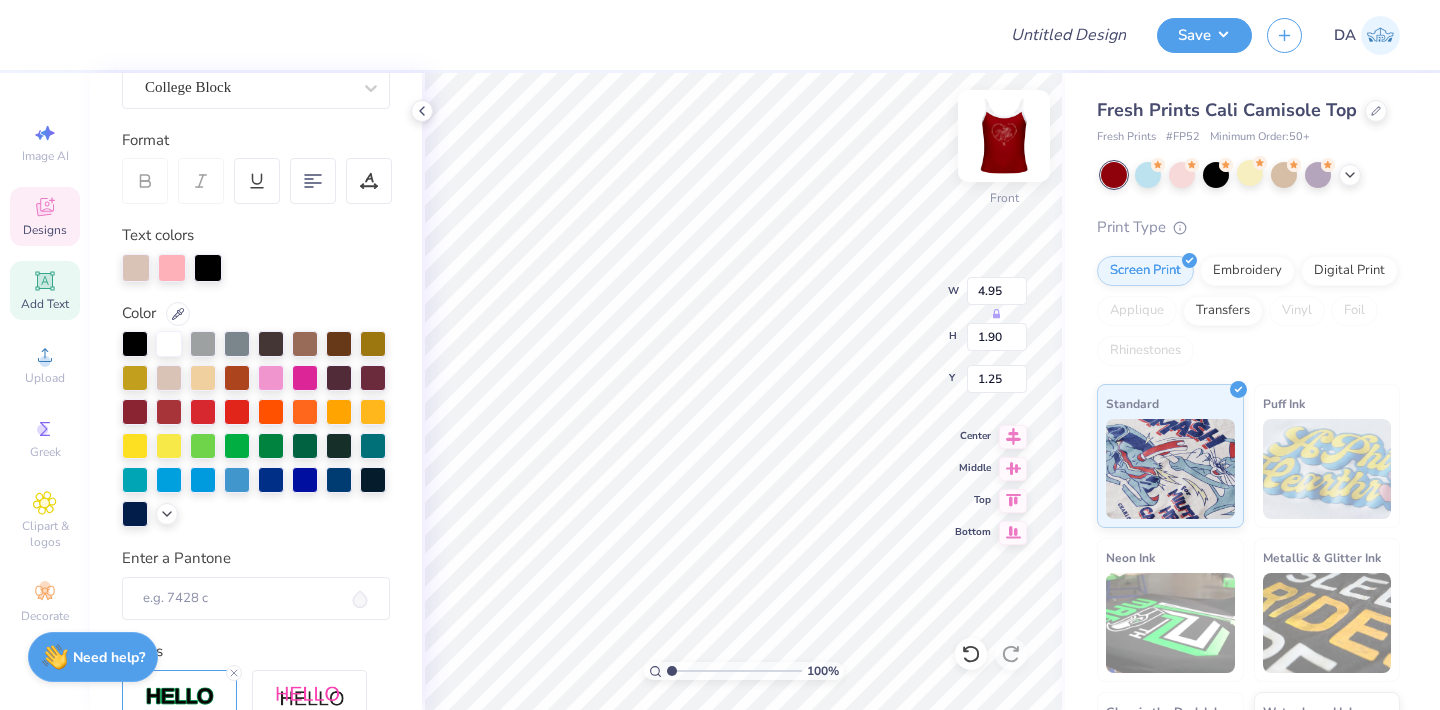 scroll, scrollTop: 0, scrollLeft: 1, axis: horizontal 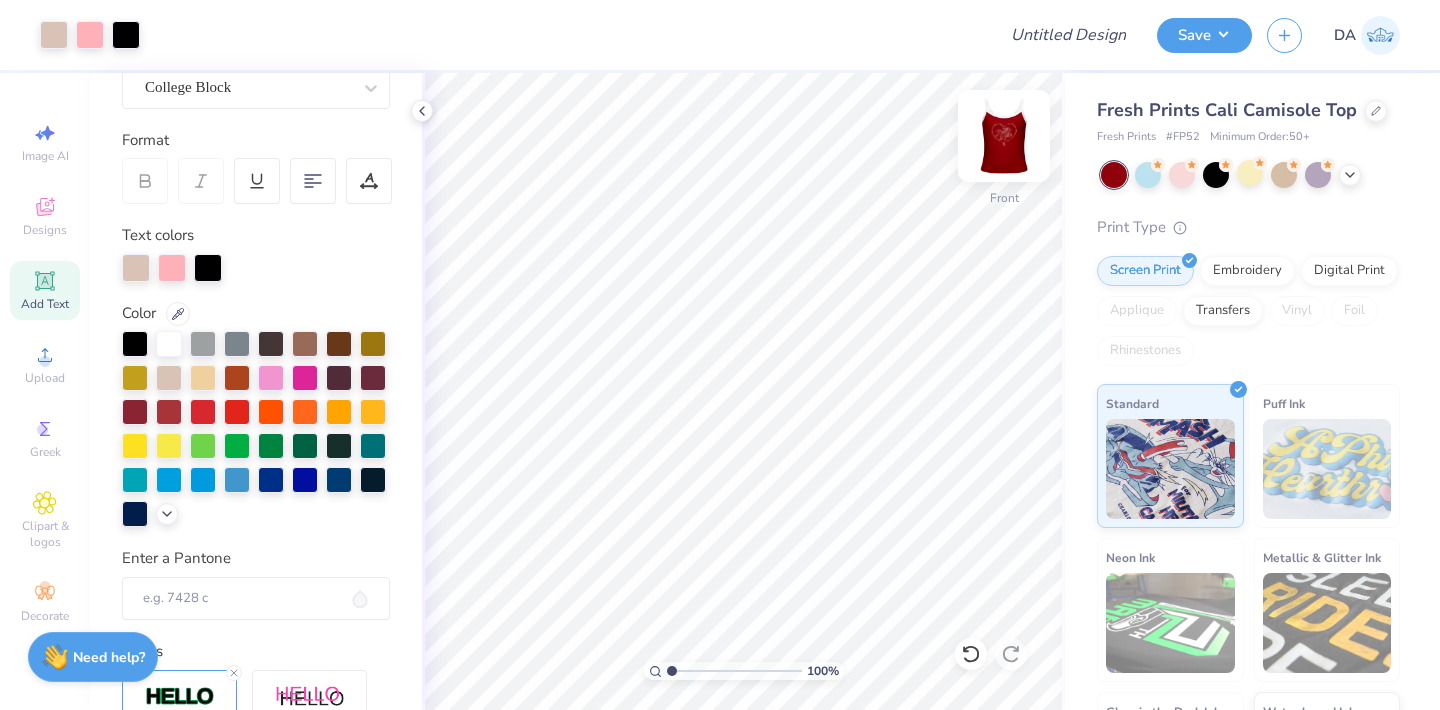 click at bounding box center [1004, 136] 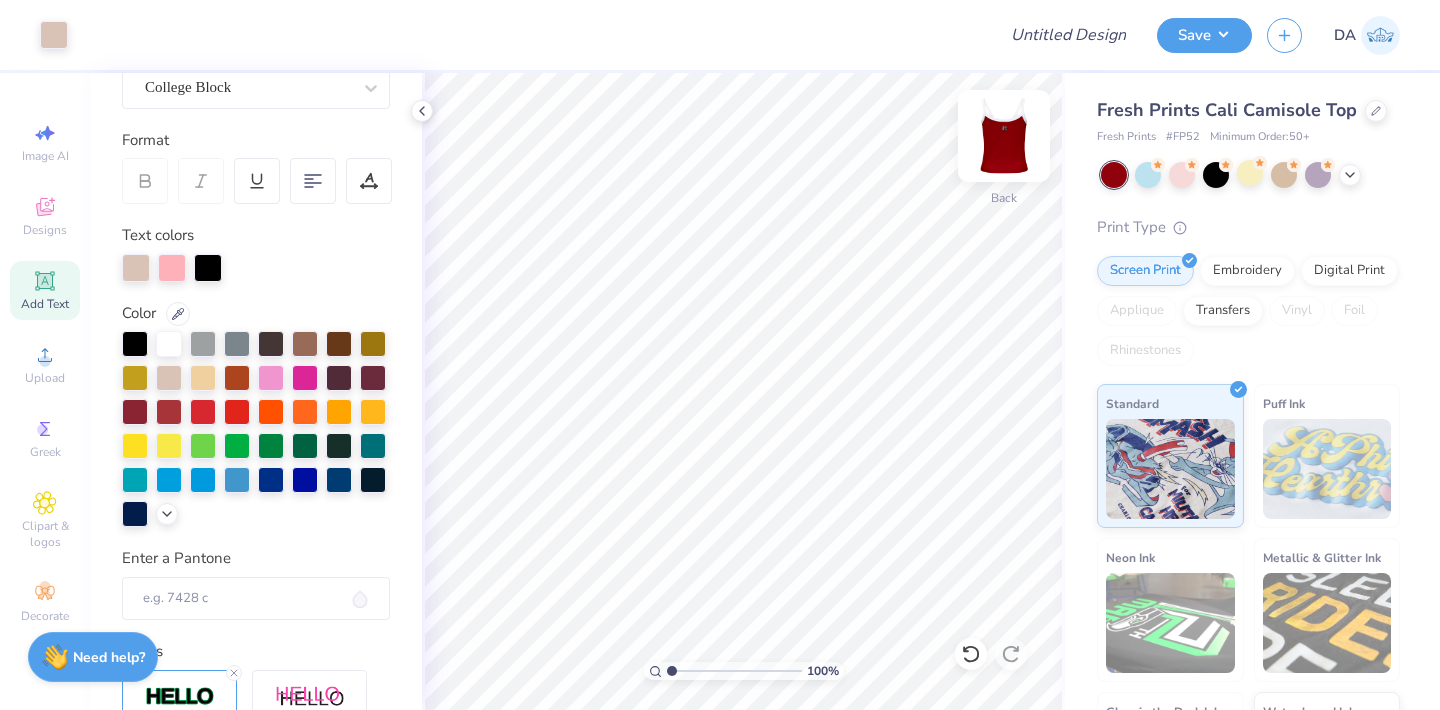 click at bounding box center (1004, 136) 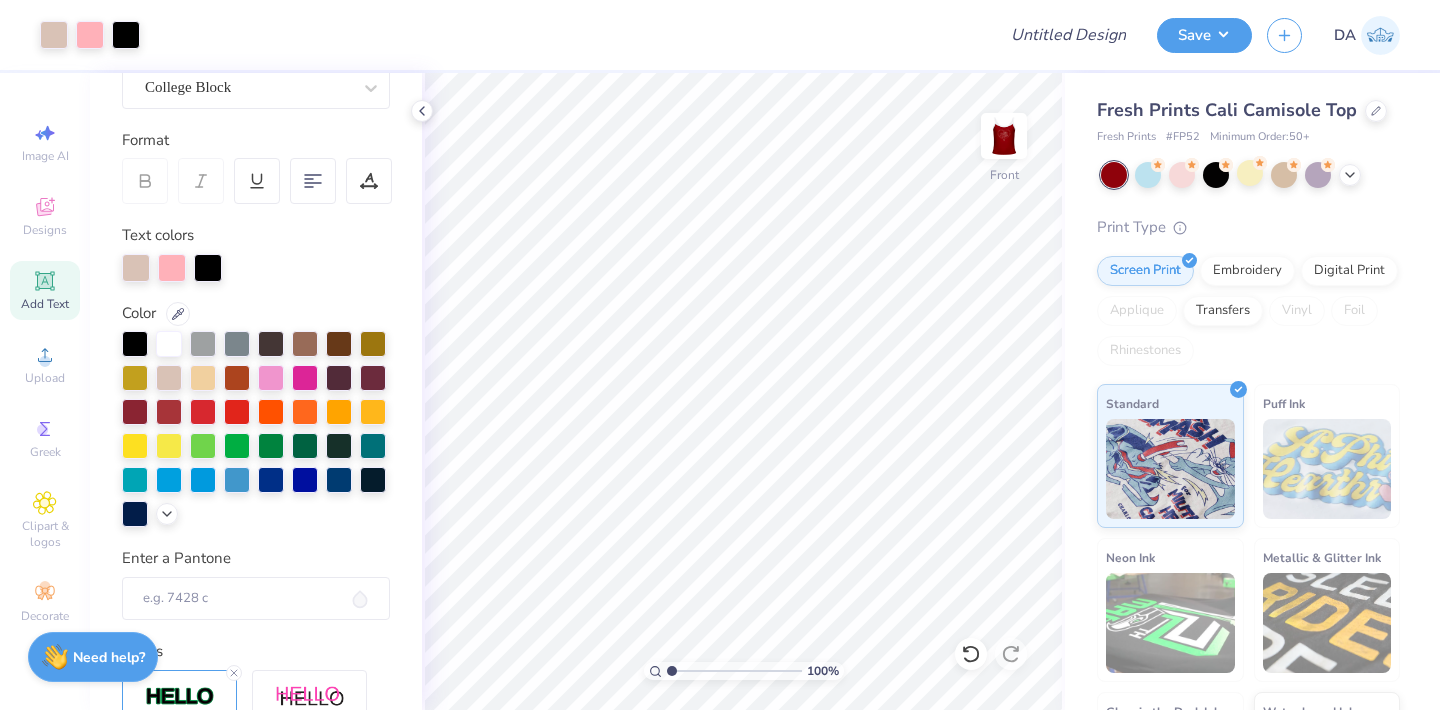 click at bounding box center [1004, 136] 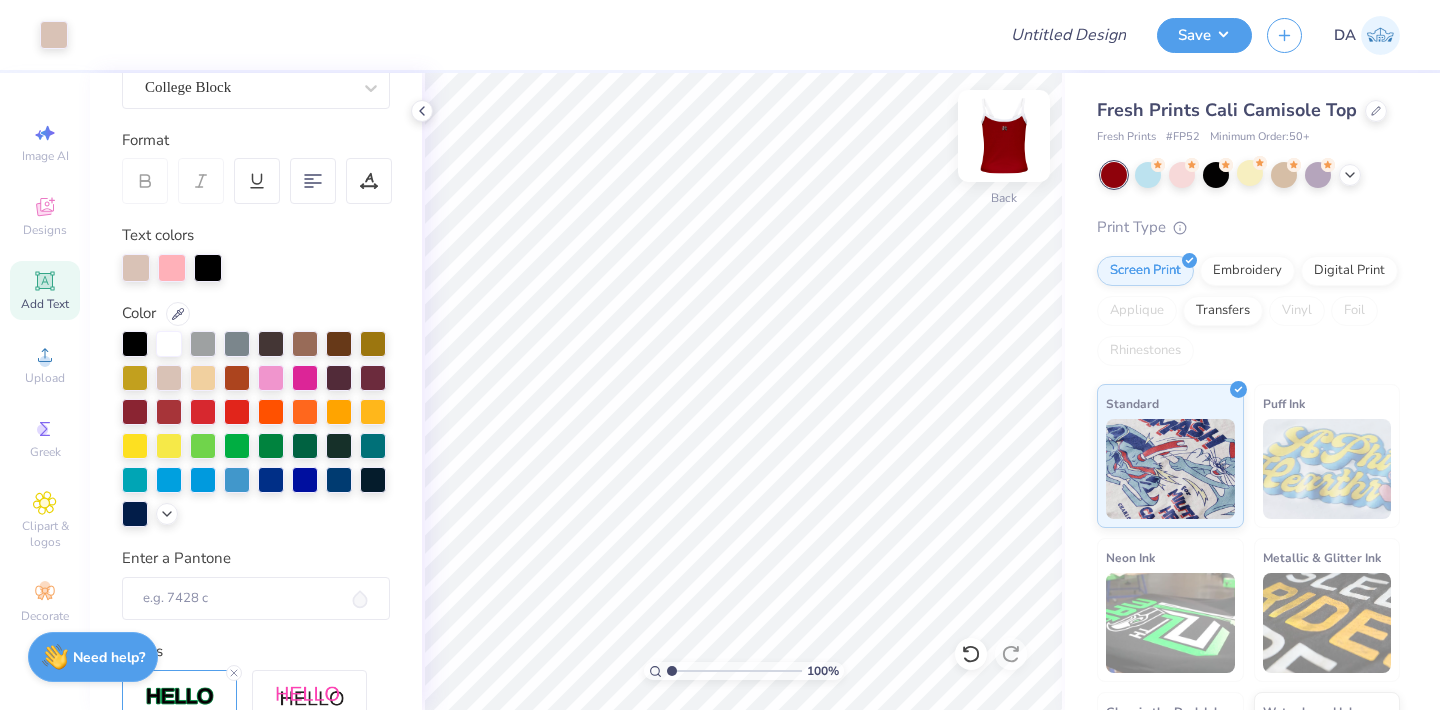 click at bounding box center [1004, 136] 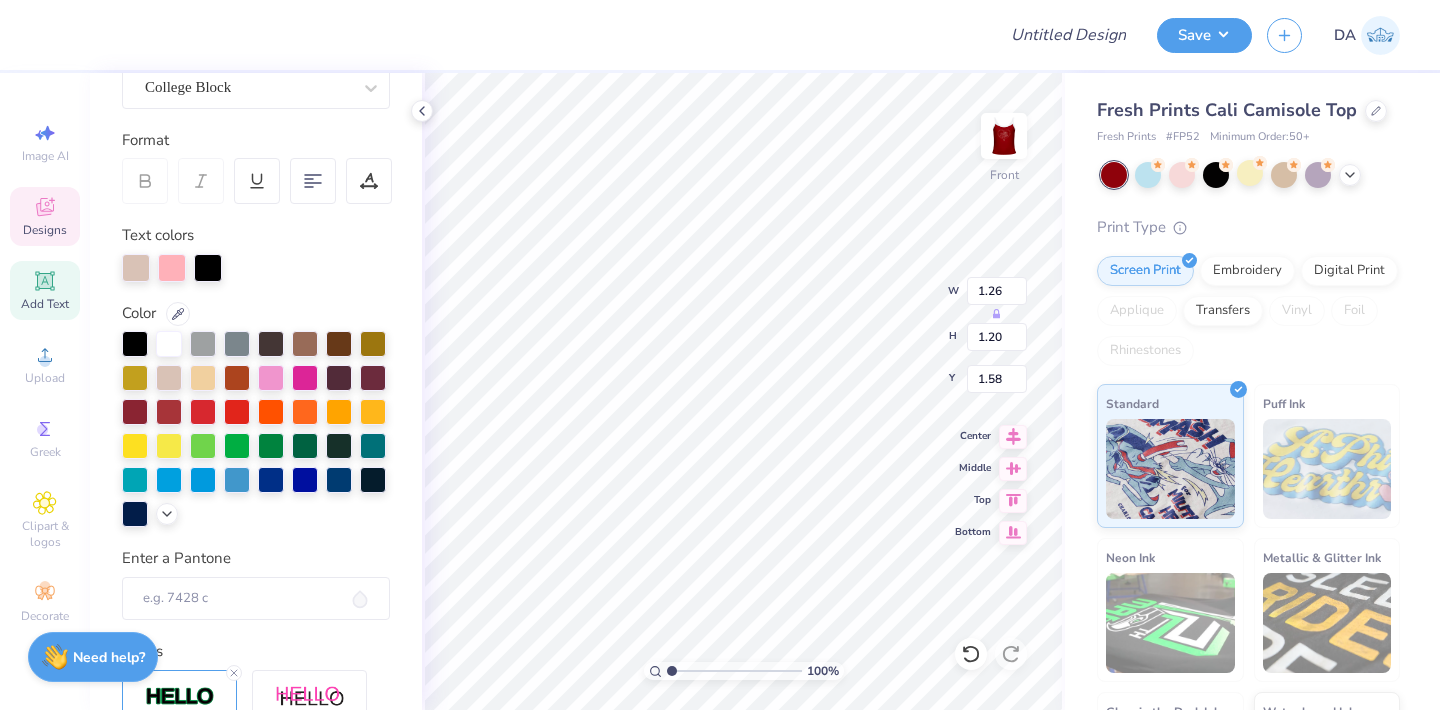 scroll, scrollTop: 0, scrollLeft: 1, axis: horizontal 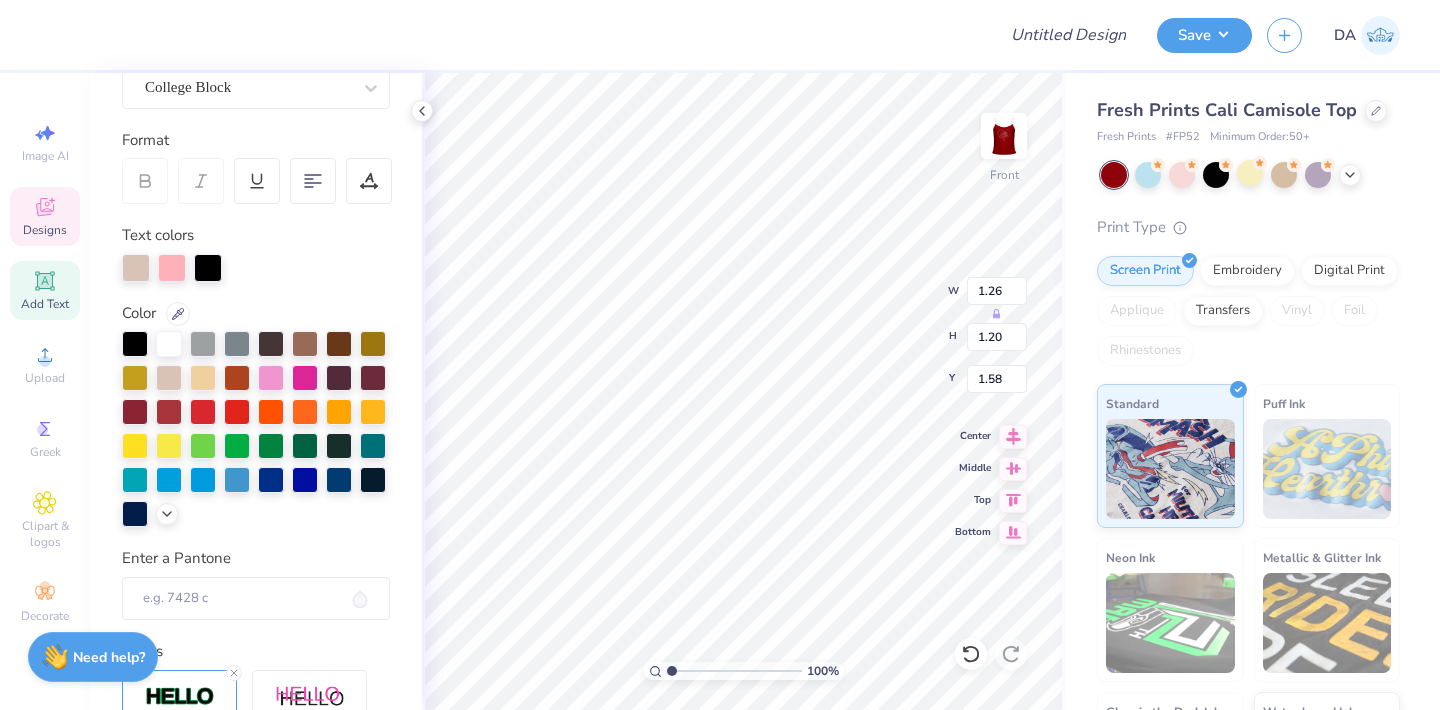 type on "DELTA ZETA" 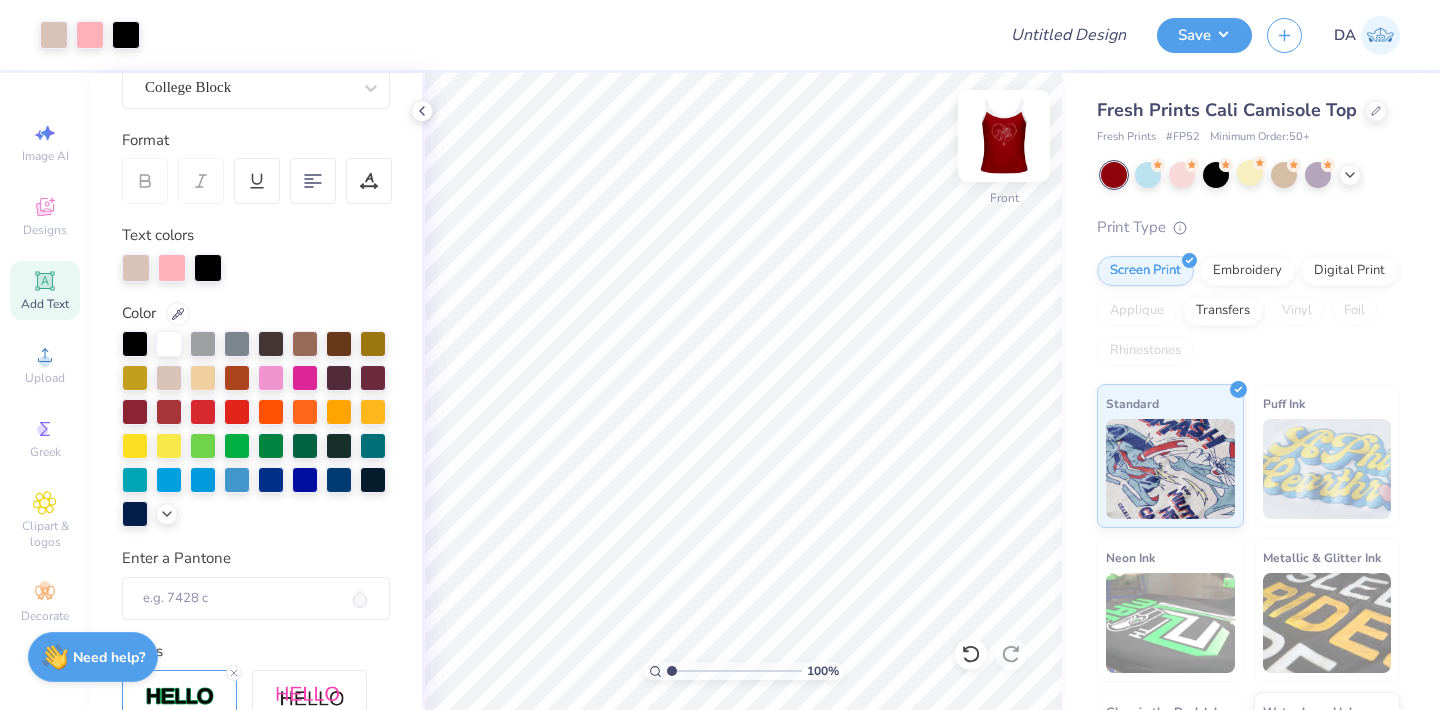 click at bounding box center [1004, 136] 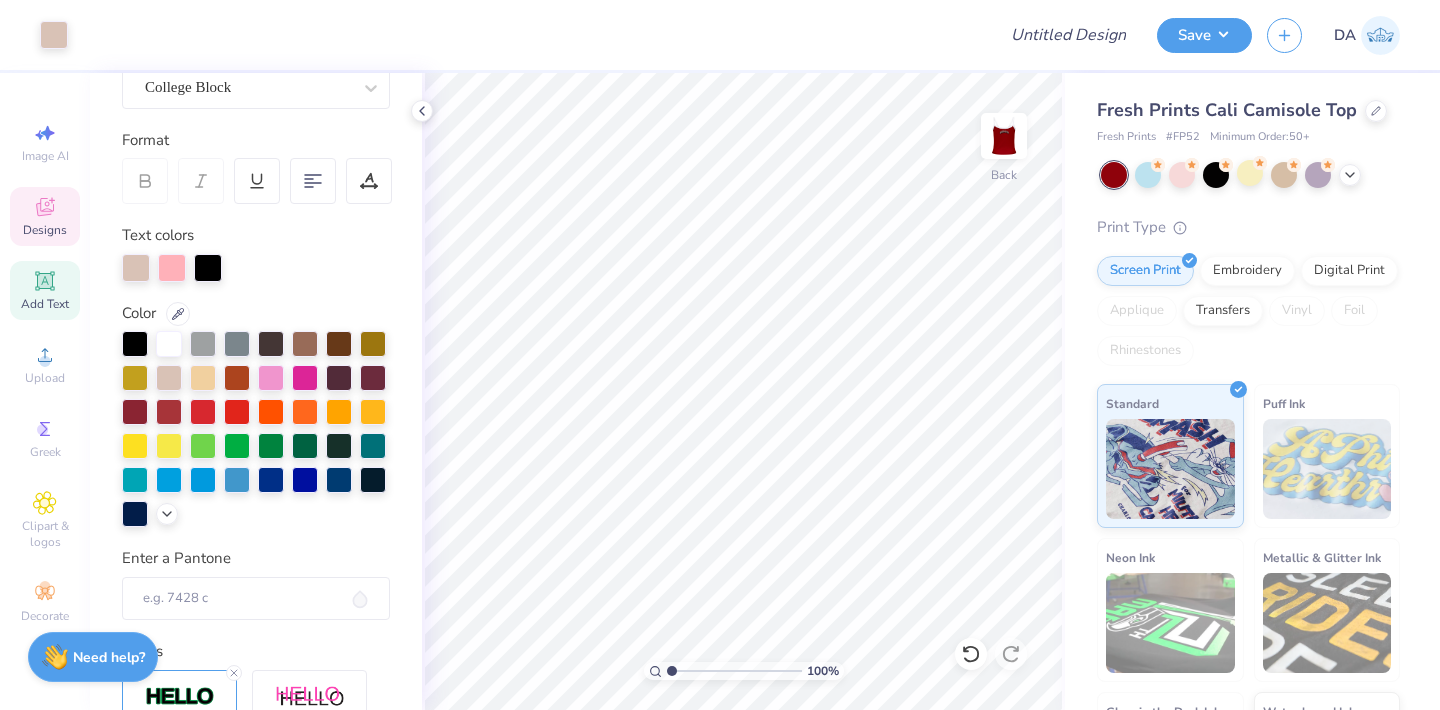 click 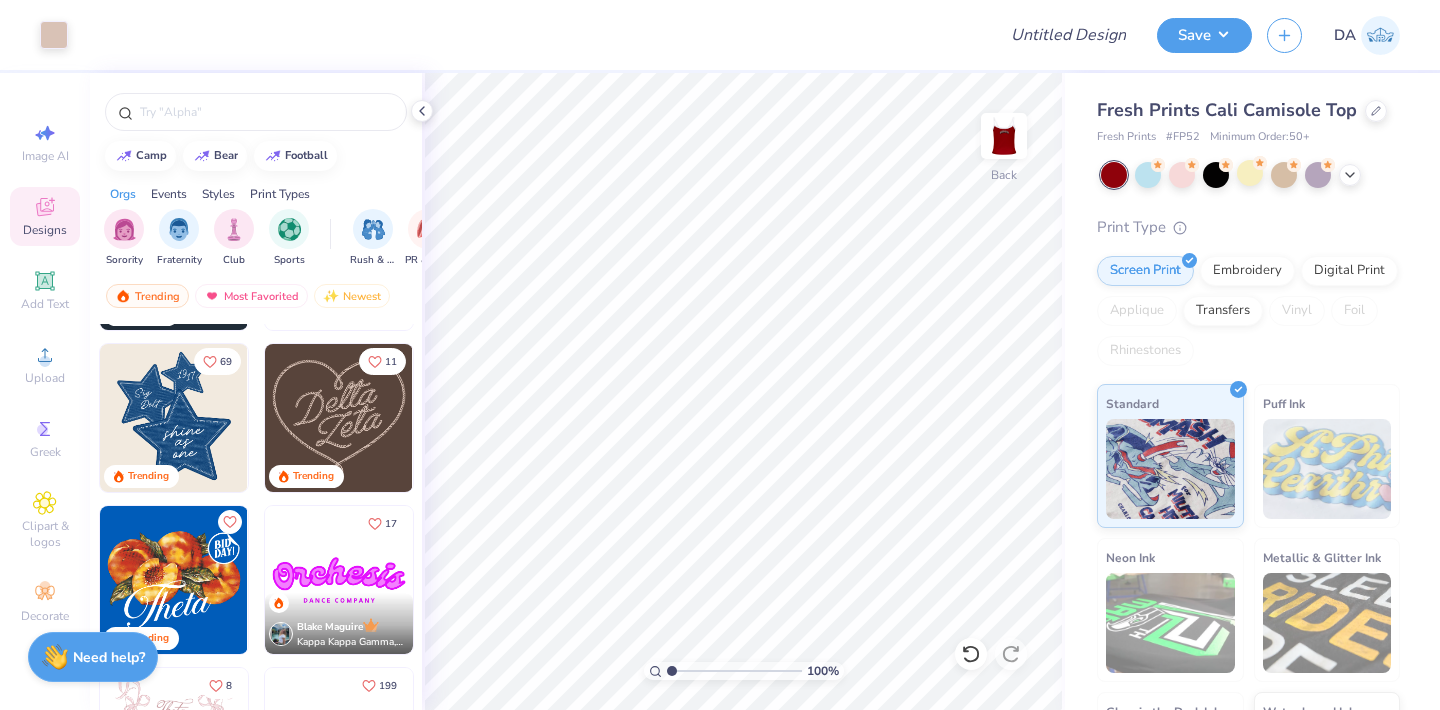 scroll, scrollTop: 41, scrollLeft: 0, axis: vertical 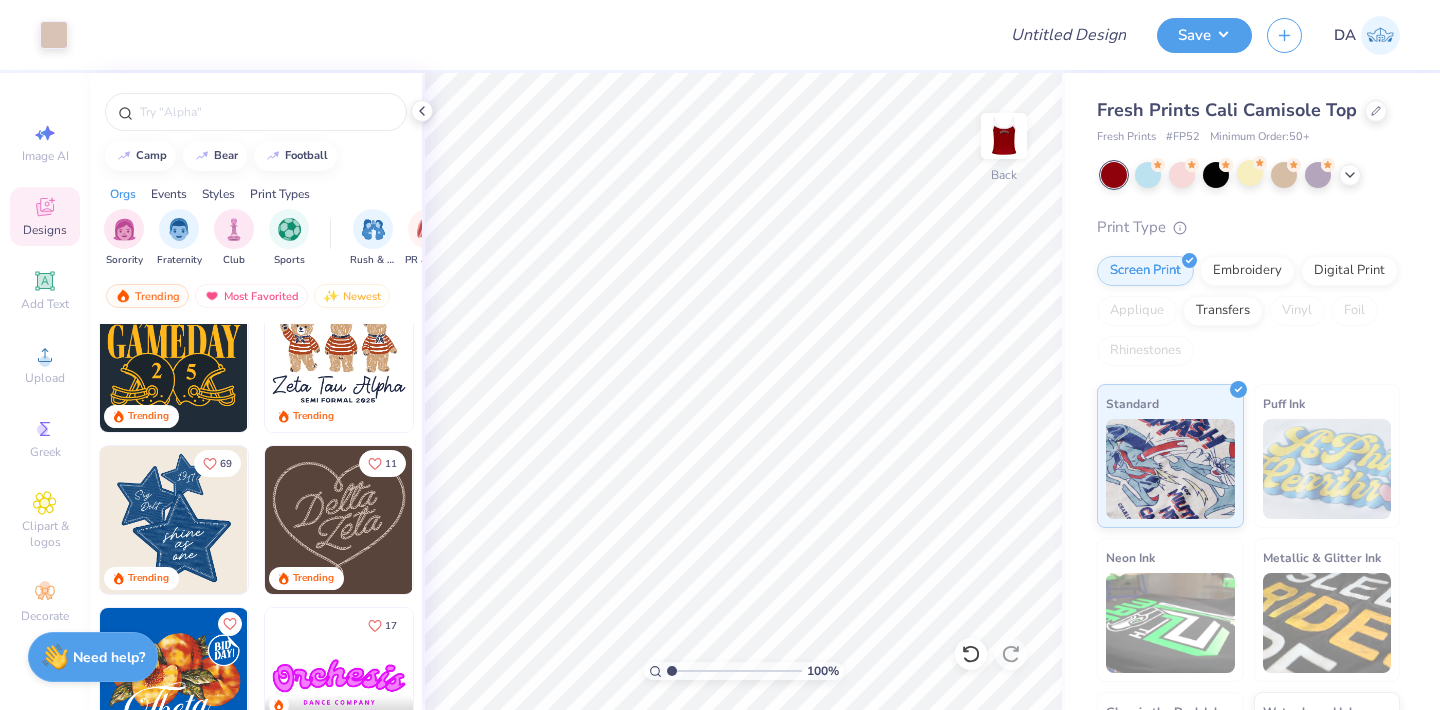 click at bounding box center (339, 358) 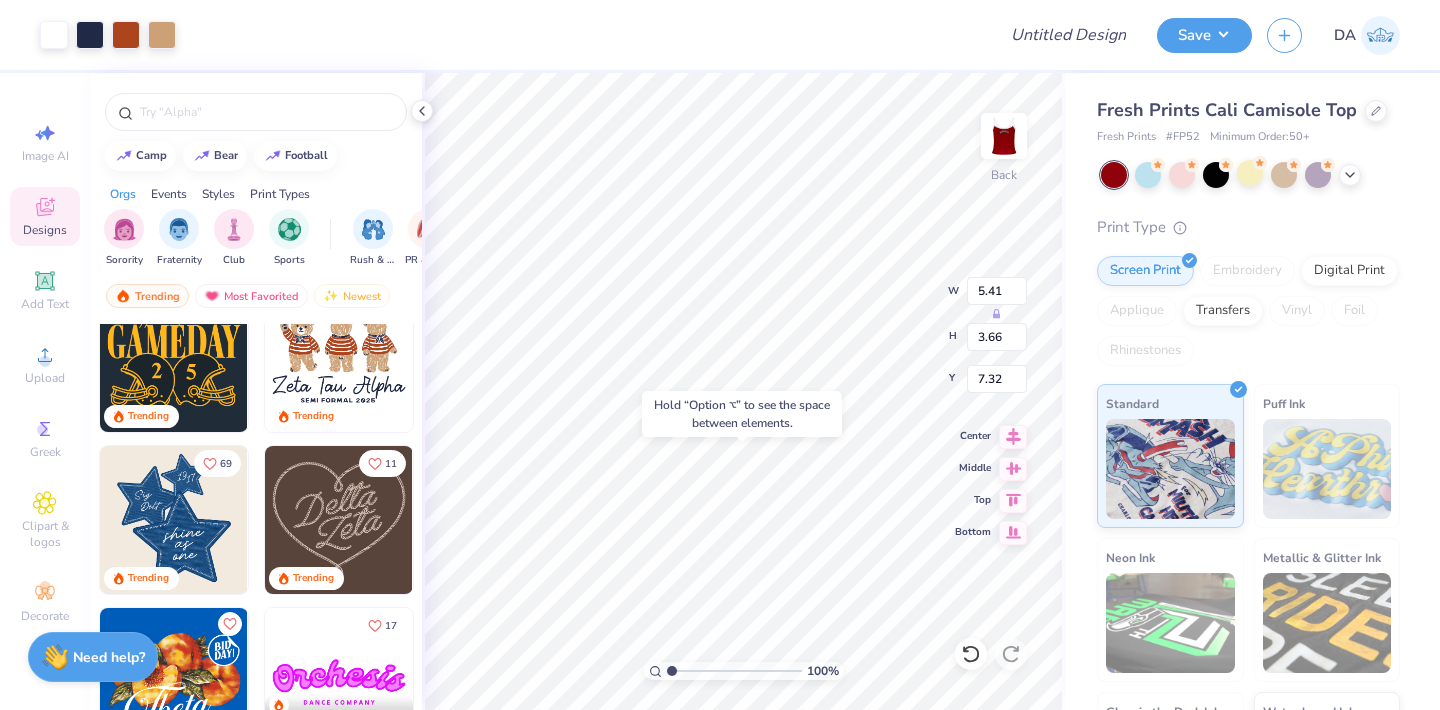 type on "7.32" 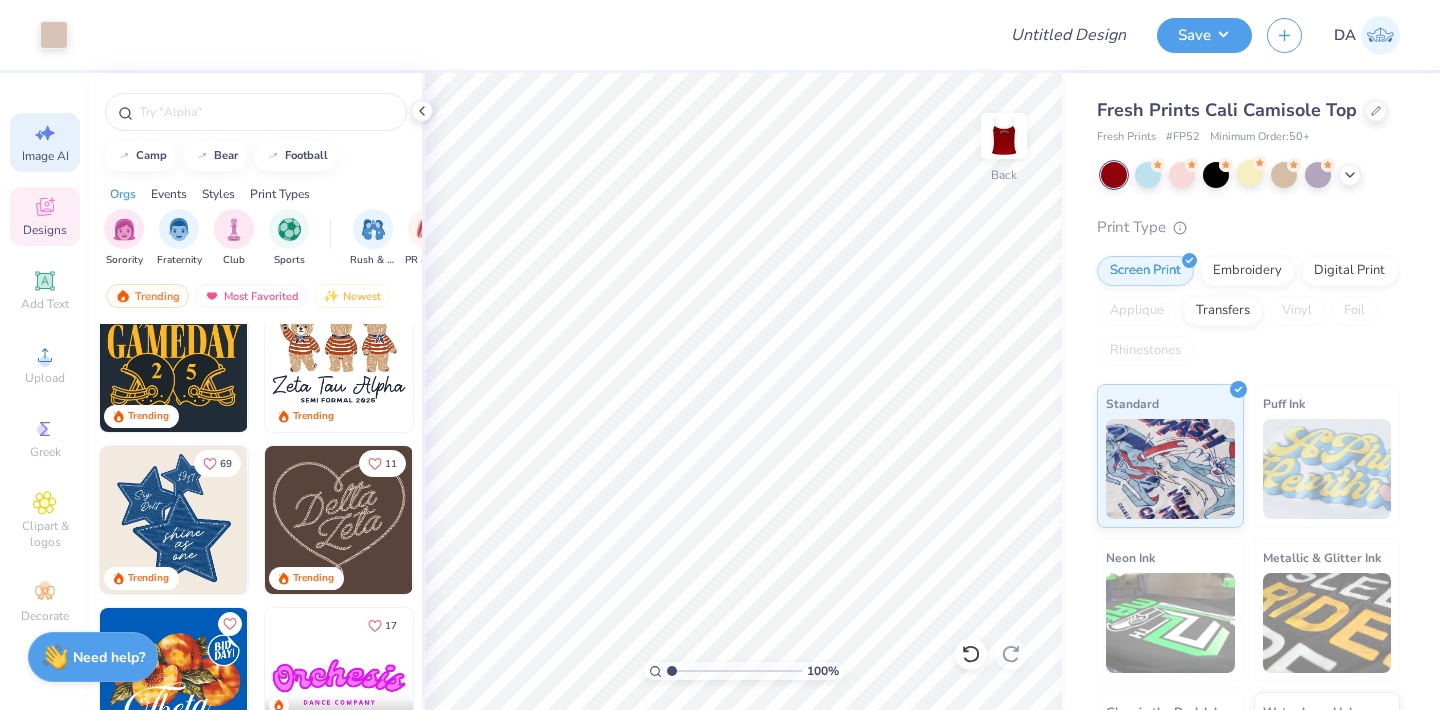 click on "Image AI" at bounding box center (45, 156) 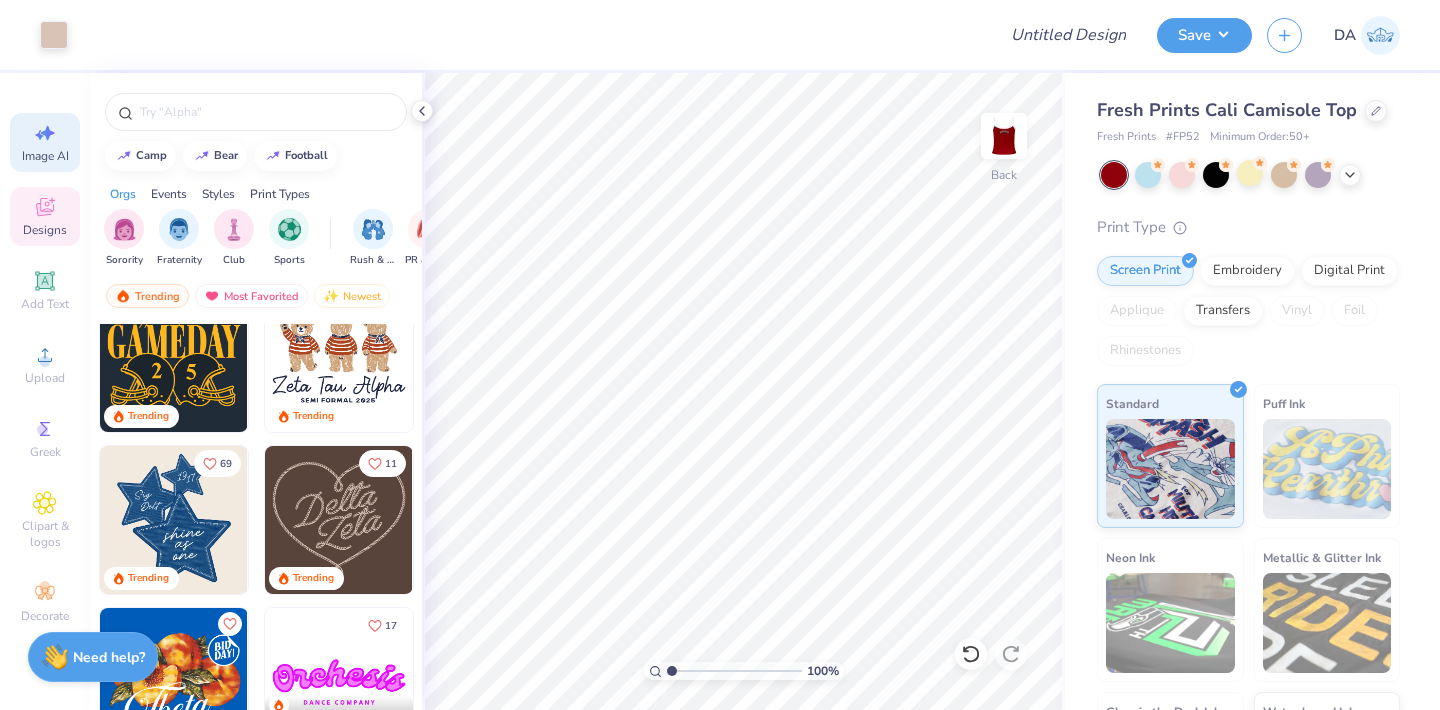 select on "4" 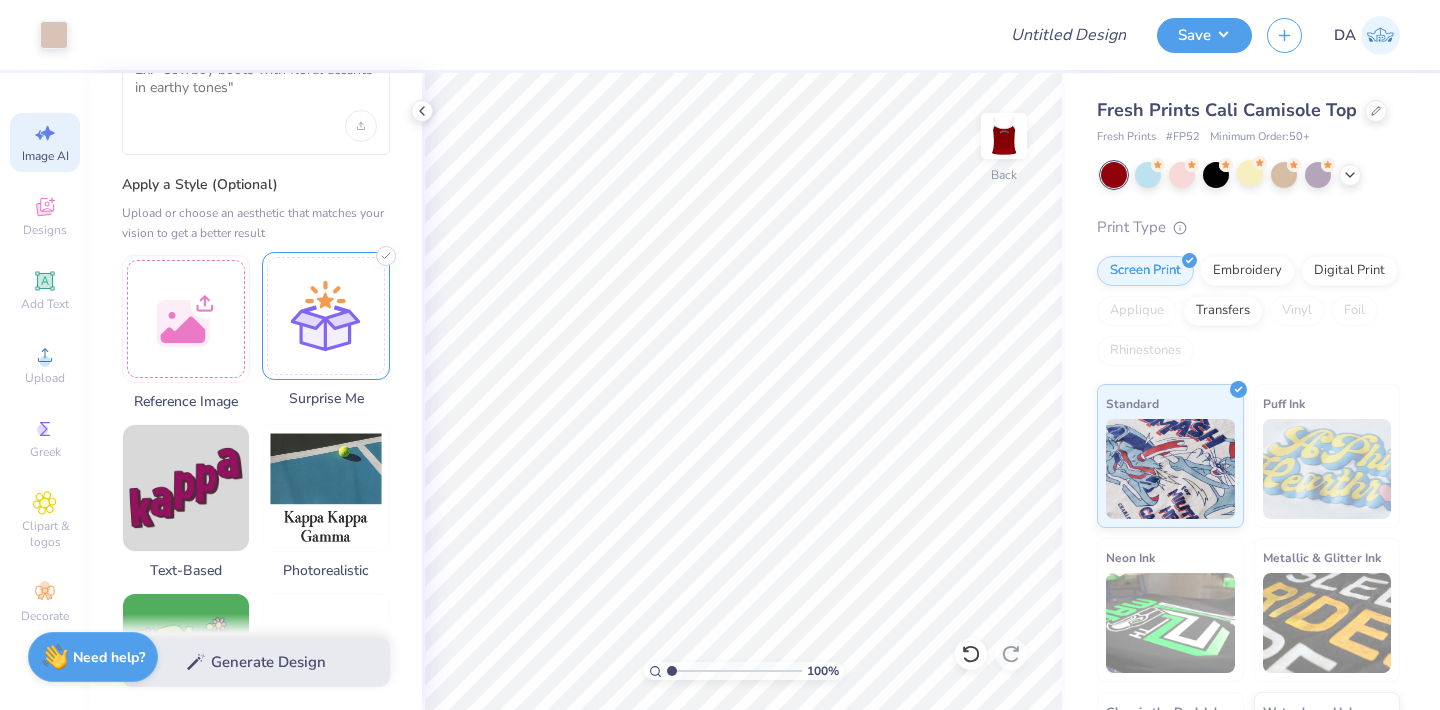 scroll, scrollTop: 0, scrollLeft: 0, axis: both 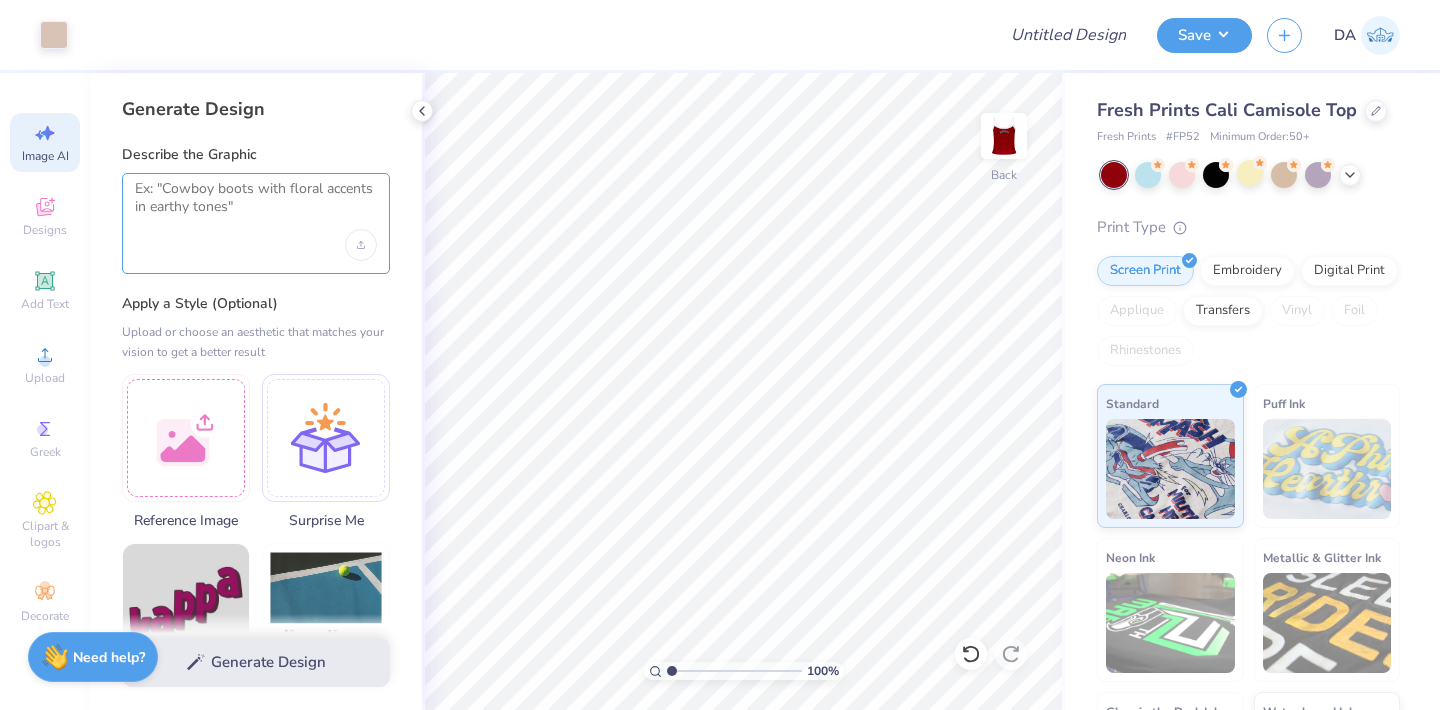 click at bounding box center [256, 205] 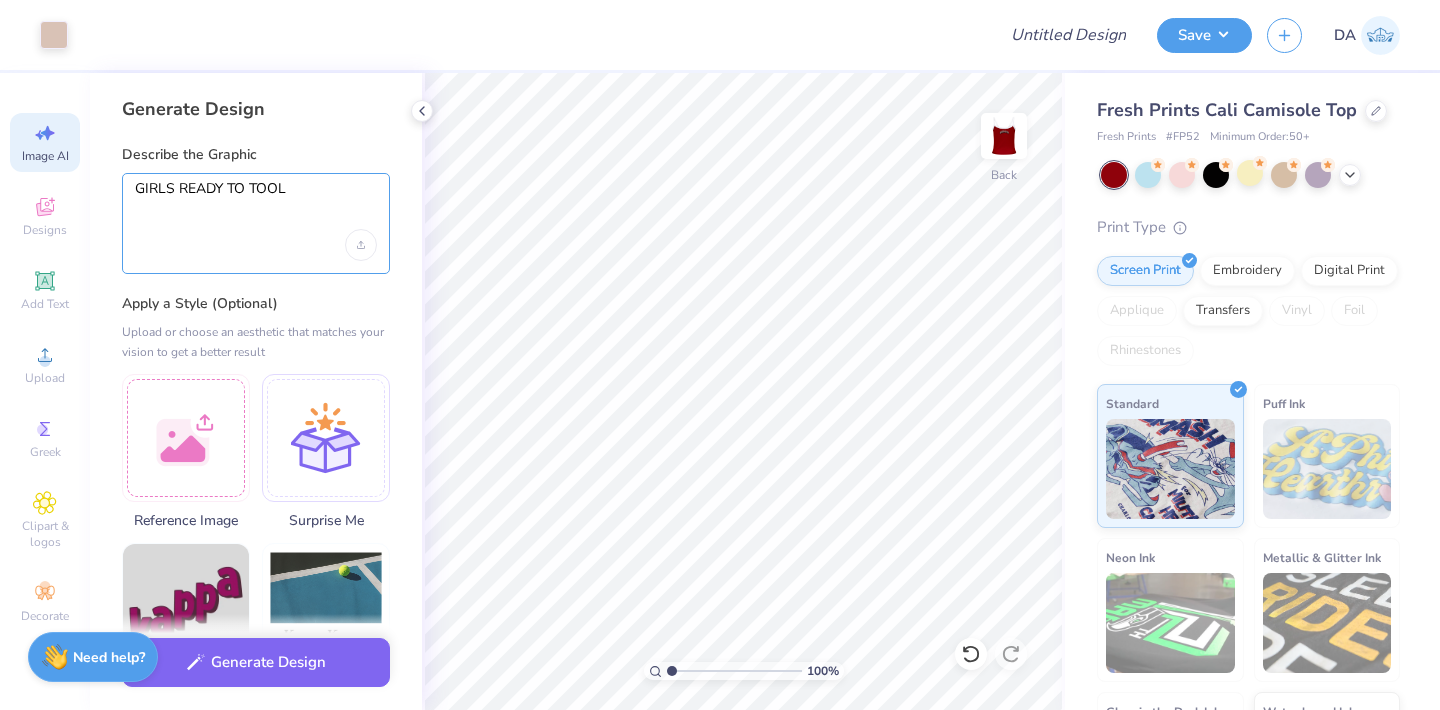 drag, startPoint x: 284, startPoint y: 186, endPoint x: 251, endPoint y: 189, distance: 33.13608 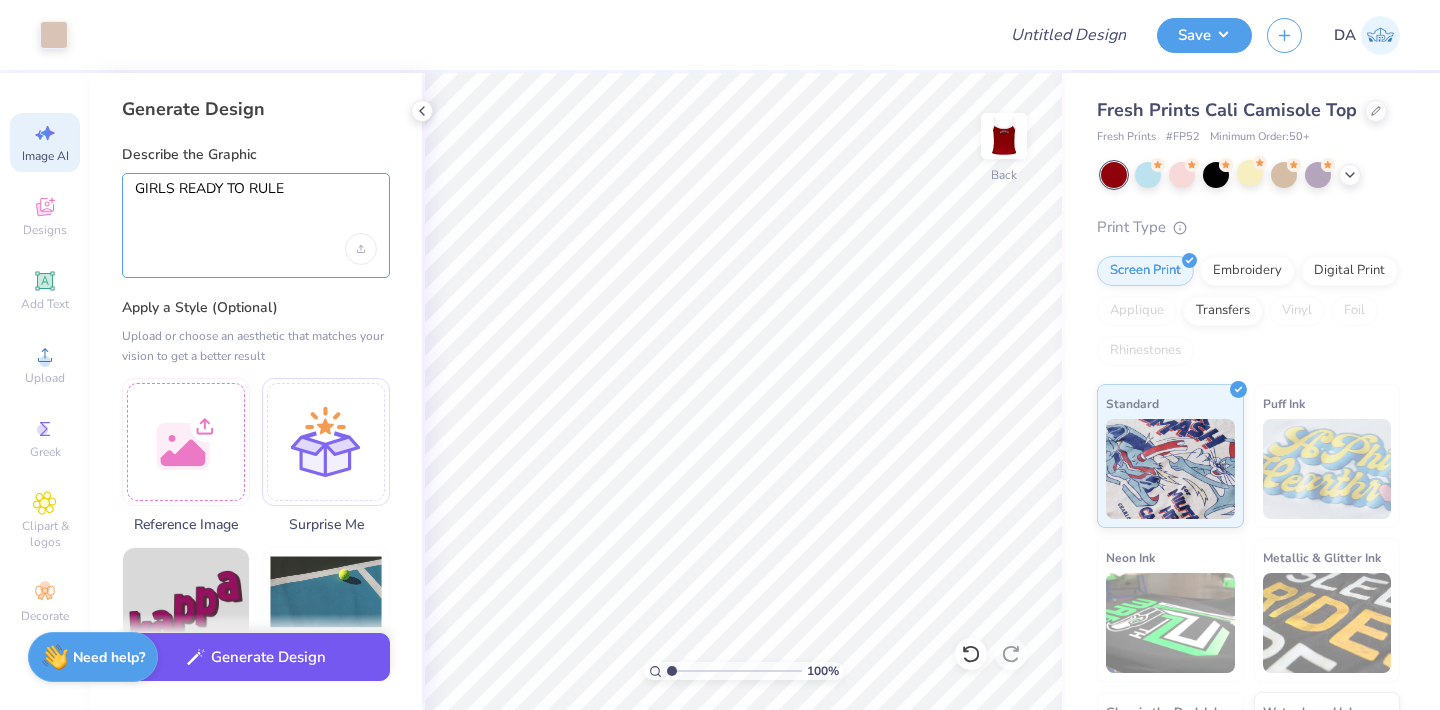 type on "GIRLS READY TO RULE" 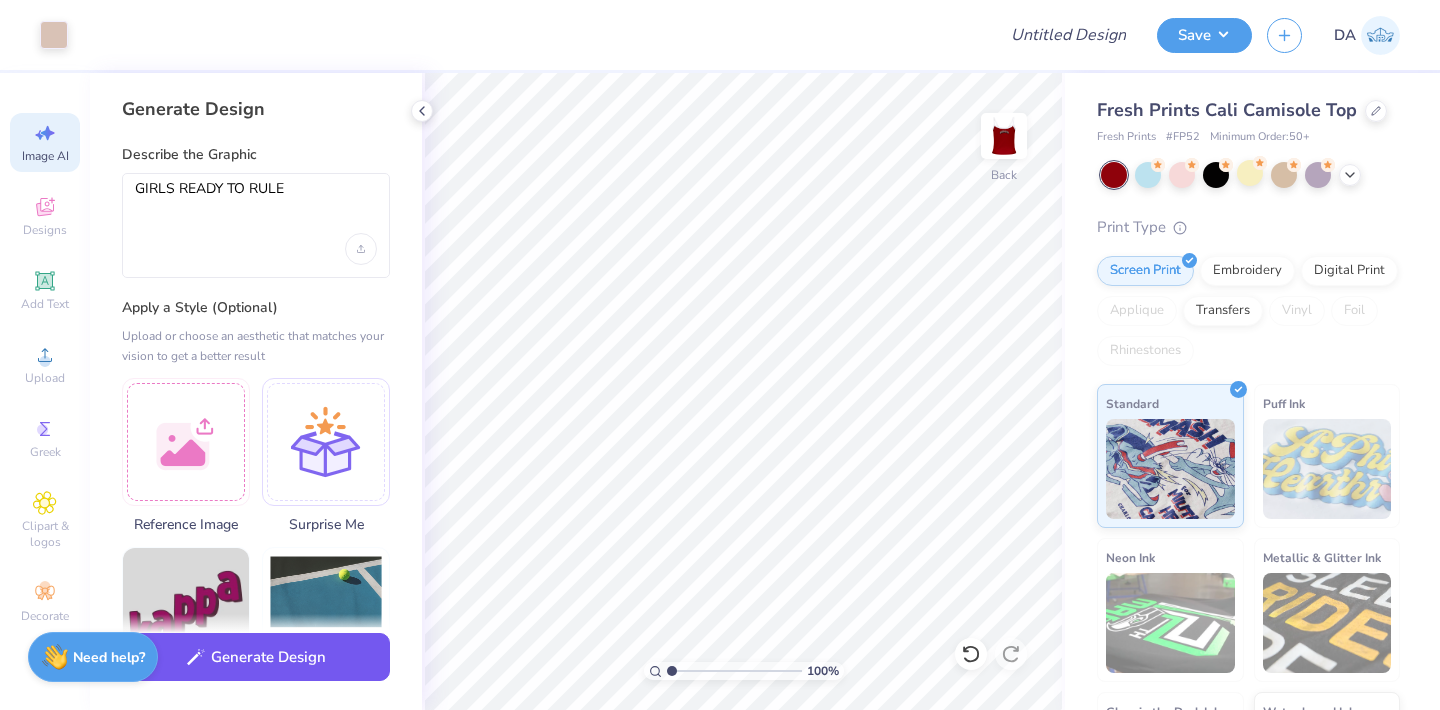 click on "Generate Design" at bounding box center [256, 657] 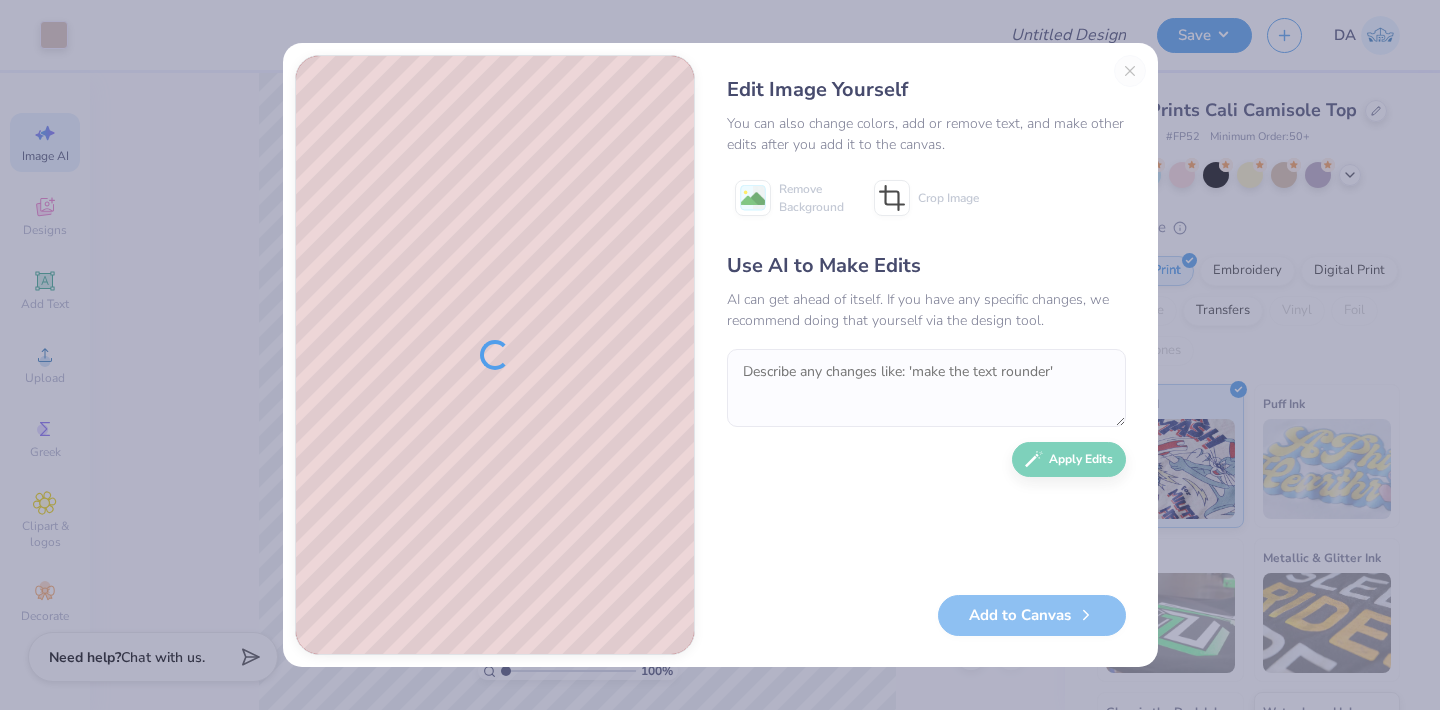 scroll, scrollTop: 0, scrollLeft: 0, axis: both 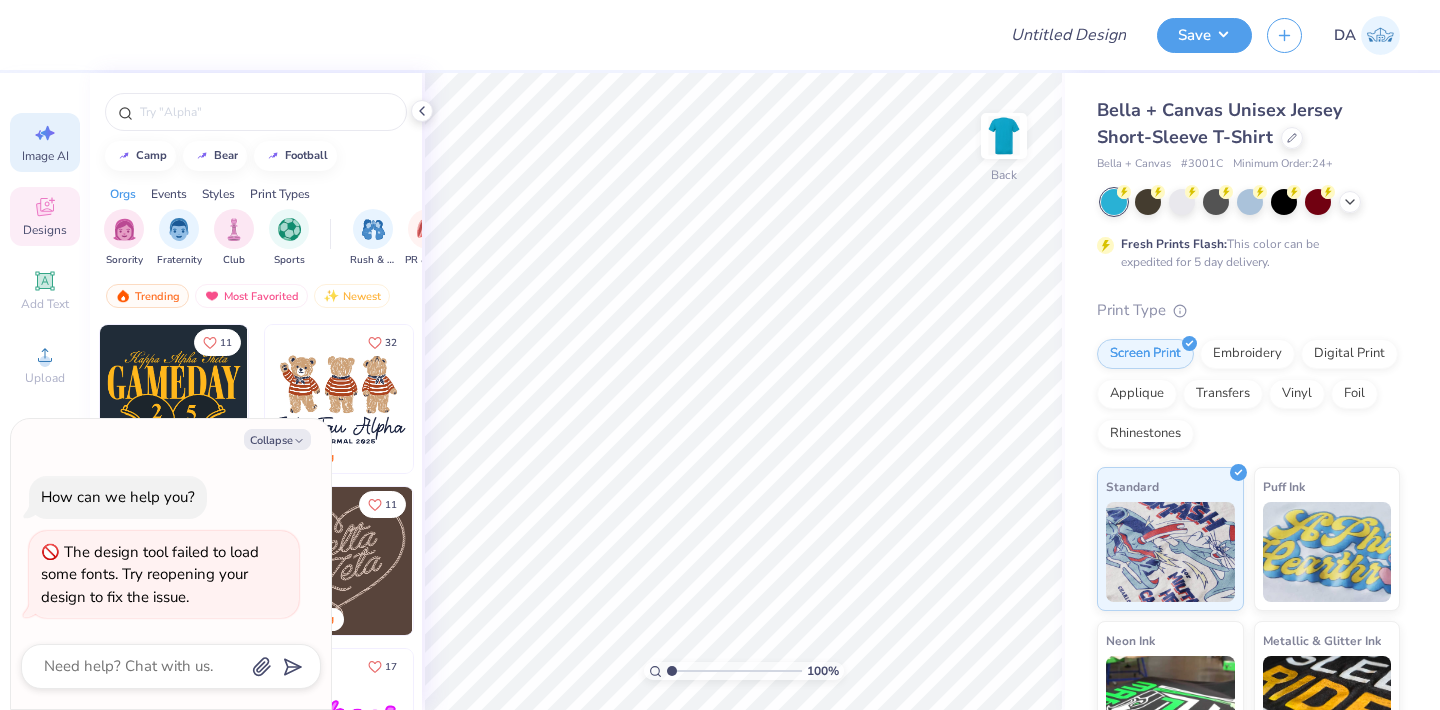 click on "Image AI" at bounding box center (45, 156) 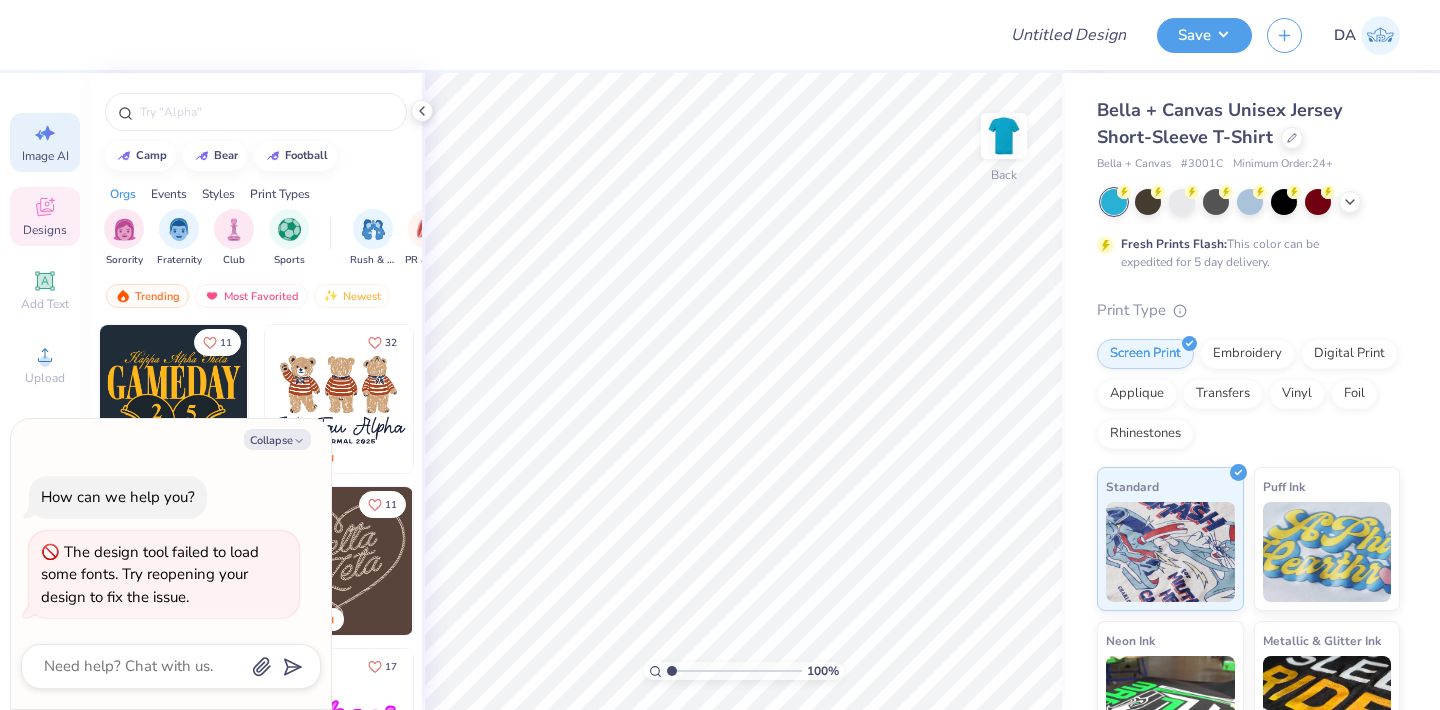 type on "x" 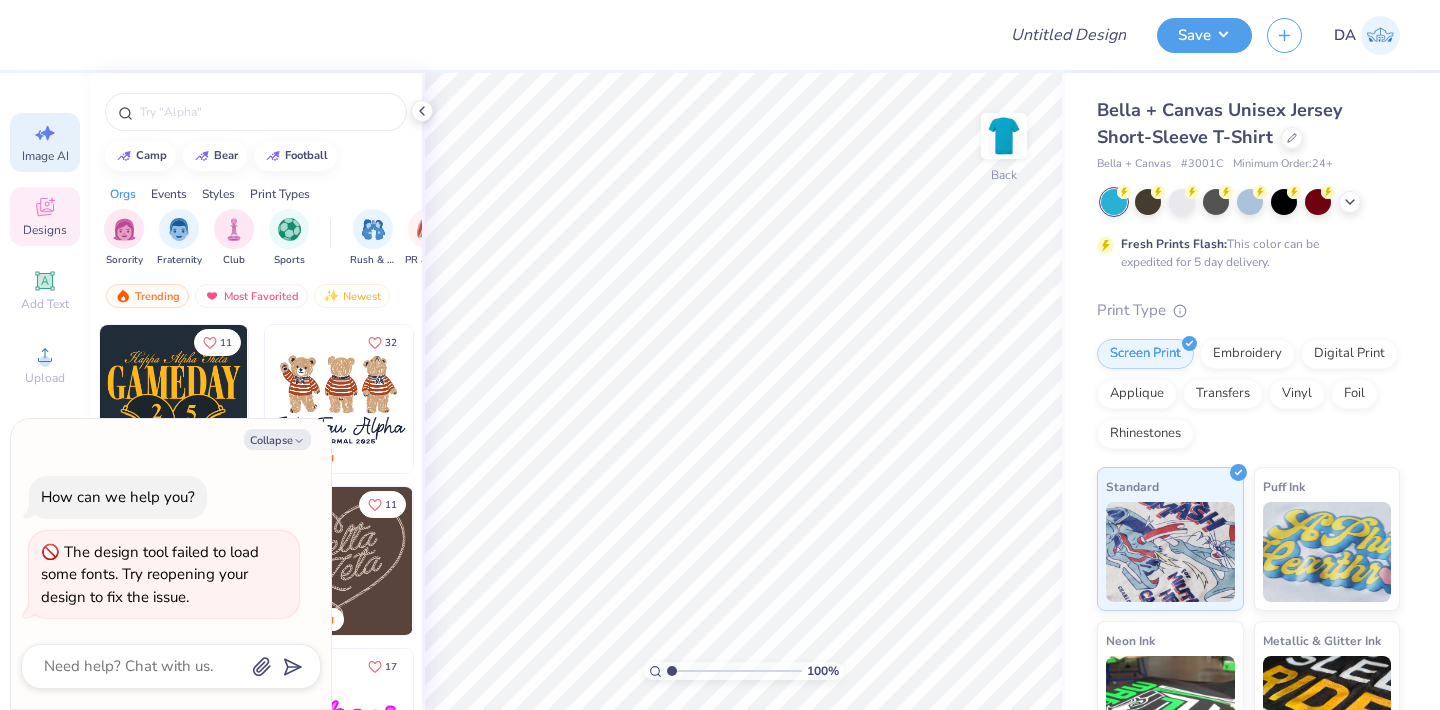 select on "4" 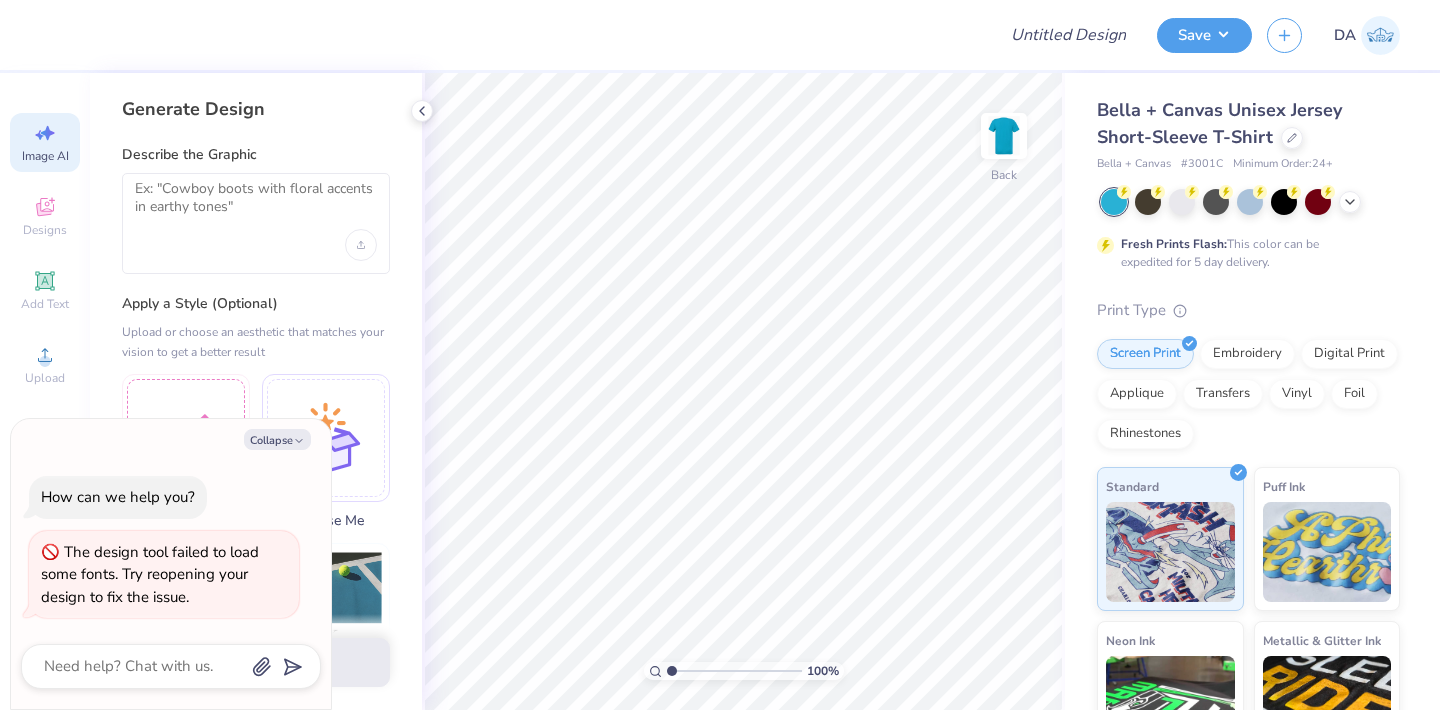click on "Image AI" at bounding box center (45, 156) 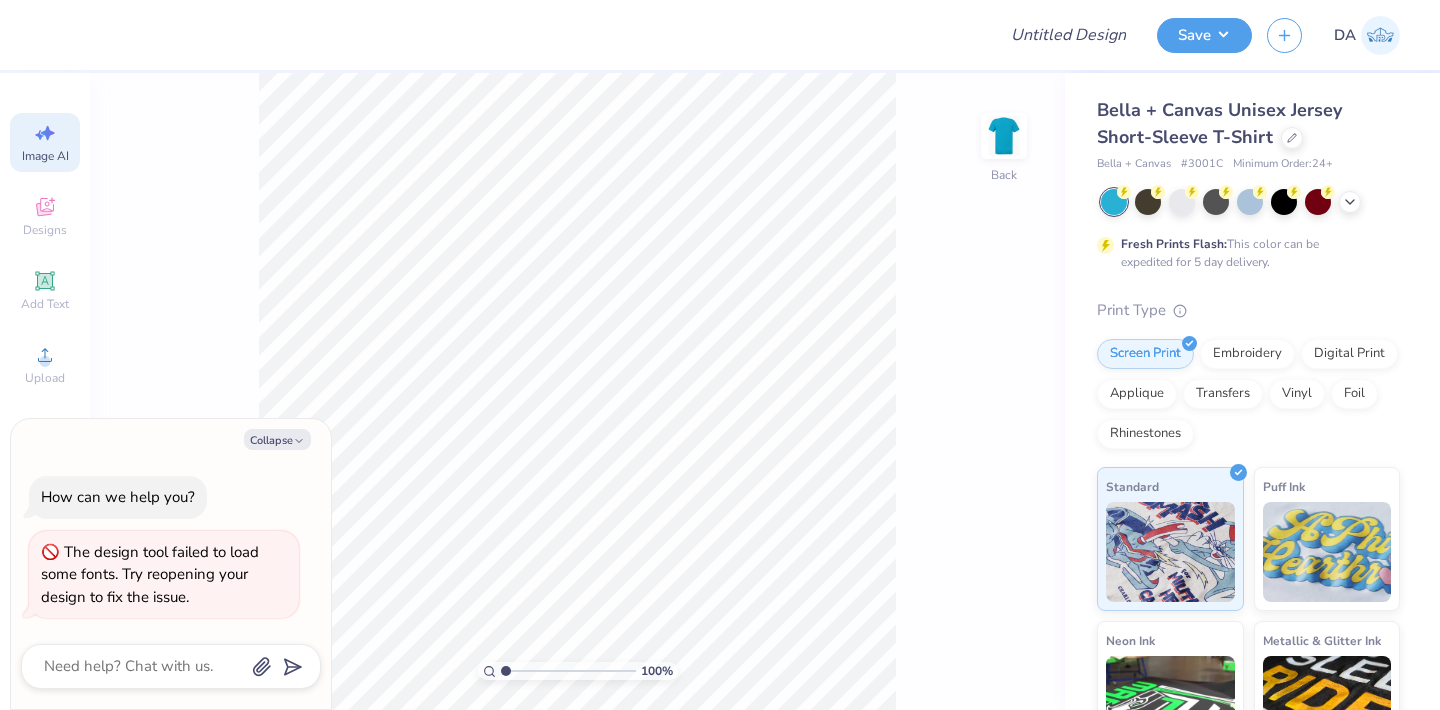 click on "Image AI" at bounding box center [45, 156] 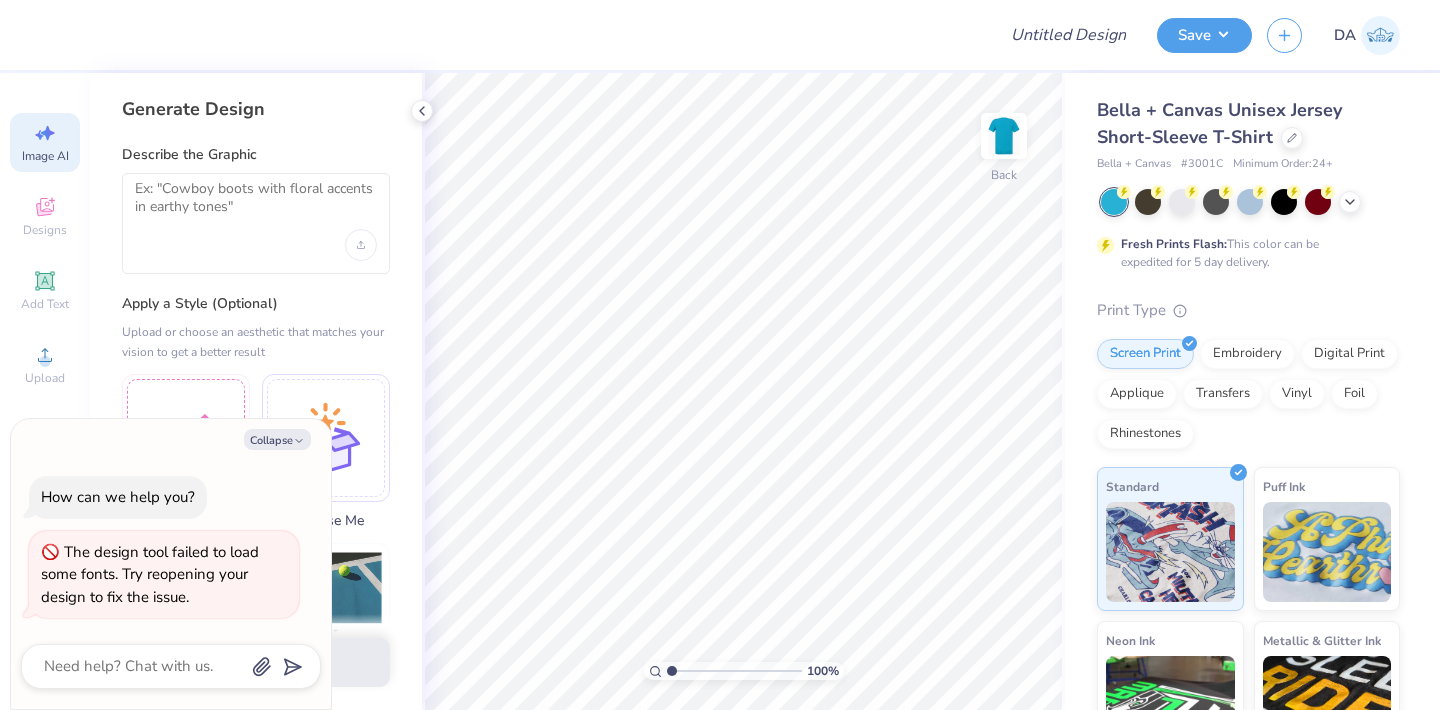 click at bounding box center [256, 223] 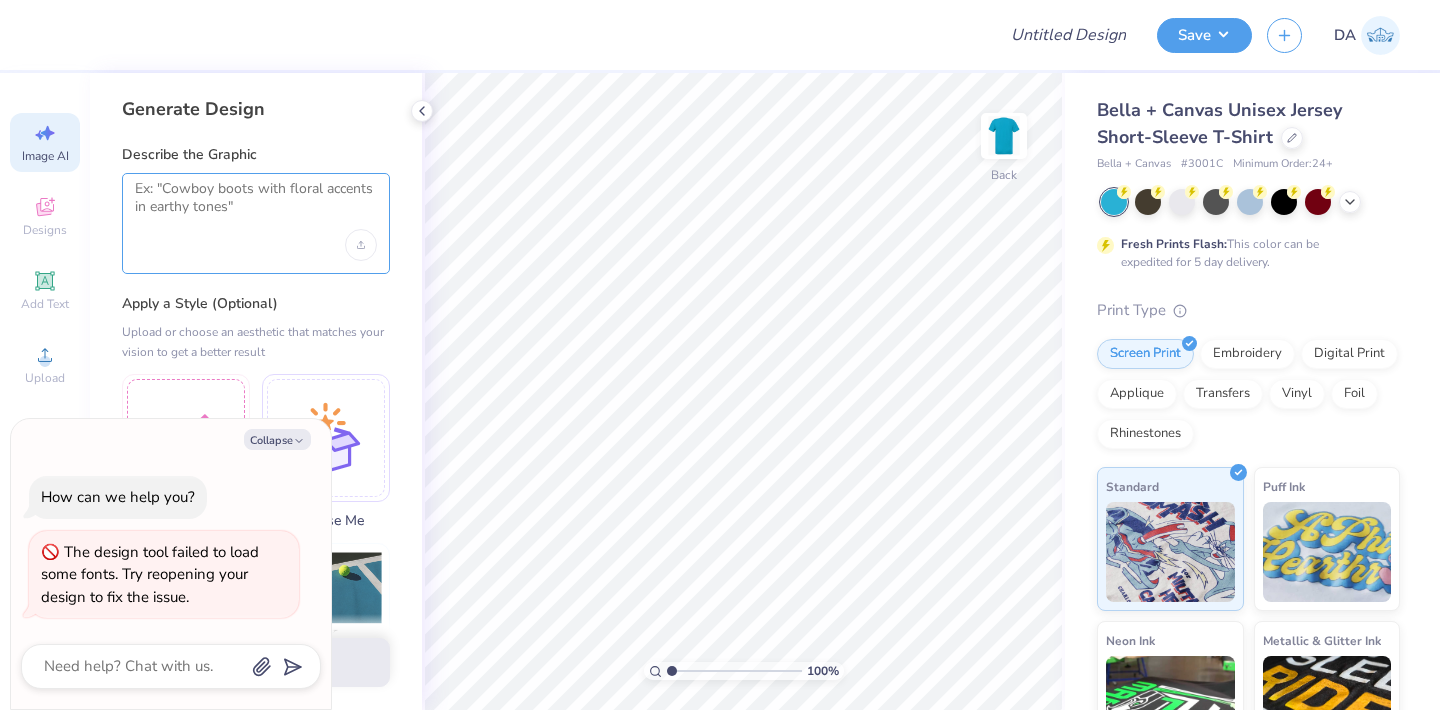 click at bounding box center [256, 205] 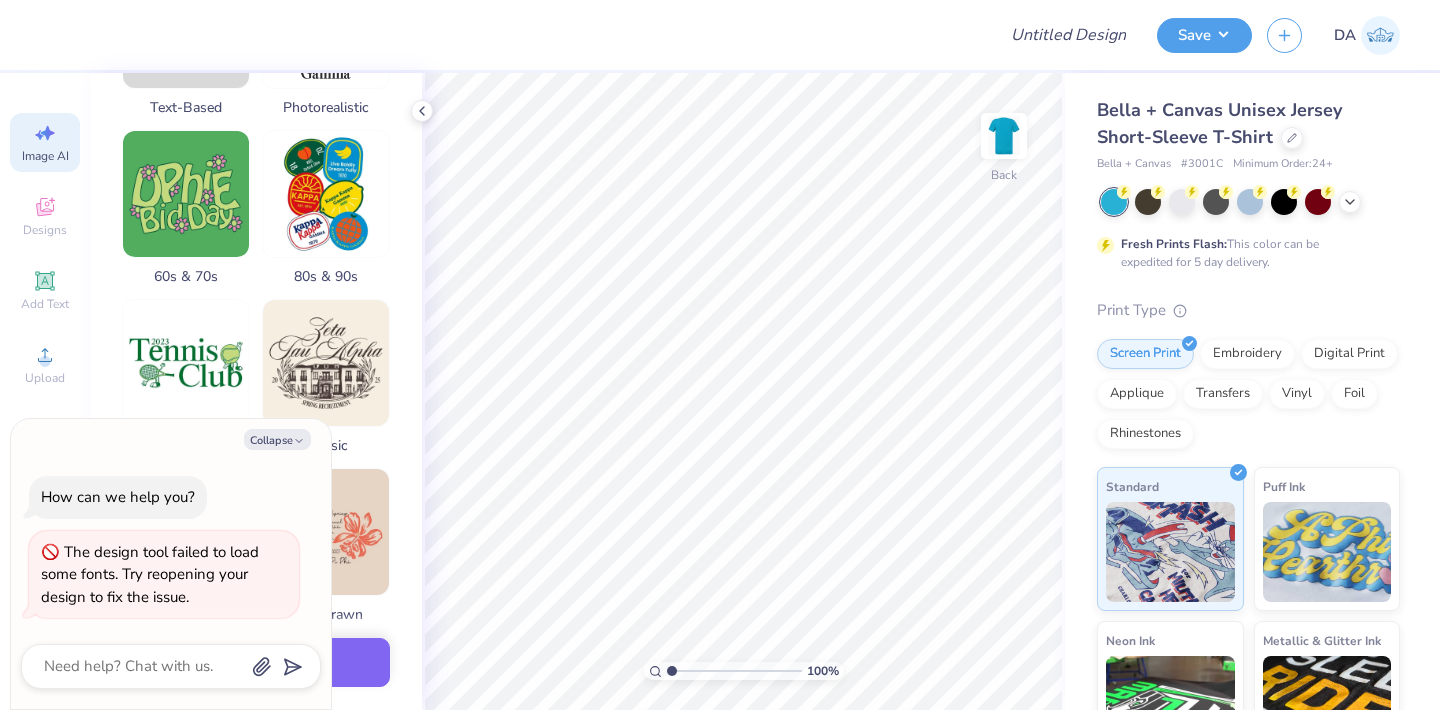 scroll, scrollTop: 0, scrollLeft: 0, axis: both 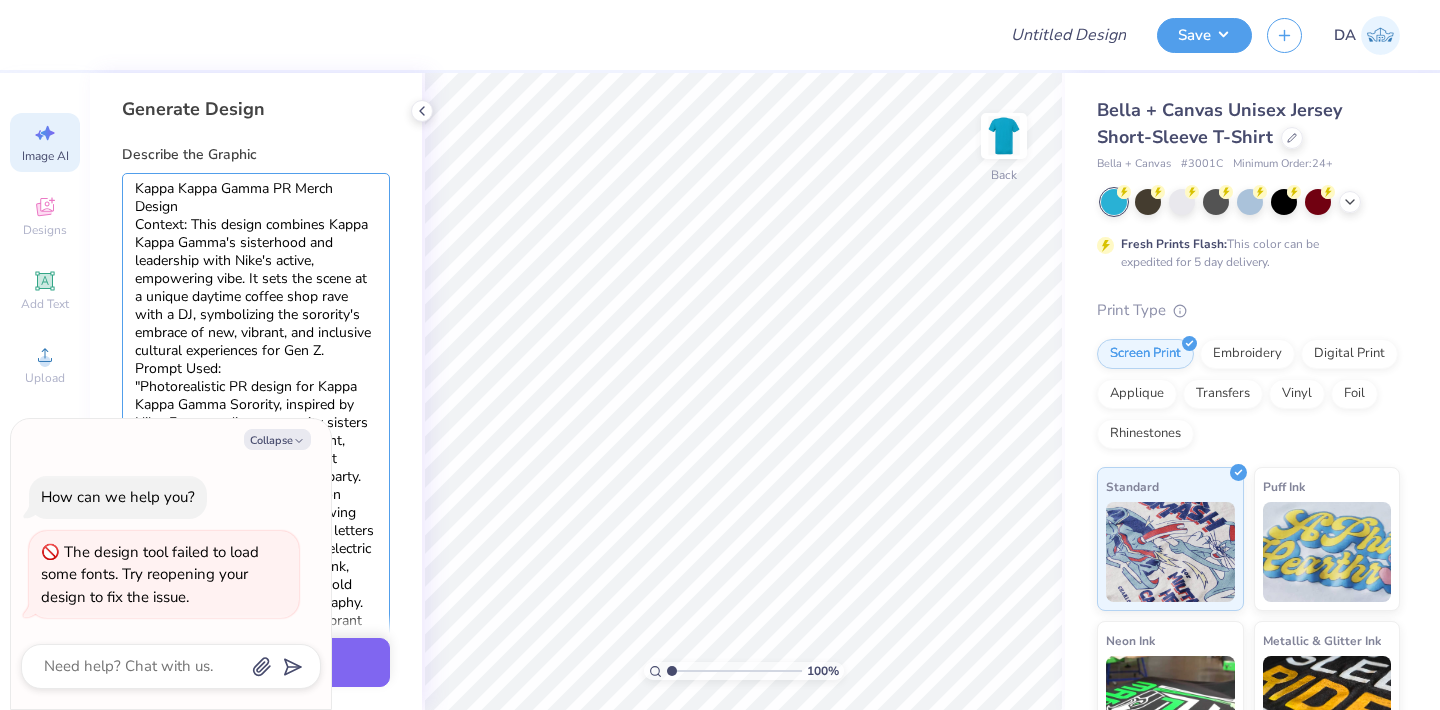 drag, startPoint x: 232, startPoint y: 370, endPoint x: 127, endPoint y: 181, distance: 216.20824 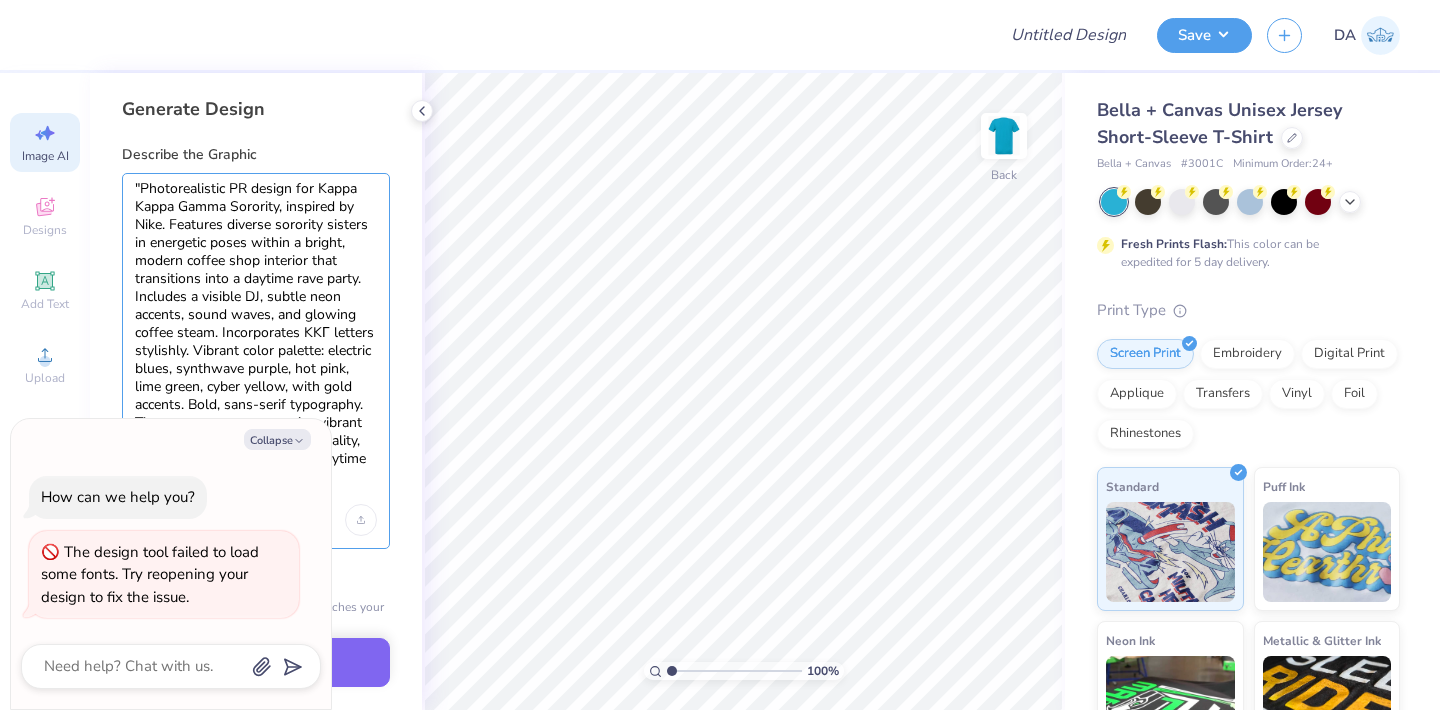 click on ""Photorealistic PR design for Kappa Kappa Gamma Sorority, inspired by Nike. Features diverse sorority sisters in energetic poses within a bright, modern coffee shop interior that transitions into a daytime rave party. Includes a visible DJ, subtle neon accents, sound waves, and glowing coffee steam. Incorporates KKΓ letters stylishly. Vibrant color palette: electric blues, synthwave purple, hot pink, lime green, cyber yellow, with gold accents. Bold, sans-serif typography. Theme: empowerment, unity, vibrant new culture. Ideal for a high-quality, 8K social media graphic with daytime cinematic lighting."" at bounding box center (256, 342) 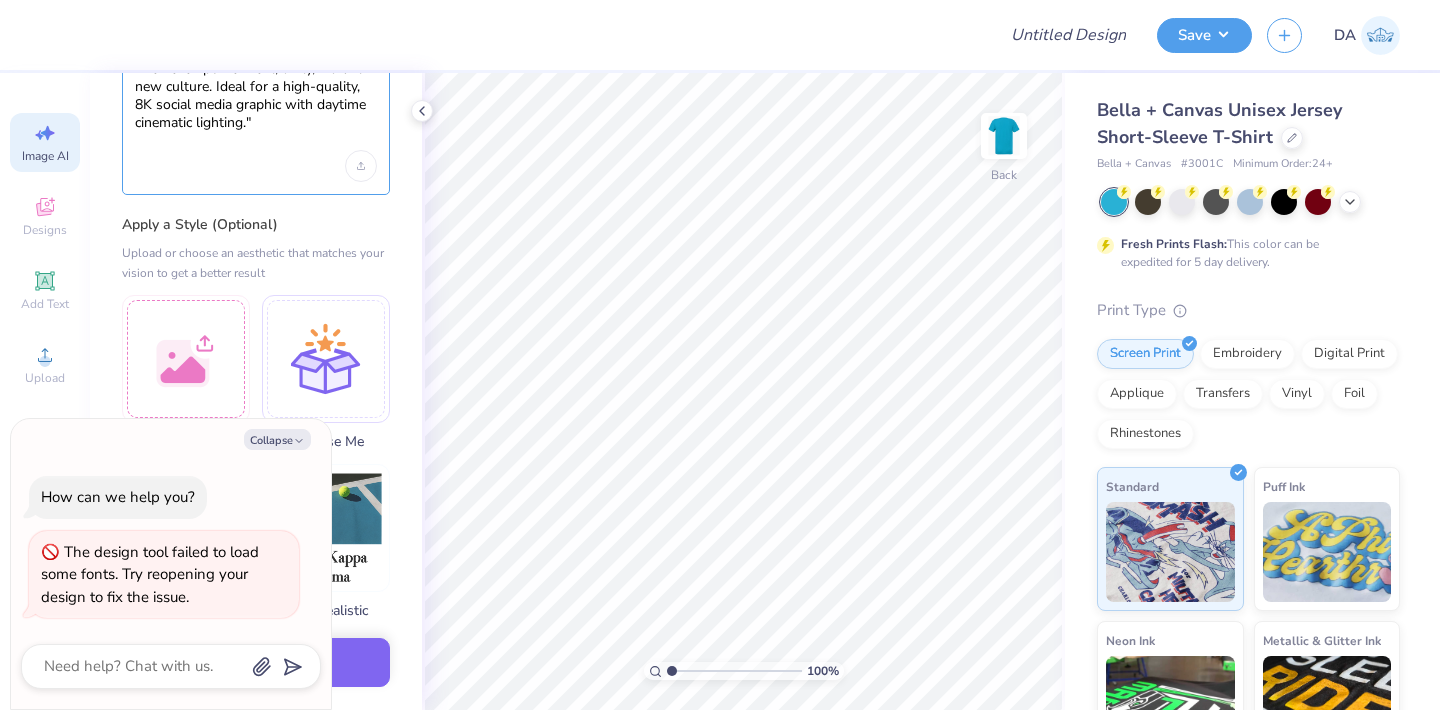 scroll, scrollTop: 343, scrollLeft: 0, axis: vertical 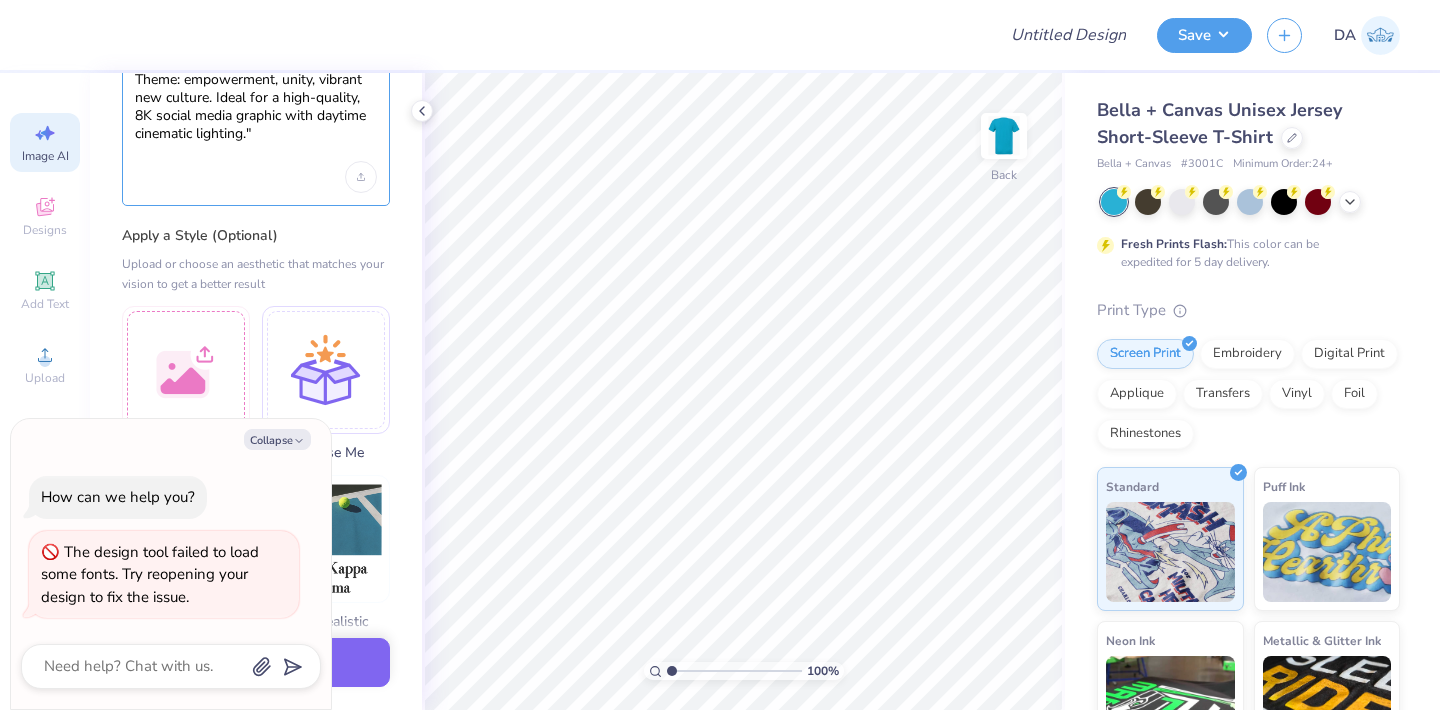 click on "Photorealistic PR design for Kappa Kappa Gamma Sorority, inspired by Nike. Features diverse sorority sisters in energetic poses within a bright, modern coffee shop interior that transitions into a daytime rave party. Includes a visible DJ, subtle neon accents, sound waves, and glowing coffee steam. Incorporates KKΓ letters stylishly. Vibrant color palette: electric blues, synthwave purple, hot pink, lime green, cyber yellow, with gold accents. Bold, sans-serif typography. Theme: empowerment, unity, vibrant new culture. Ideal for a high-quality, 8K social media graphic with daytime cinematic lighting."" at bounding box center [256, -1] 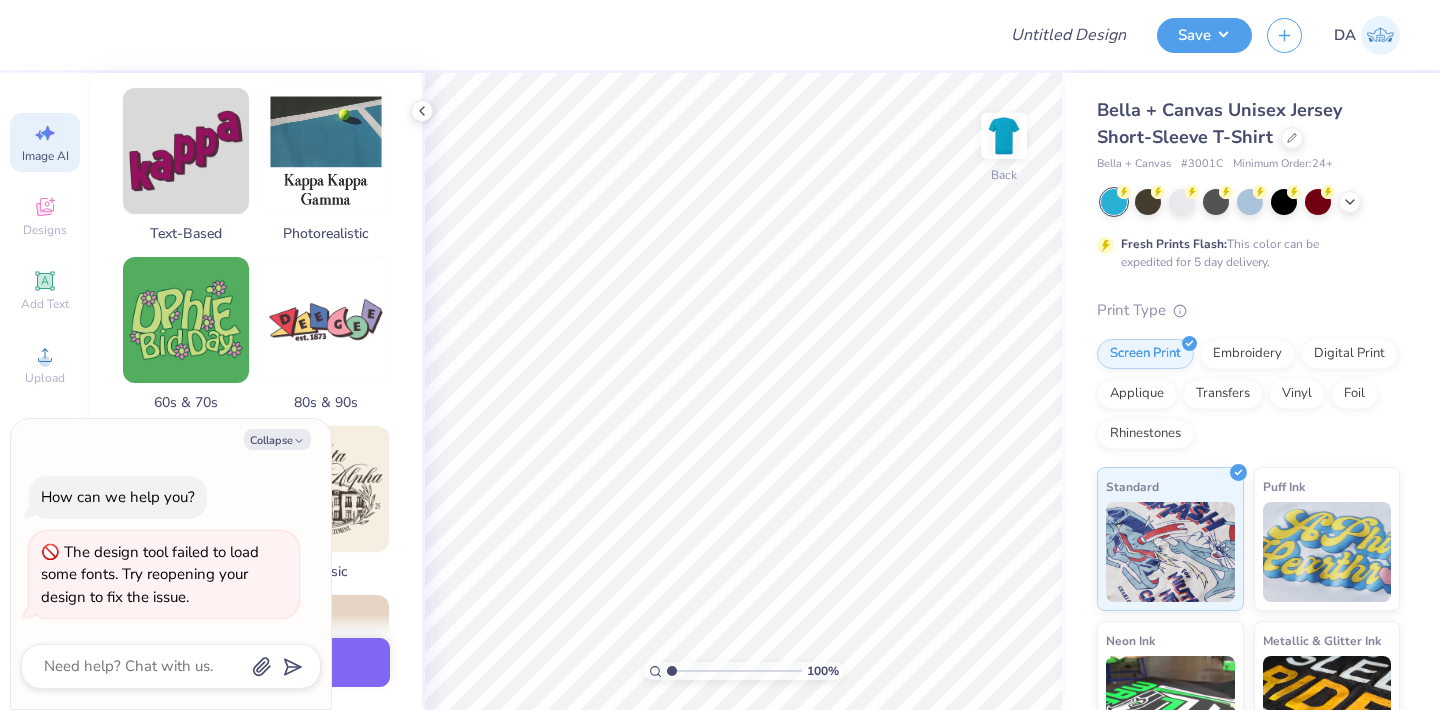 scroll, scrollTop: 1275, scrollLeft: 0, axis: vertical 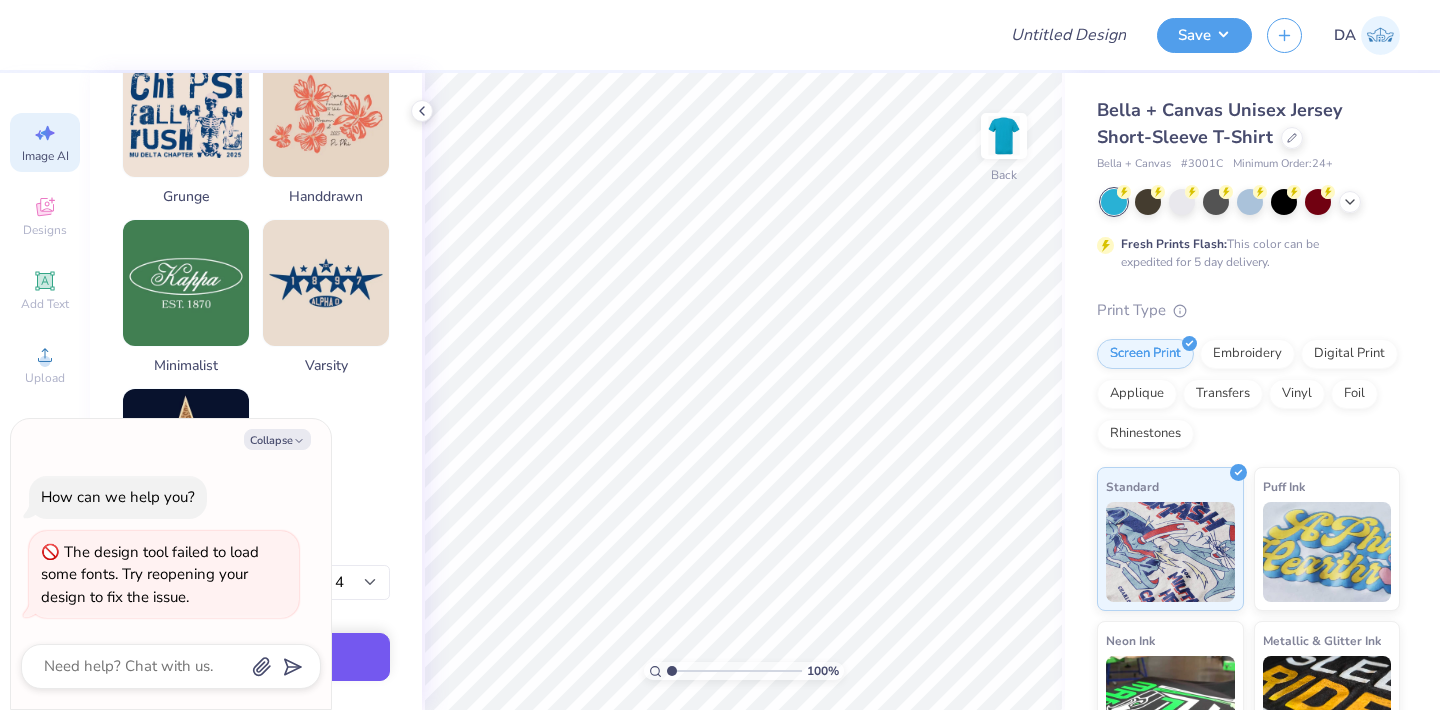 type on "Photorealistic PR design for Kappa Kappa Gamma Sorority, inspired by Nike. Features diverse sorority sisters in energetic poses within a bright, modern coffee shop interior that transitions into a daytime rave party. Includes a visible DJ, subtle neon accents, sound waves, and glowing coffee steam. Incorporates KKΓ letters stylishly. Vibrant color palette: electric blues, synthwave purple, hot pink, lime green, cyber yellow, with gold accents. Bold, sans-serif typography. Theme: empowerment, unity, vibrant new culture. Ideal for a high-quality, 8K social media graphic with daytime cinematic lighting." 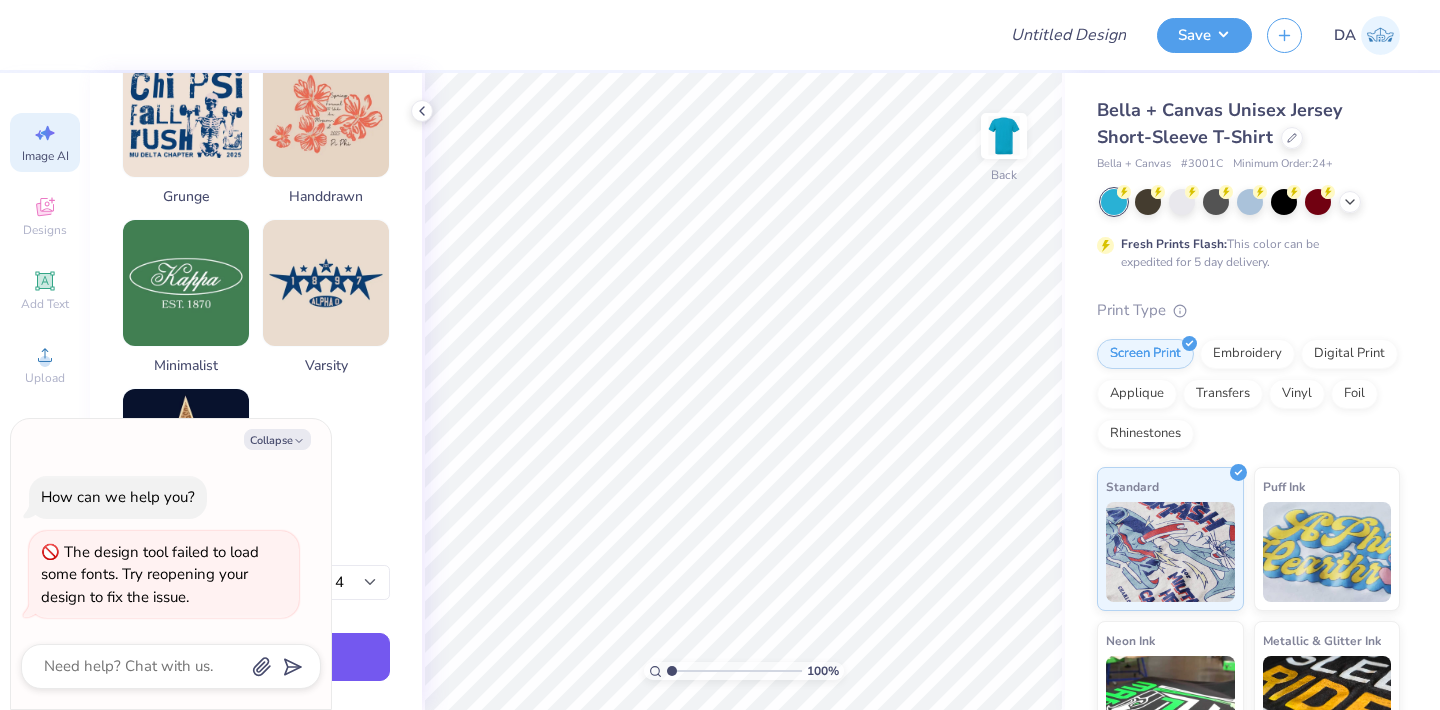 click on "Generate Design" at bounding box center [256, 657] 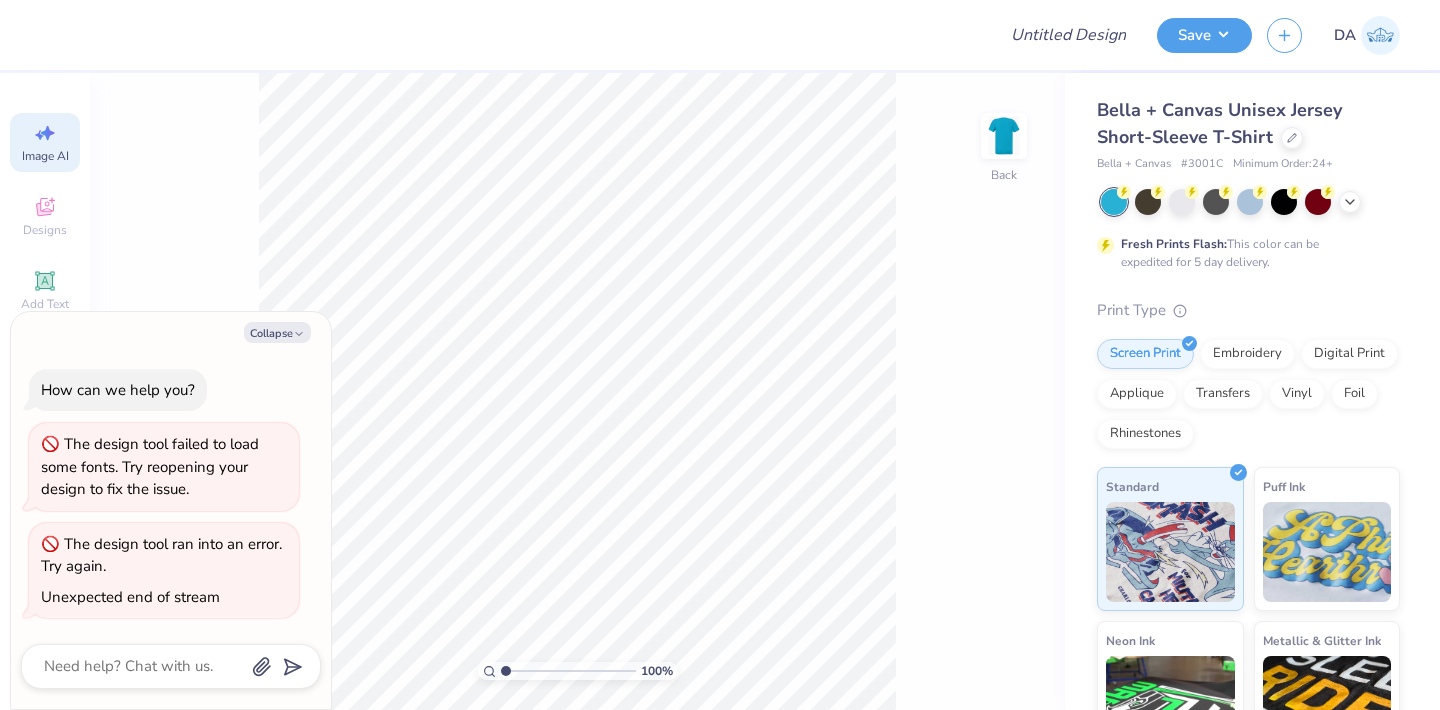 scroll, scrollTop: 0, scrollLeft: 45, axis: horizontal 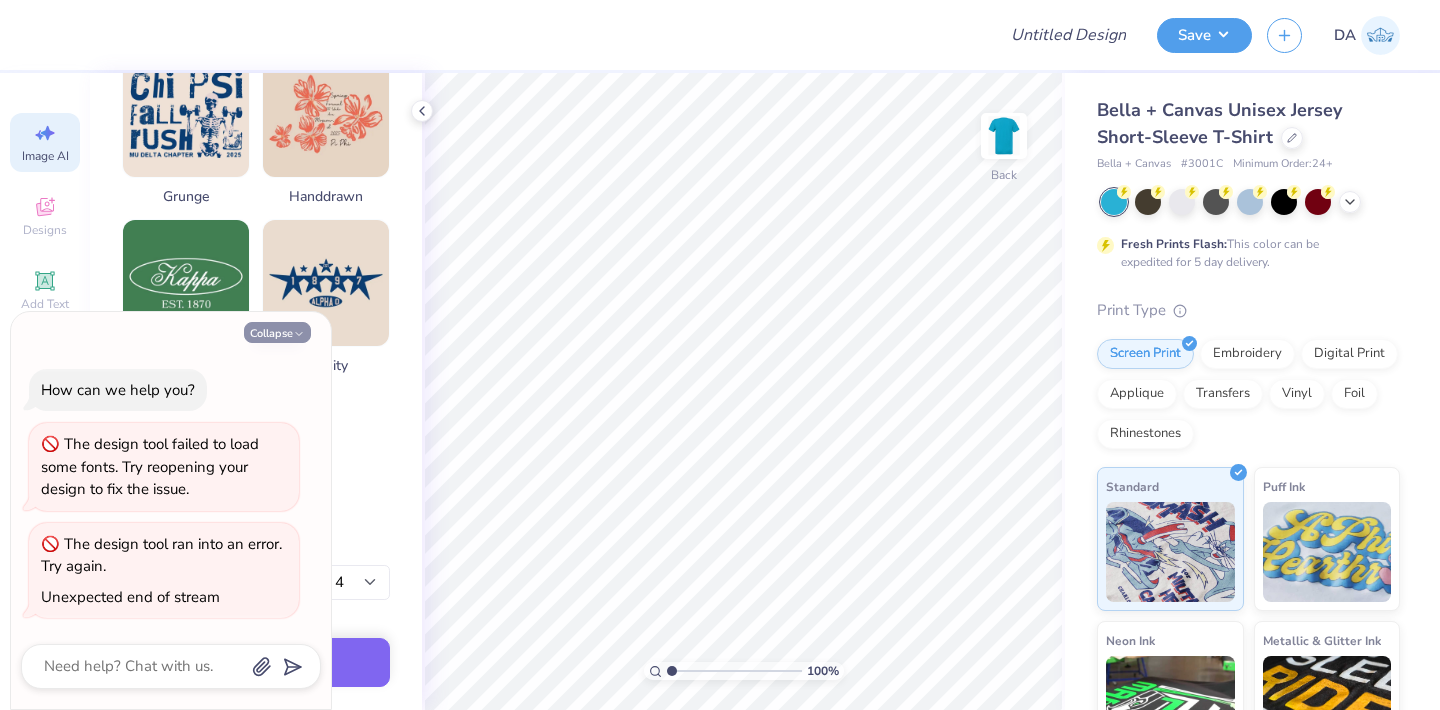 click on "Collapse" at bounding box center [277, 332] 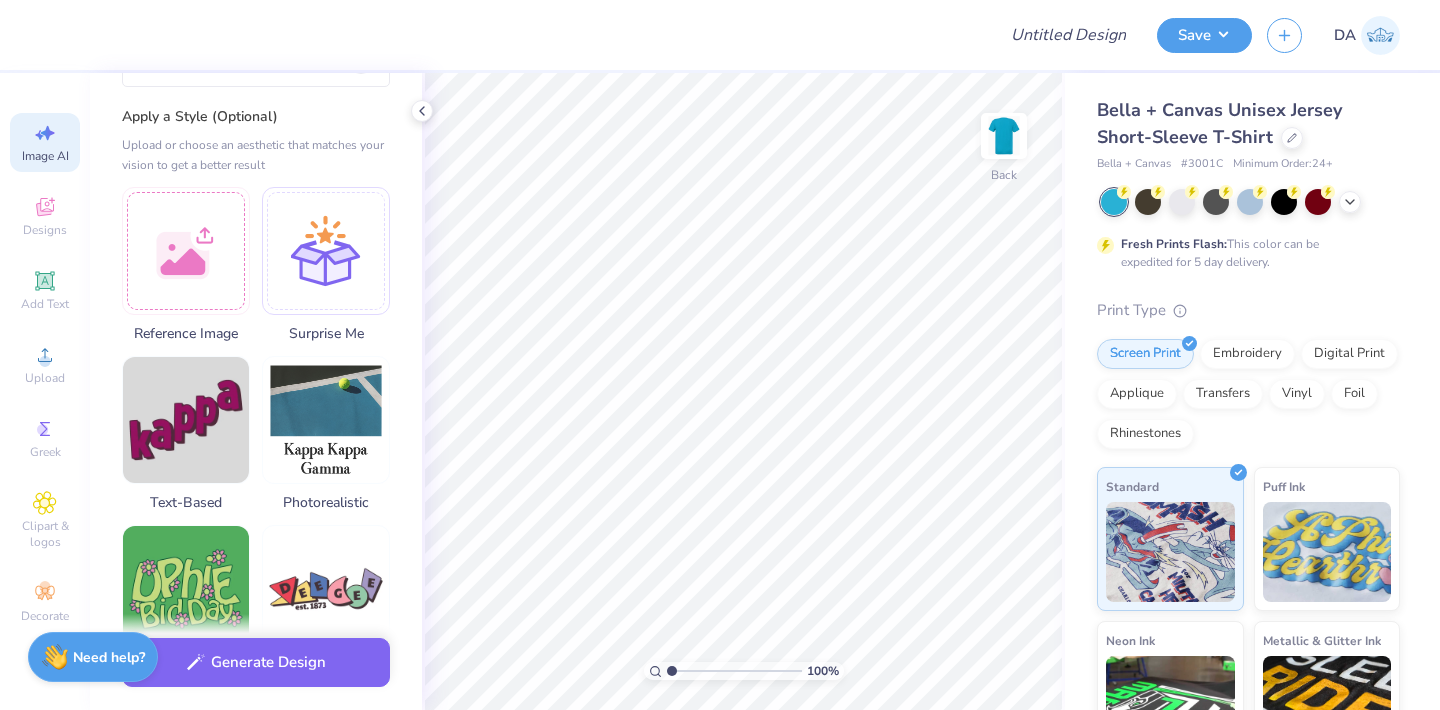 scroll, scrollTop: 674, scrollLeft: 0, axis: vertical 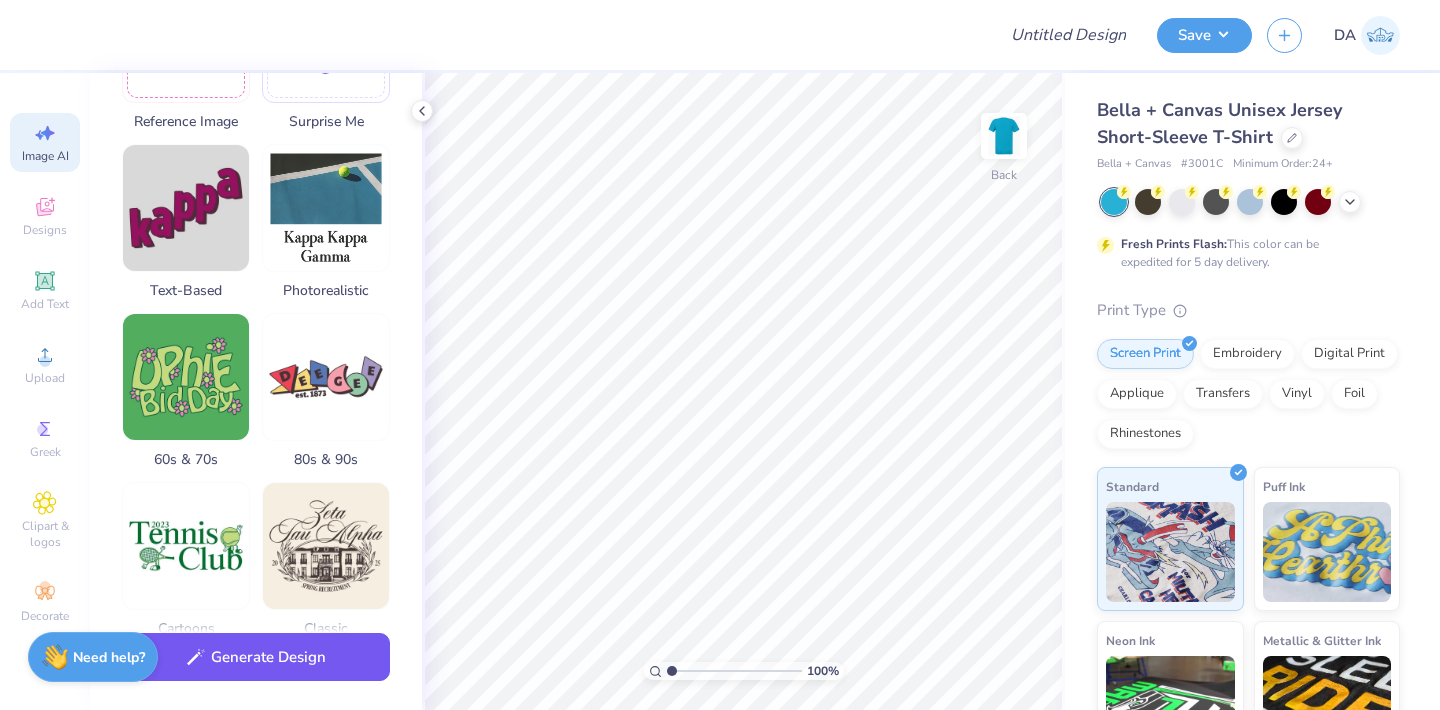 click on "Generate Design" at bounding box center (256, 657) 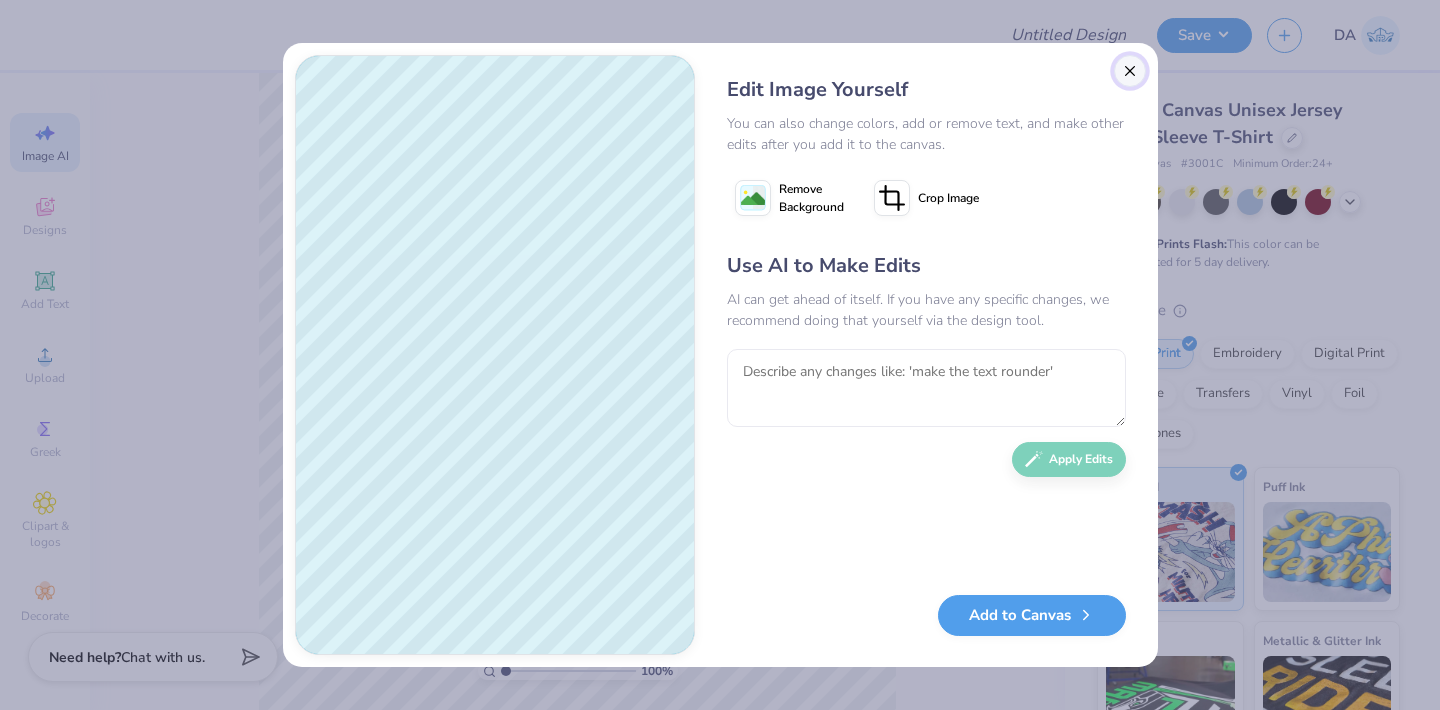 click at bounding box center (1130, 71) 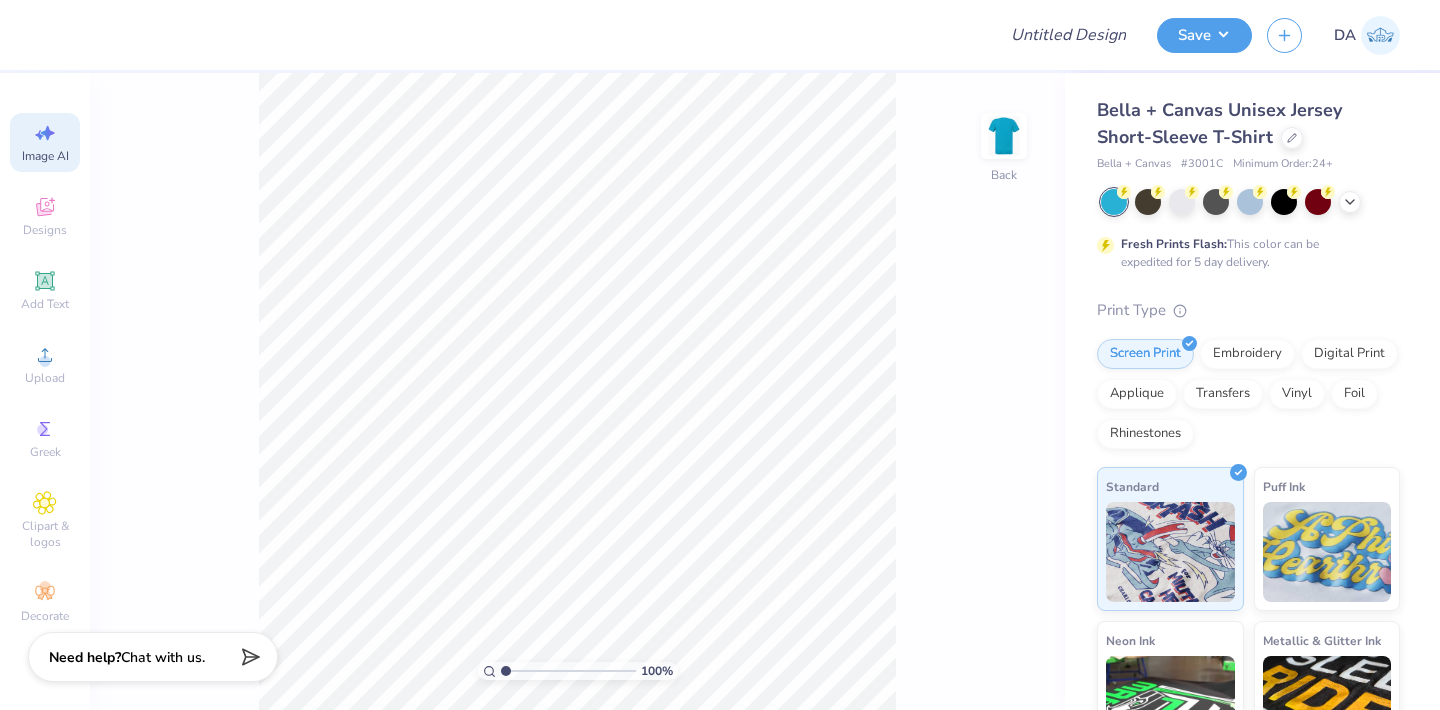 scroll, scrollTop: 0, scrollLeft: 45, axis: horizontal 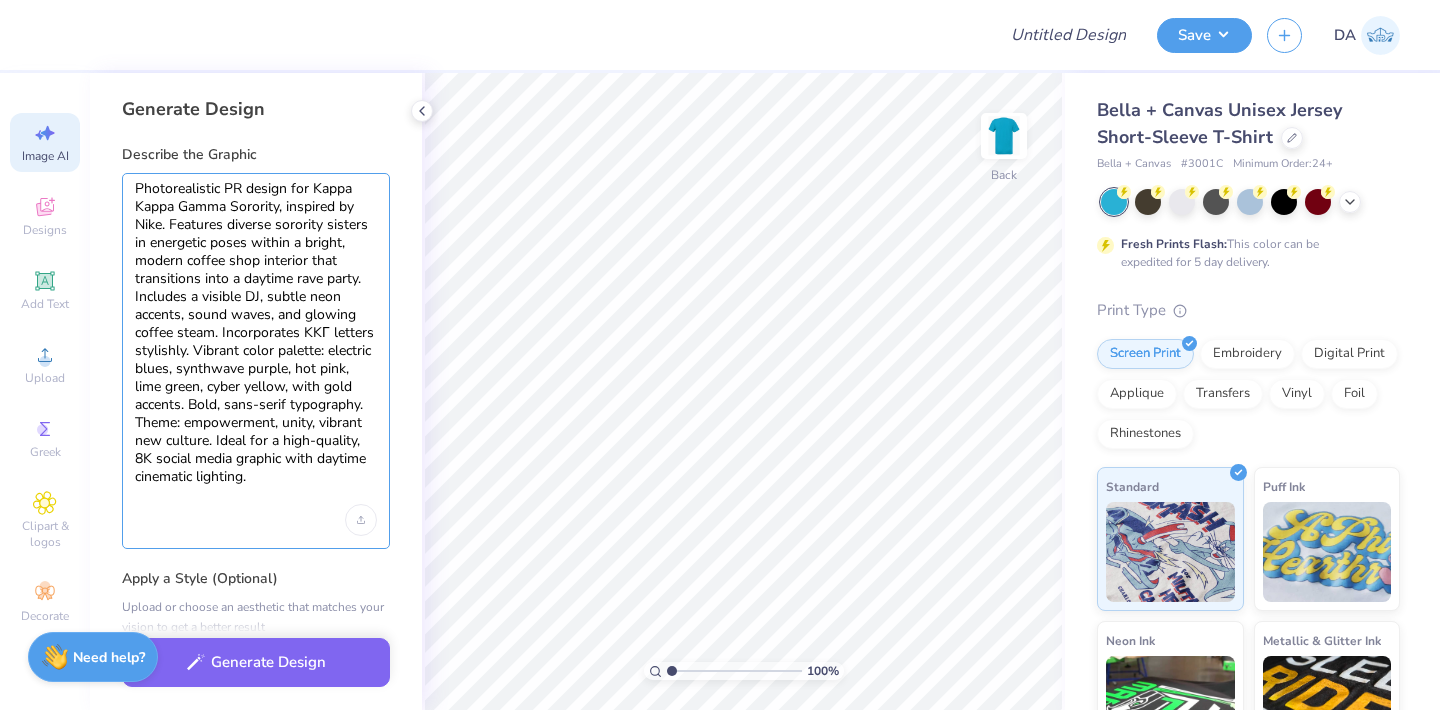 drag, startPoint x: 135, startPoint y: 195, endPoint x: 324, endPoint y: 489, distance: 349.50964 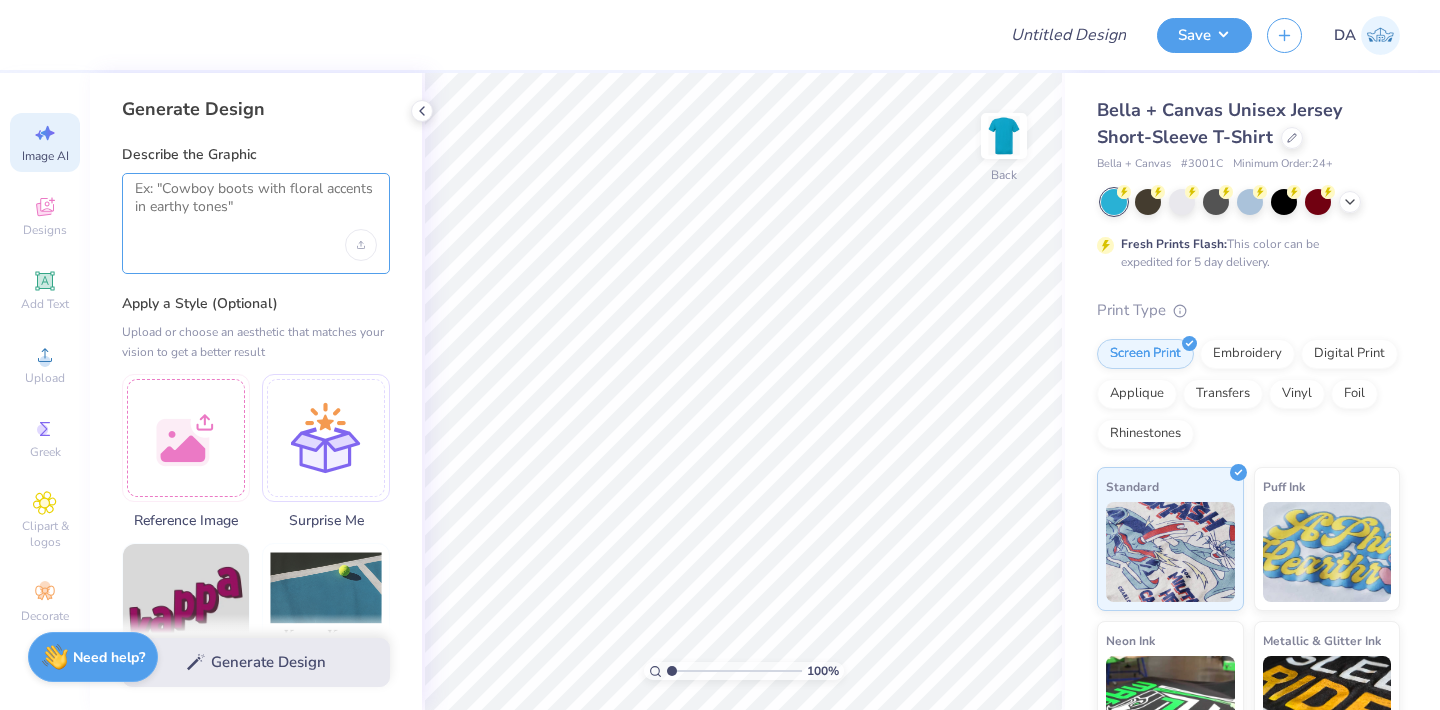 paste on "Kappa Kappa Gamma PR Merch Design
Context: This design combines Kappa Kappa Gamma's sisterhood and leadership with Nike's active, empowering vibe. It sets the scene at a unique daytime coffee shop rave with a DJ, symbolizing the sorority's embrace of new, vibrant, and inclusive cultural experiences for Gen Z.
Prompt Used:
"Photorealistic PR design for Kappa Kappa Gamma Sorority, inspired by Nike. Features diverse sorority sisters in energetic poses within a bright, modern coffee shop interior that transitions into a daytime rave party. Includes a visible DJ, subtle neon accents, sound waves, and glowing coffee steam. Incorporates KKΓ letters stylishly. Vibrant color palette: electric blues, synthwave purple, hot pink, lime green, cyber yellow, with gold accents. Bold, sans-serif typography. Theme: empowerment, unity, vibrant new culture. Ideal for a high-quality, 8K social media graphic with daytime cinematic lighting."" 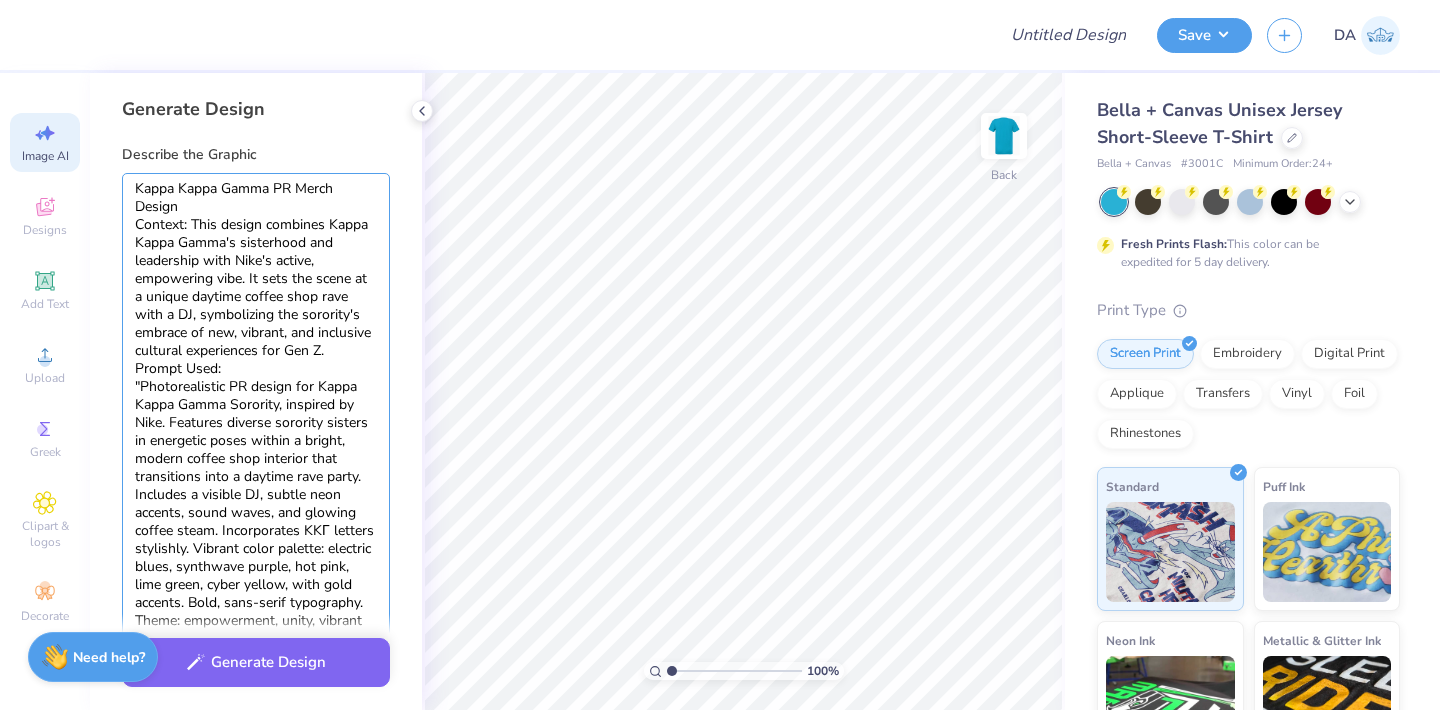 drag, startPoint x: 236, startPoint y: 370, endPoint x: 121, endPoint y: 185, distance: 217.83022 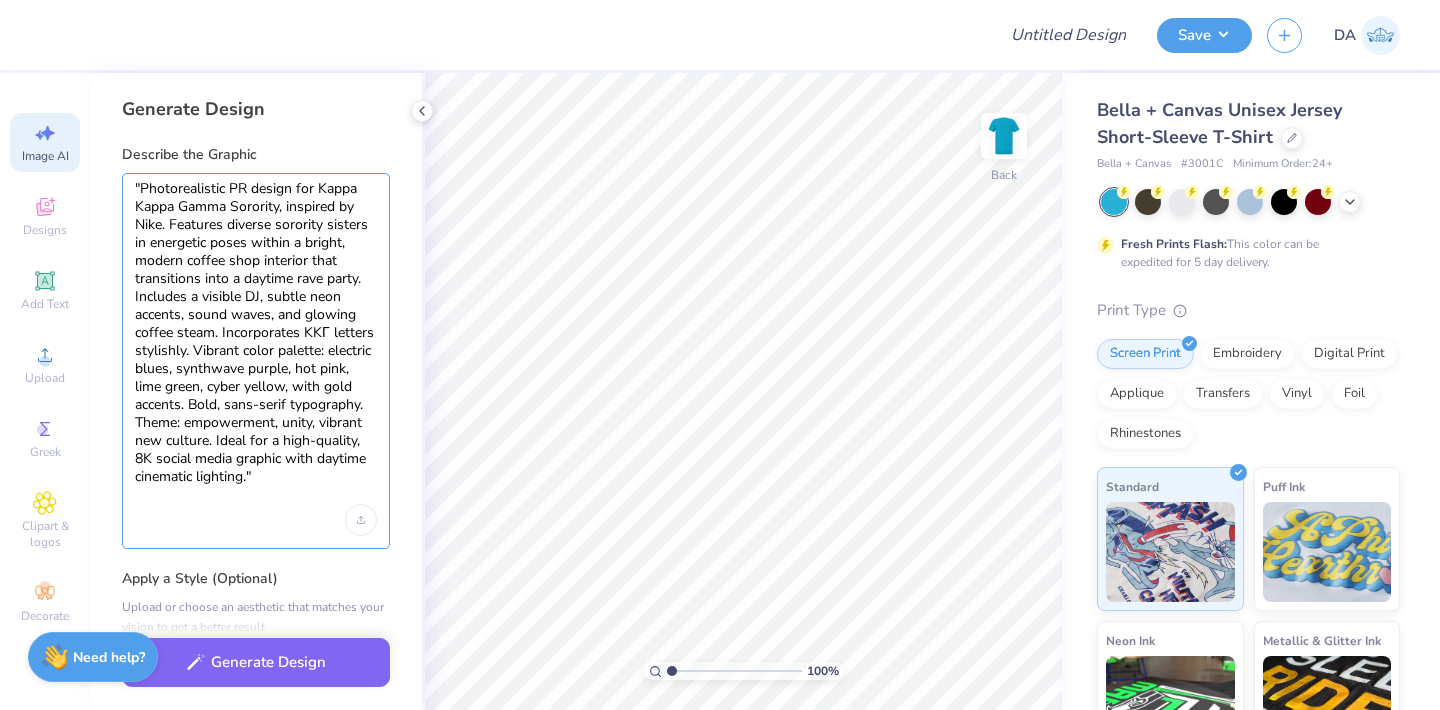 click on ""Photorealistic PR design for Kappa Kappa Gamma Sorority, inspired by Nike. Features diverse sorority sisters in energetic poses within a bright, modern coffee shop interior that transitions into a daytime rave party. Includes a visible DJ, subtle neon accents, sound waves, and glowing coffee steam. Incorporates KKΓ letters stylishly. Vibrant color palette: electric blues, synthwave purple, hot pink, lime green, cyber yellow, with gold accents. Bold, sans-serif typography. Theme: empowerment, unity, vibrant new culture. Ideal for a high-quality, 8K social media graphic with daytime cinematic lighting."" at bounding box center (256, 342) 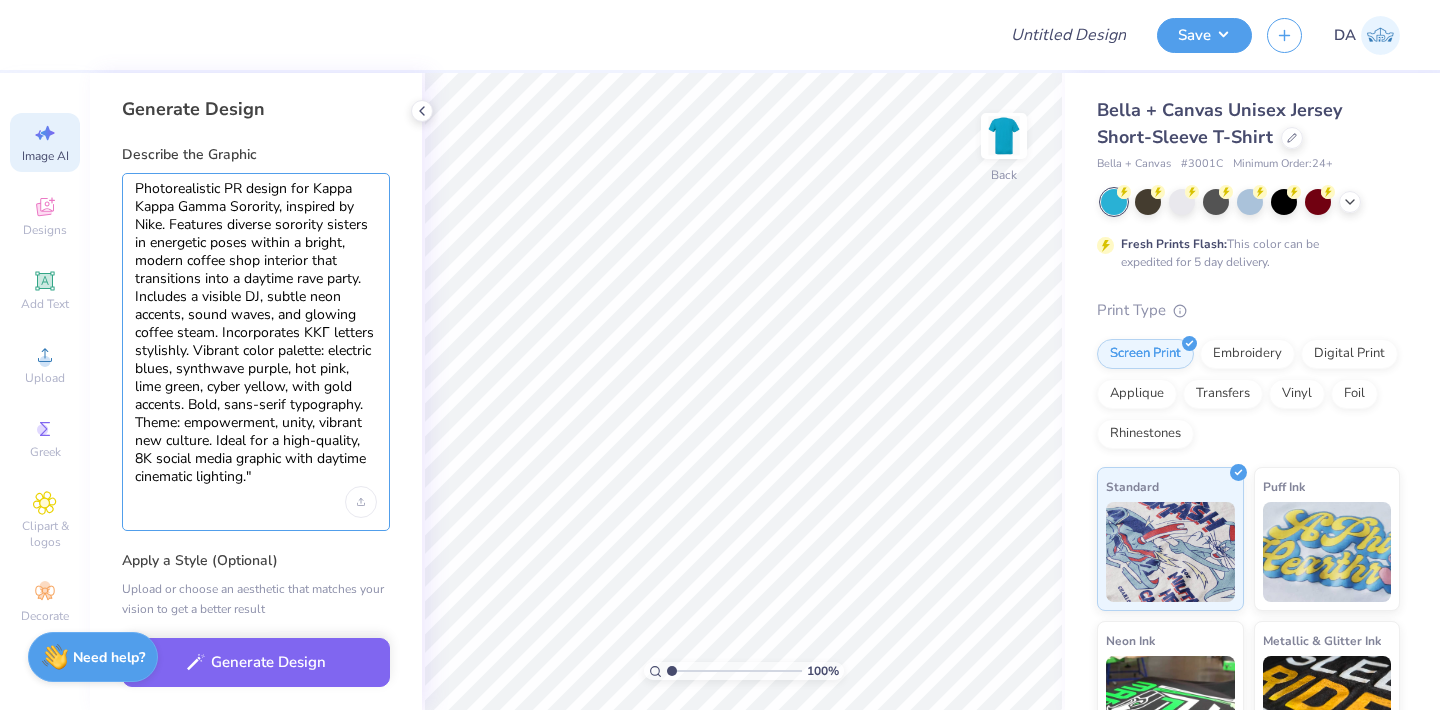 click on "Photorealistic PR design for Kappa Kappa Gamma Sorority, inspired by Nike. Features diverse sorority sisters in energetic poses within a bright, modern coffee shop interior that transitions into a daytime rave party. Includes a visible DJ, subtle neon accents, sound waves, and glowing coffee steam. Incorporates KKΓ letters stylishly. Vibrant color palette: electric blues, synthwave purple, hot pink, lime green, cyber yellow, with gold accents. Bold, sans-serif typography. Theme: empowerment, unity, vibrant new culture. Ideal for a high-quality, 8K social media graphic with daytime cinematic lighting."" at bounding box center (256, 333) 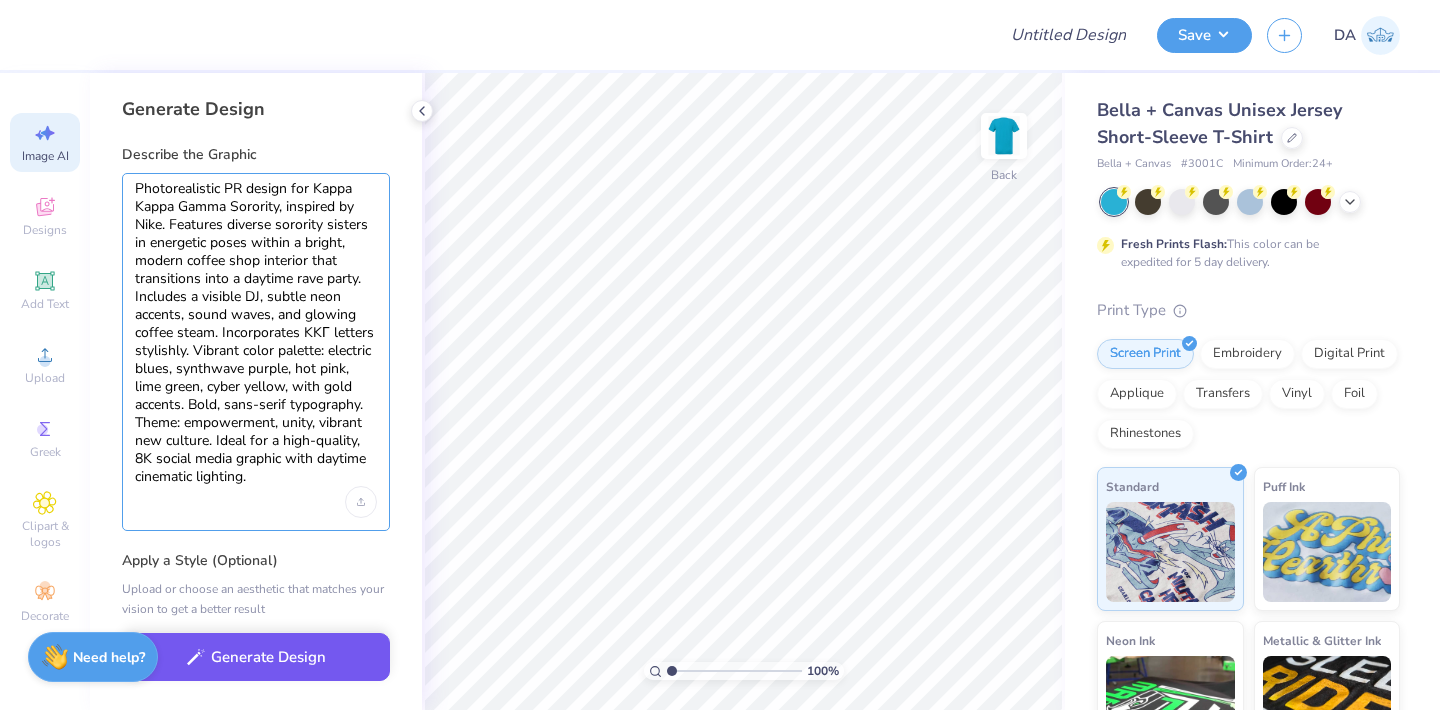 type on "Photorealistic PR design for Kappa Kappa Gamma Sorority, inspired by Nike. Features diverse sorority sisters in energetic poses within a bright, modern coffee shop interior that transitions into a daytime rave party. Includes a visible DJ, subtle neon accents, sound waves, and glowing coffee steam. Incorporates KKΓ letters stylishly. Vibrant color palette: electric blues, synthwave purple, hot pink, lime green, cyber yellow, with gold accents. Bold, sans-serif typography. Theme: empowerment, unity, vibrant new culture. Ideal for a high-quality, 8K social media graphic with daytime cinematic lighting." 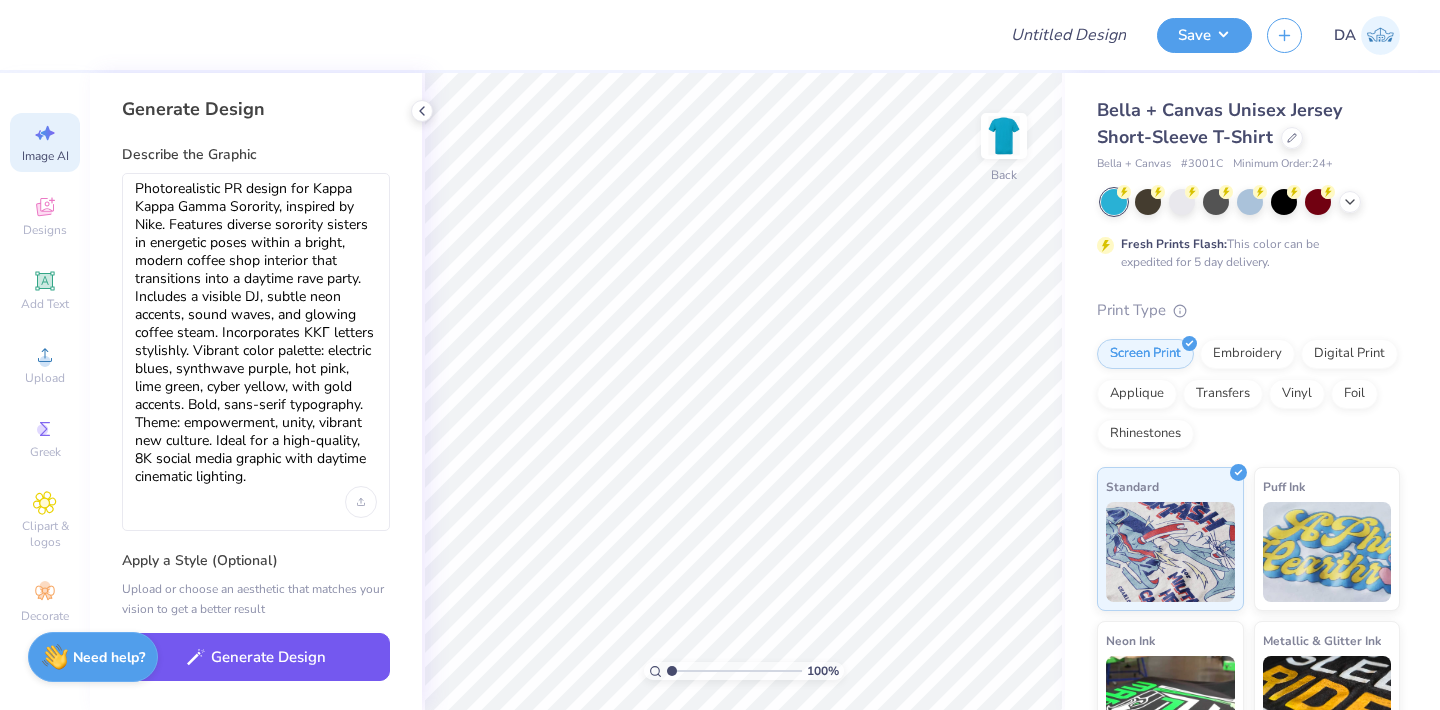click on "Generate Design" at bounding box center [256, 657] 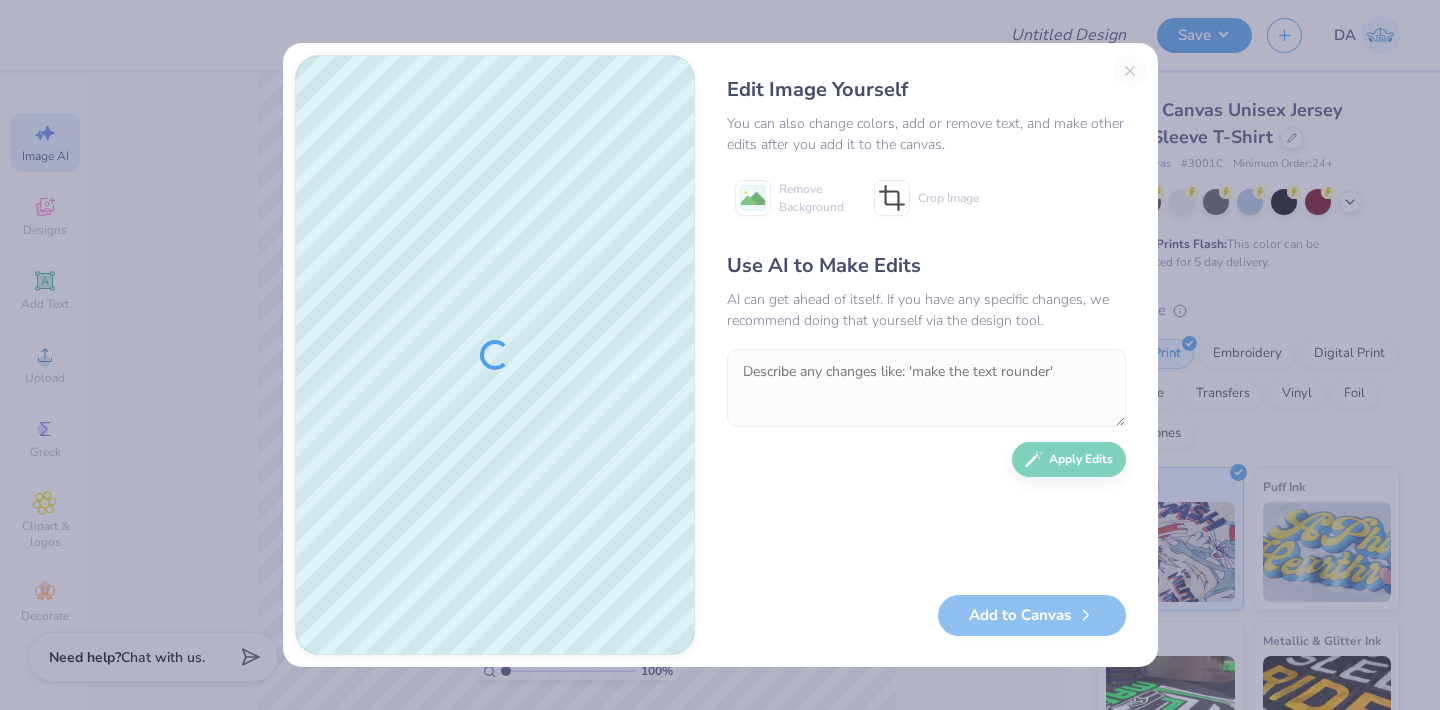scroll, scrollTop: 0, scrollLeft: 0, axis: both 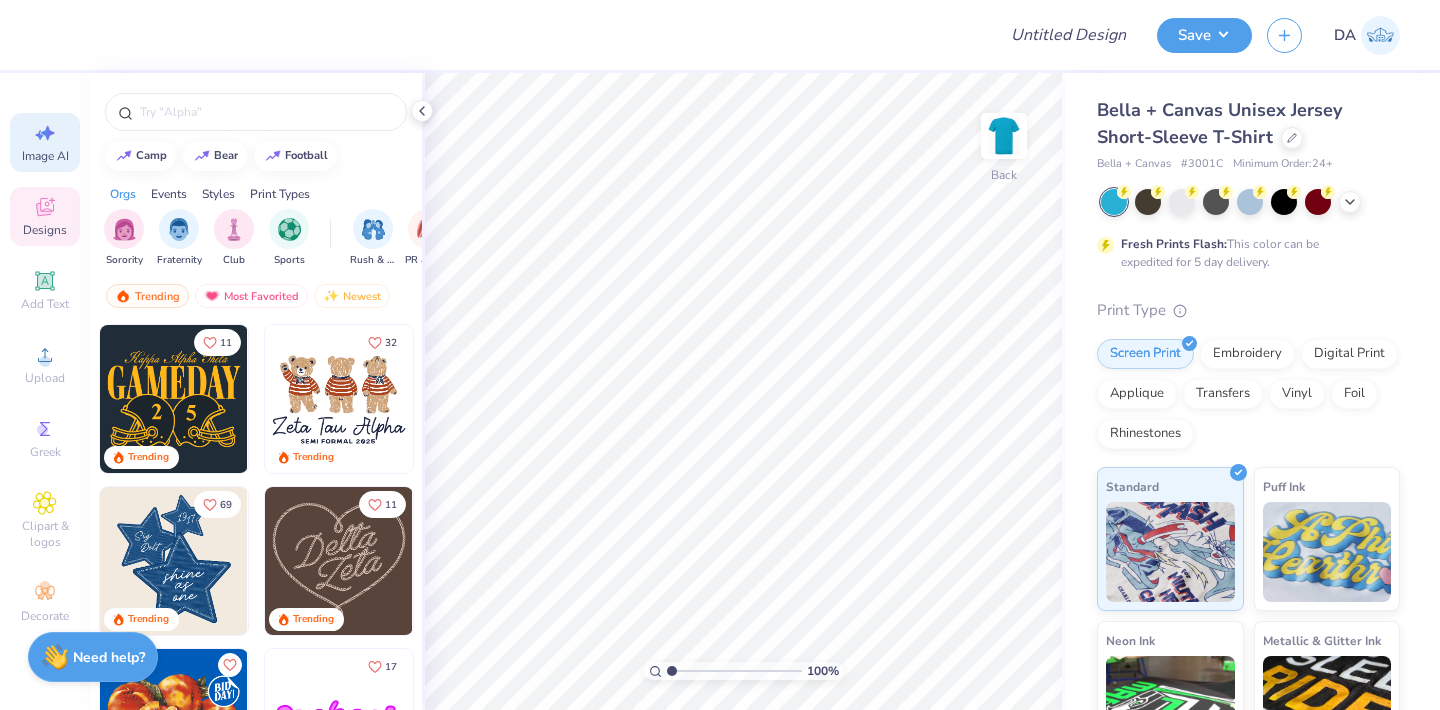 click on "Image AI" at bounding box center [45, 156] 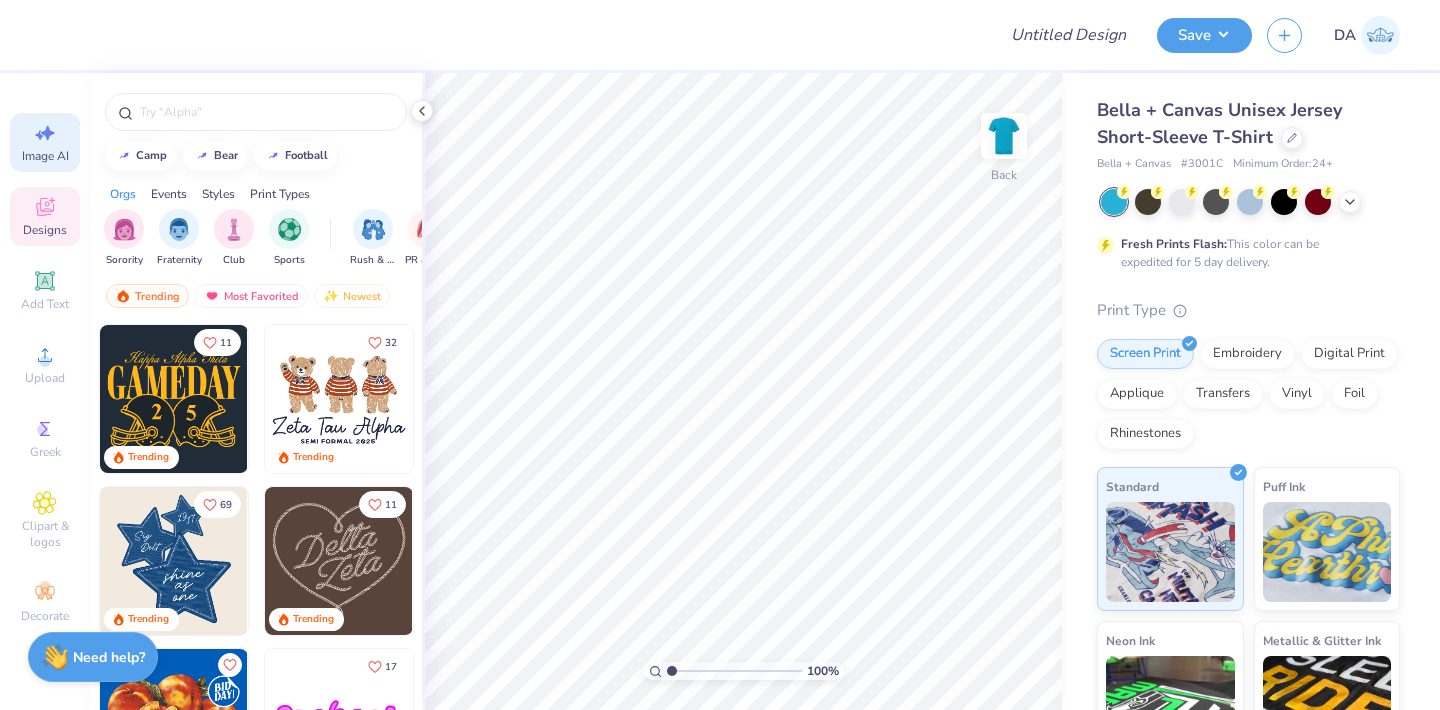 select on "4" 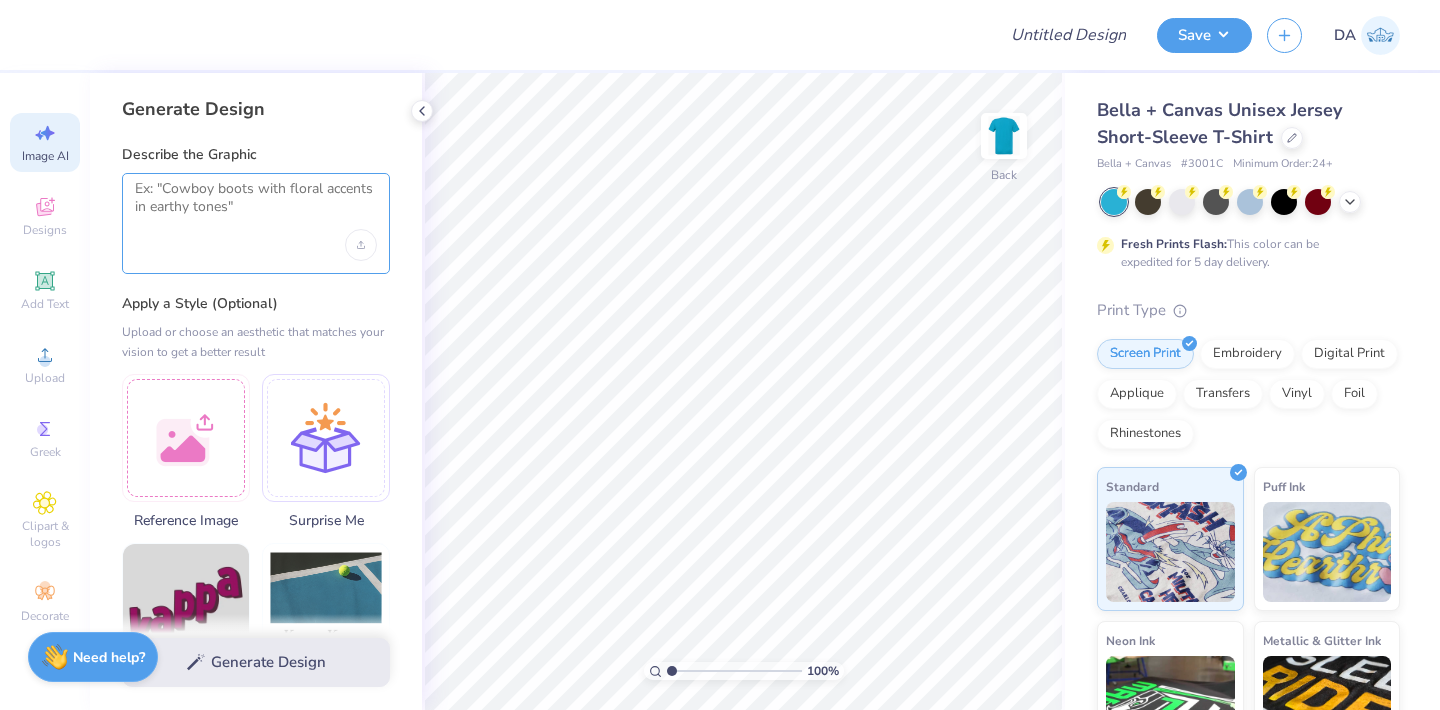 click at bounding box center [256, 205] 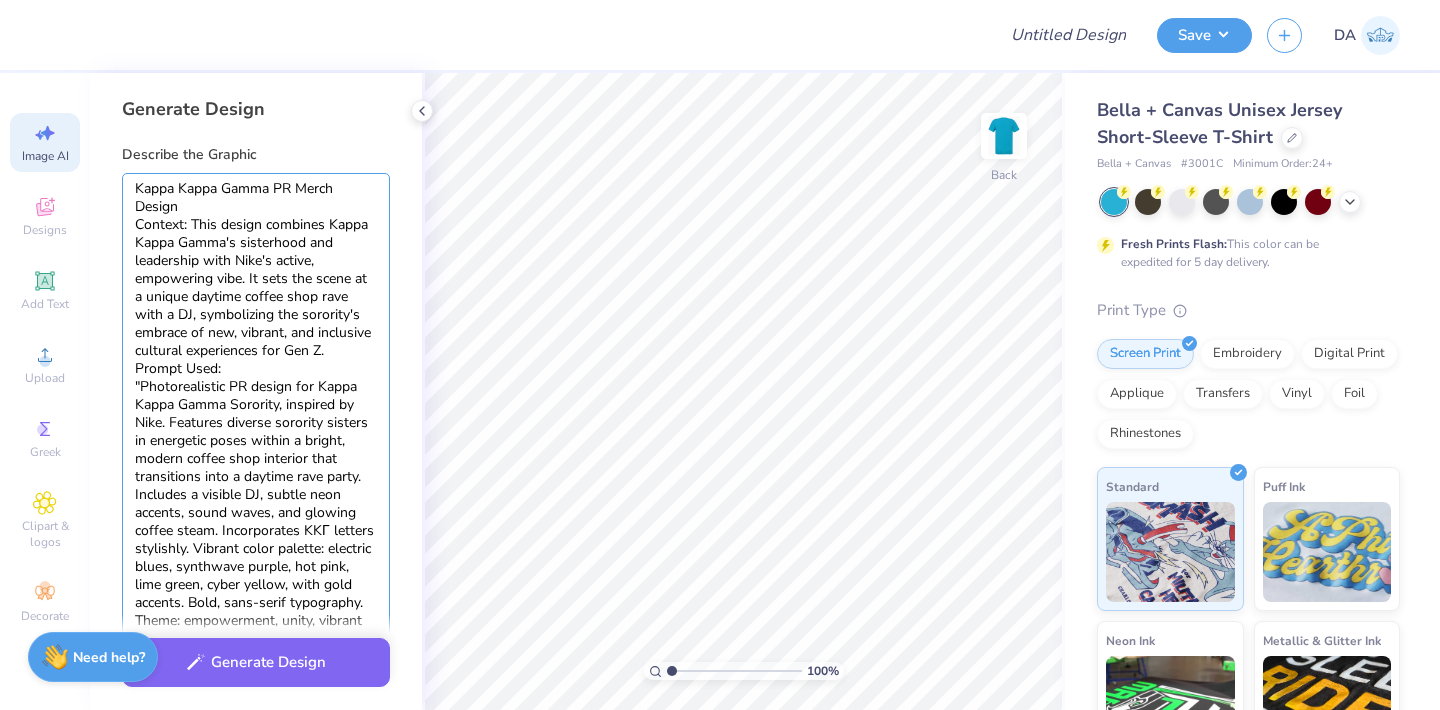 drag, startPoint x: 142, startPoint y: 384, endPoint x: 150, endPoint y: 115, distance: 269.11893 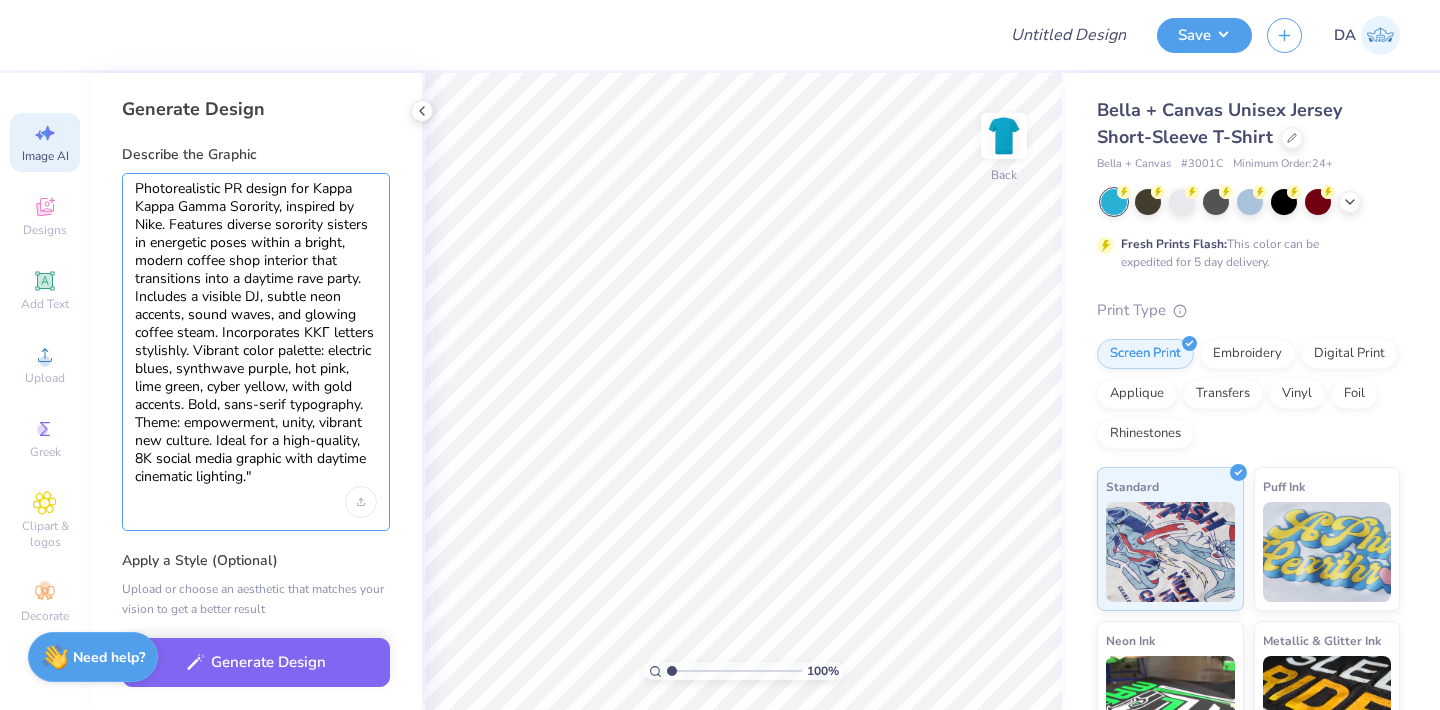 click on "Photorealistic PR design for Kappa Kappa Gamma Sorority, inspired by Nike. Features diverse sorority sisters in energetic poses within a bright, modern coffee shop interior that transitions into a daytime rave party. Includes a visible DJ, subtle neon accents, sound waves, and glowing coffee steam. Incorporates KKΓ letters stylishly. Vibrant color palette: electric blues, synthwave purple, hot pink, lime green, cyber yellow, with gold accents. Bold, sans-serif typography. Theme: empowerment, unity, vibrant new culture. Ideal for a high-quality, 8K social media graphic with daytime cinematic lighting."" at bounding box center (256, 333) 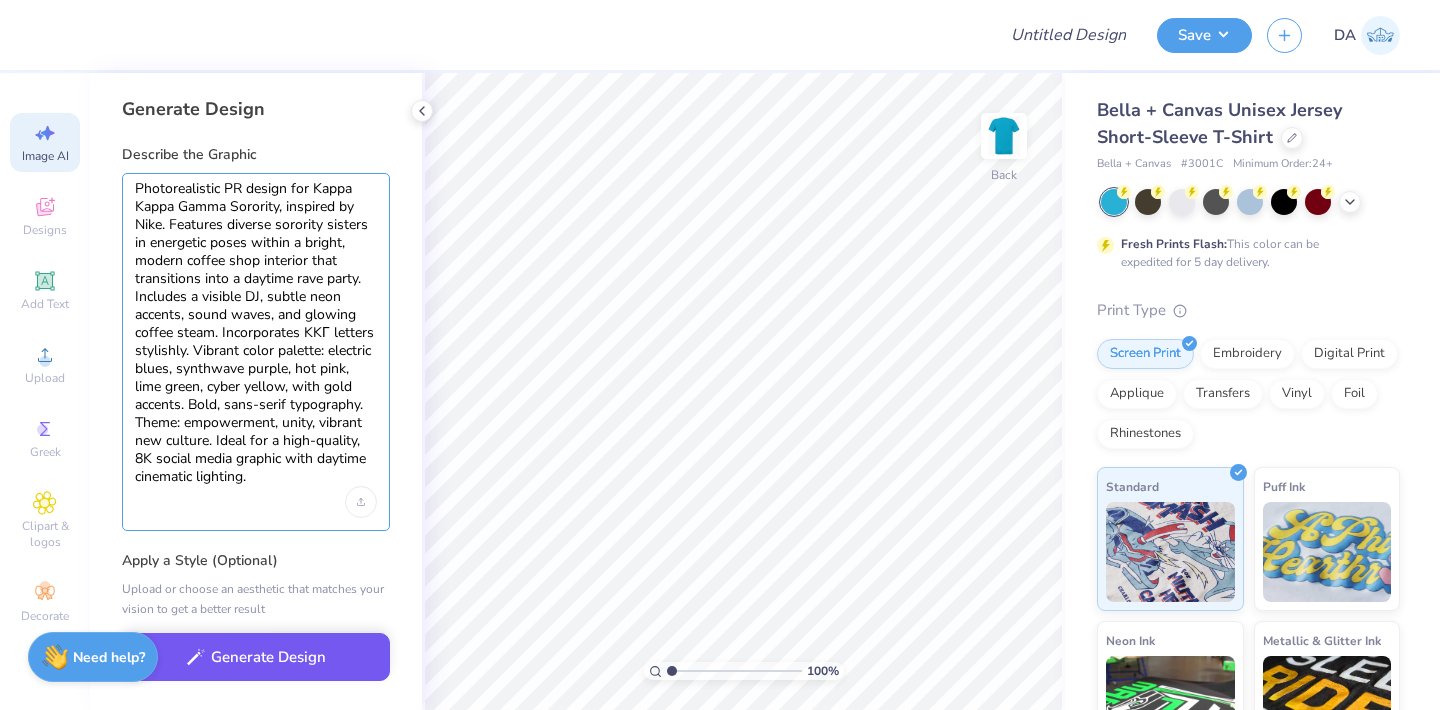 type on "Photorealistic PR design for Kappa Kappa Gamma Sorority, inspired by Nike. Features diverse sorority sisters in energetic poses within a bright, modern coffee shop interior that transitions into a daytime rave party. Includes a visible DJ, subtle neon accents, sound waves, and glowing coffee steam. Incorporates KKΓ letters stylishly. Vibrant color palette: electric blues, synthwave purple, hot pink, lime green, cyber yellow, with gold accents. Bold, sans-serif typography. Theme: empowerment, unity, vibrant new culture. Ideal for a high-quality, 8K social media graphic with daytime cinematic lighting." 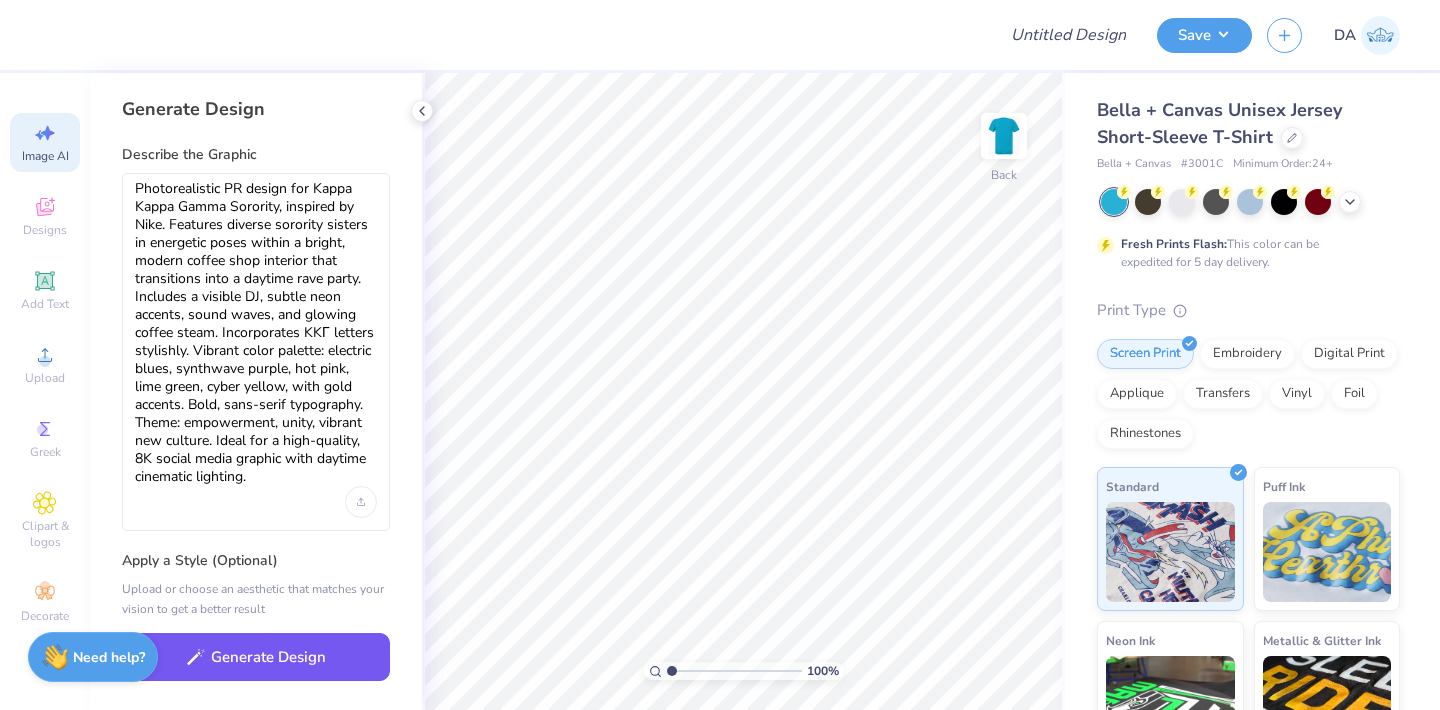 click on "Generate Design" at bounding box center [256, 657] 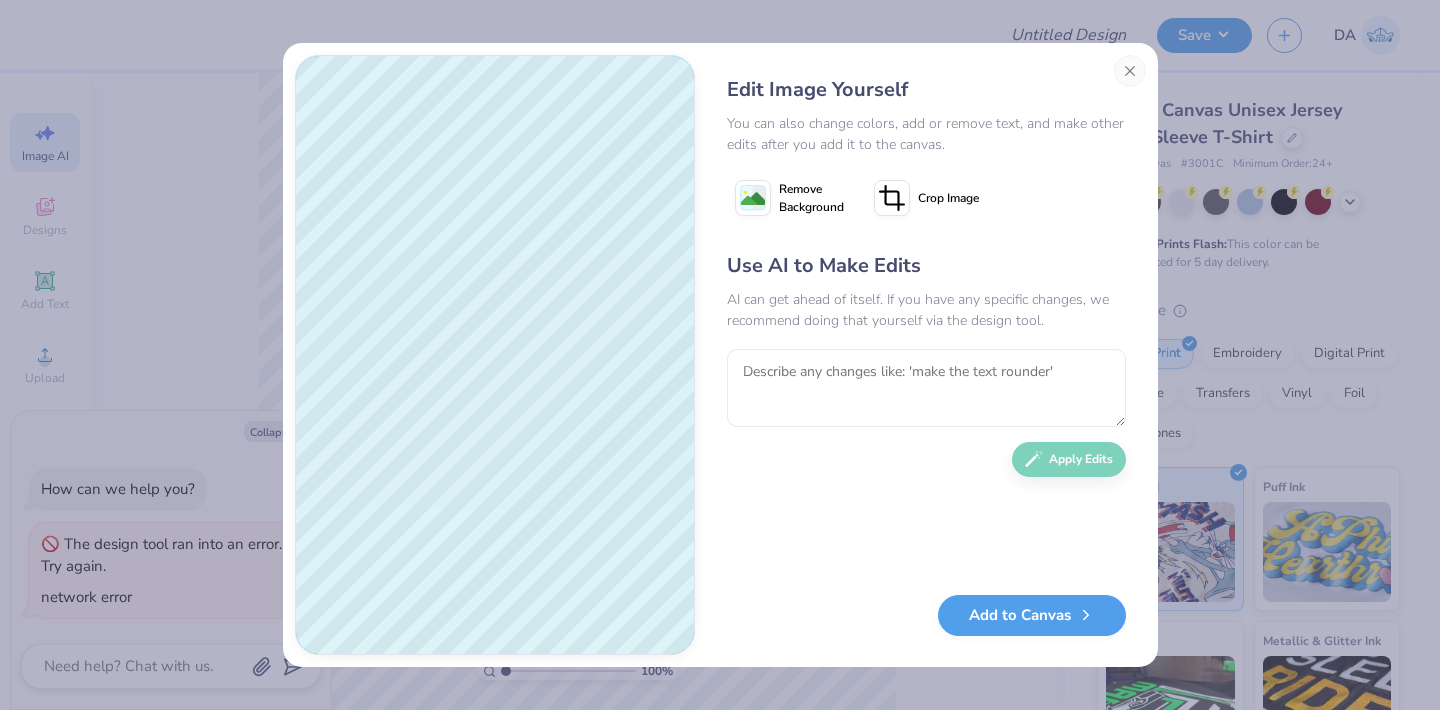 drag, startPoint x: 907, startPoint y: 71, endPoint x: 907, endPoint y: 27, distance: 44 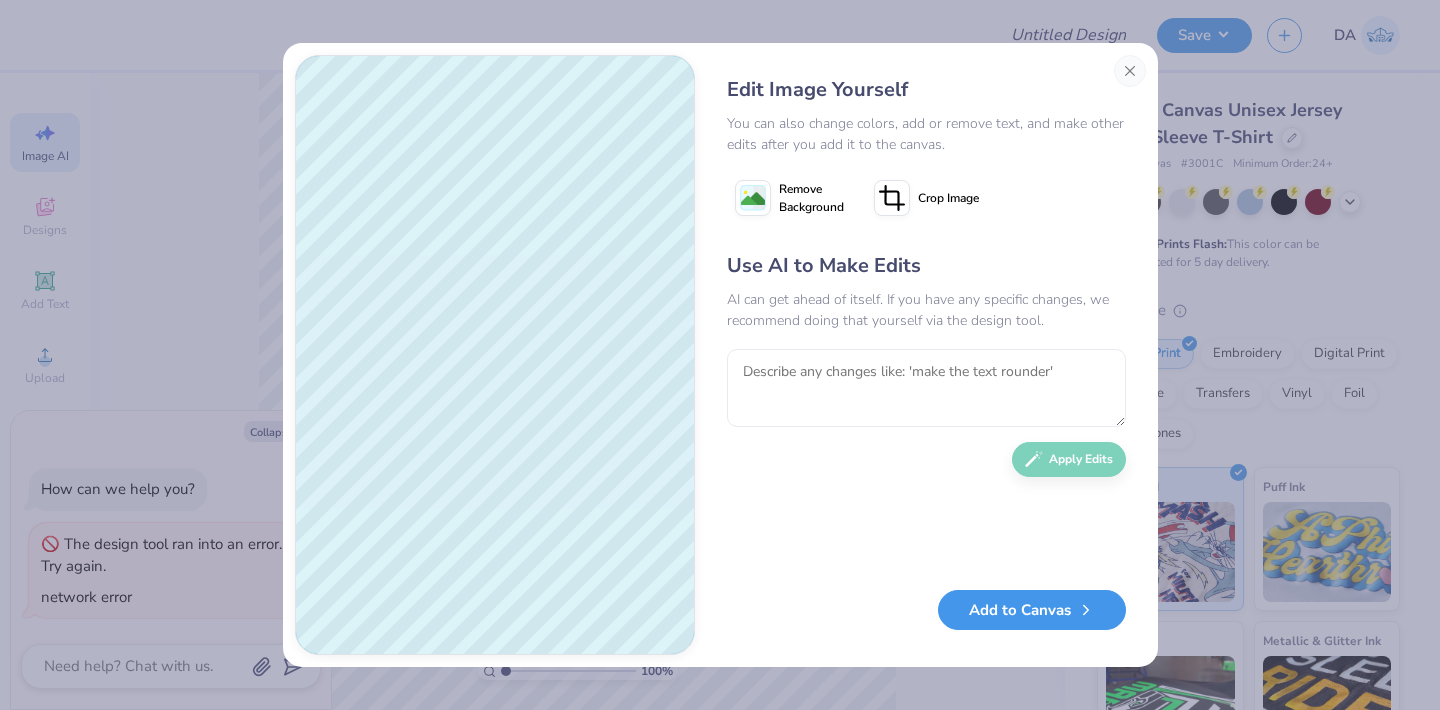 click on "Add to Canvas" at bounding box center (1032, 610) 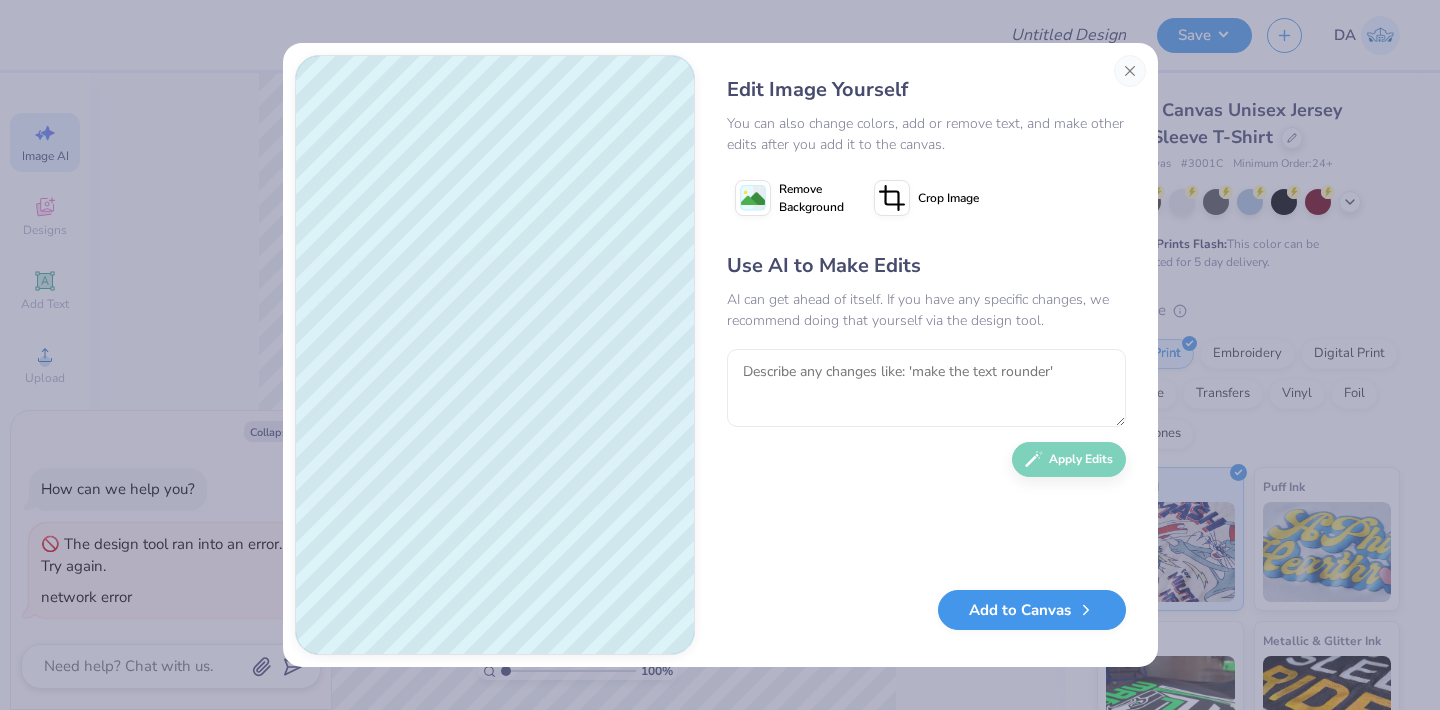 type on "x" 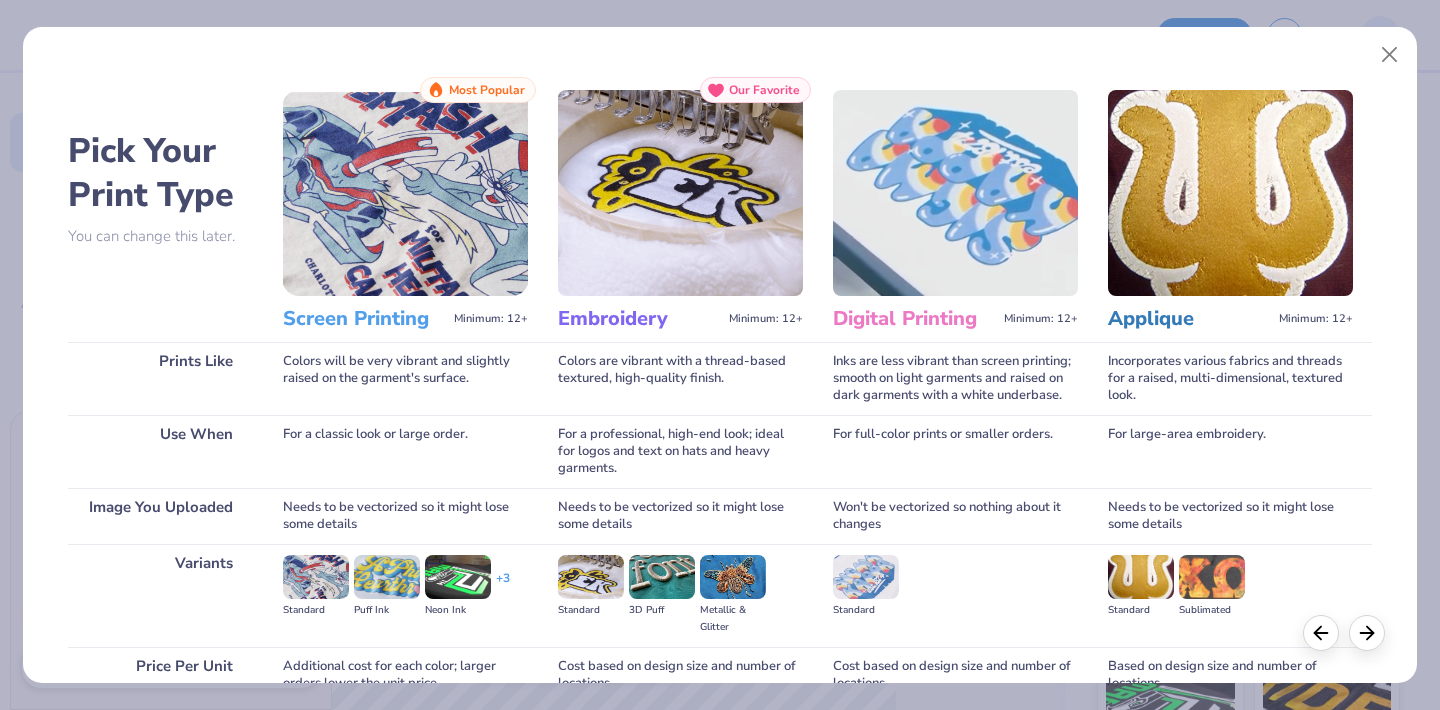 scroll, scrollTop: 187, scrollLeft: 0, axis: vertical 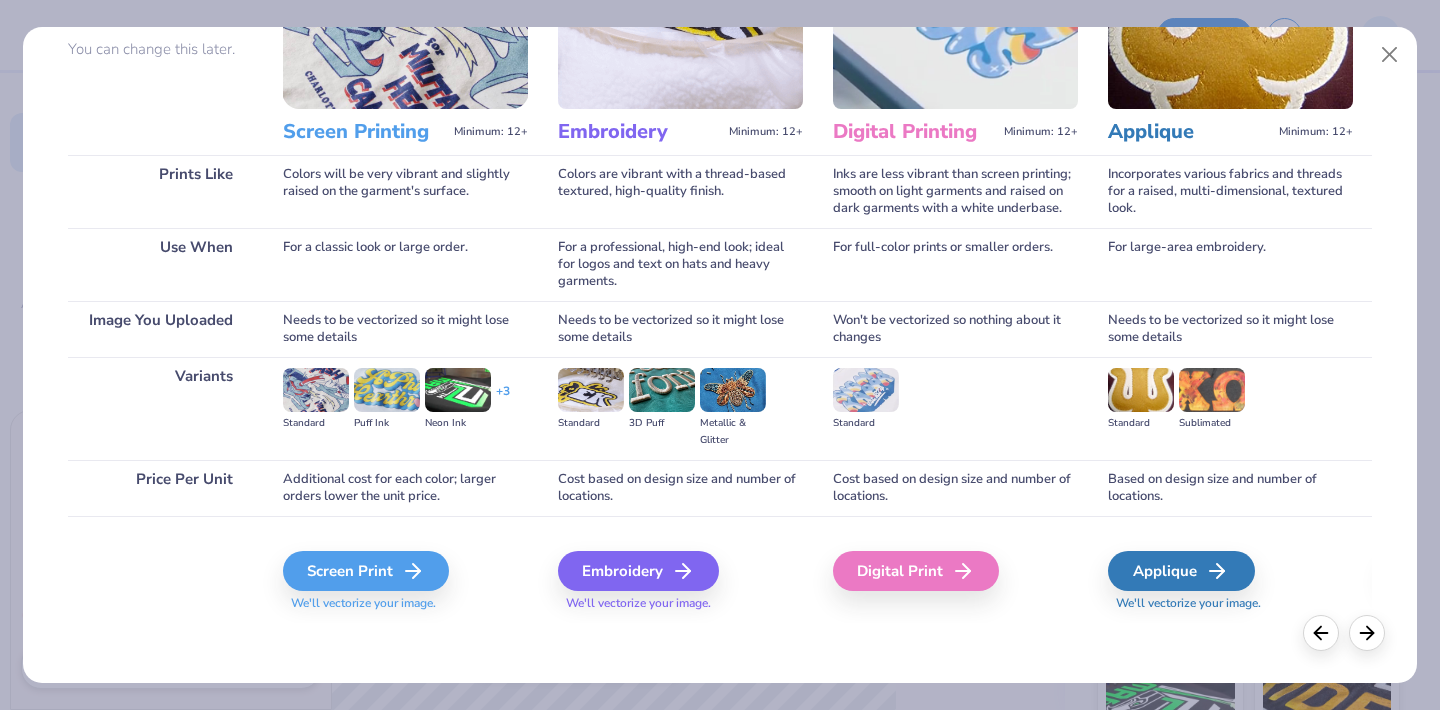 click on "We'll vectorize your image." at bounding box center (405, 603) 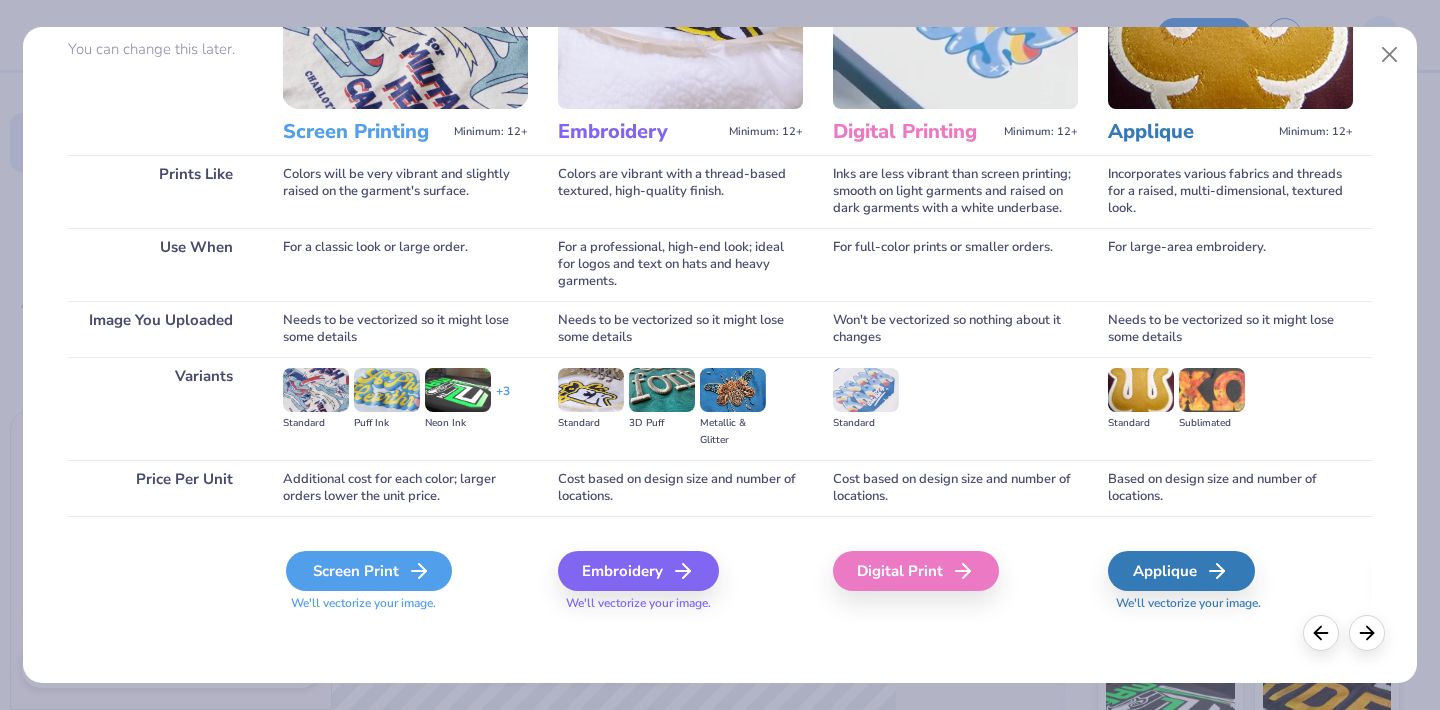click 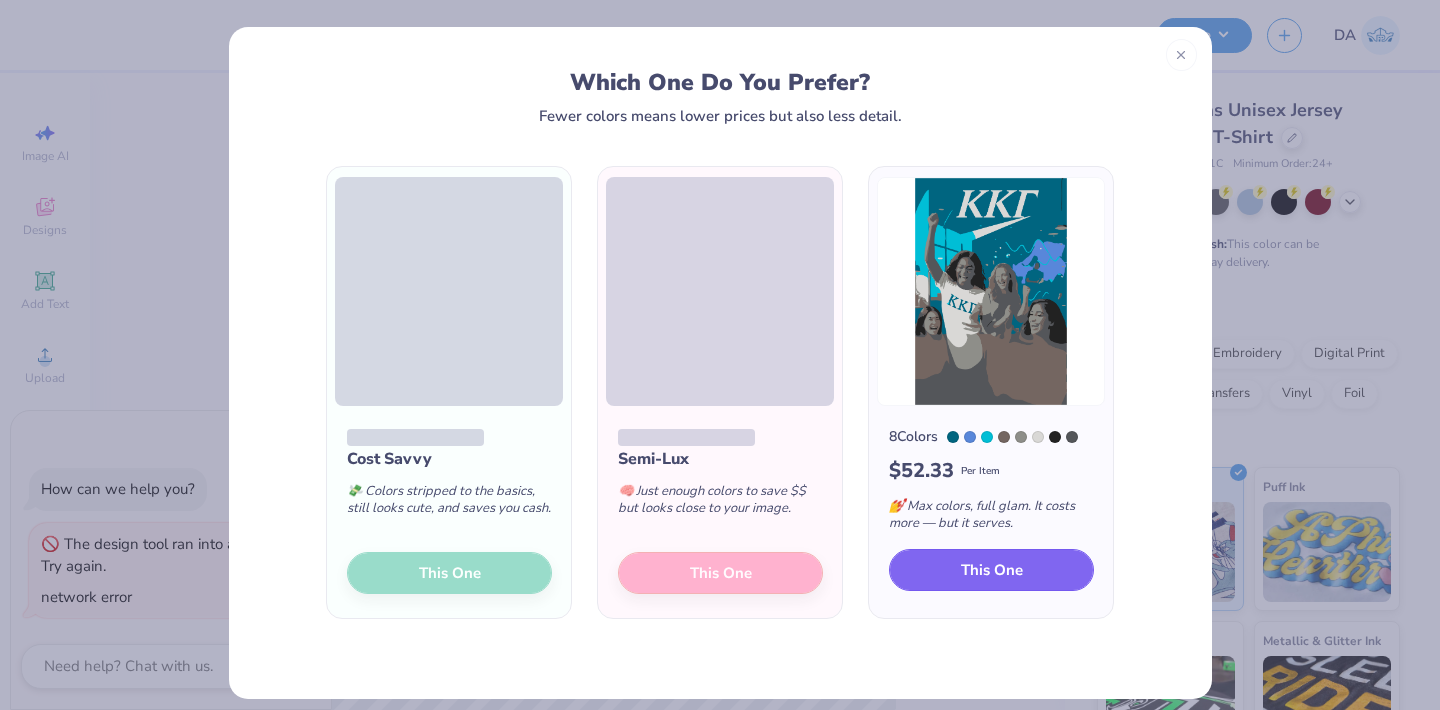click on "This One" at bounding box center (991, 570) 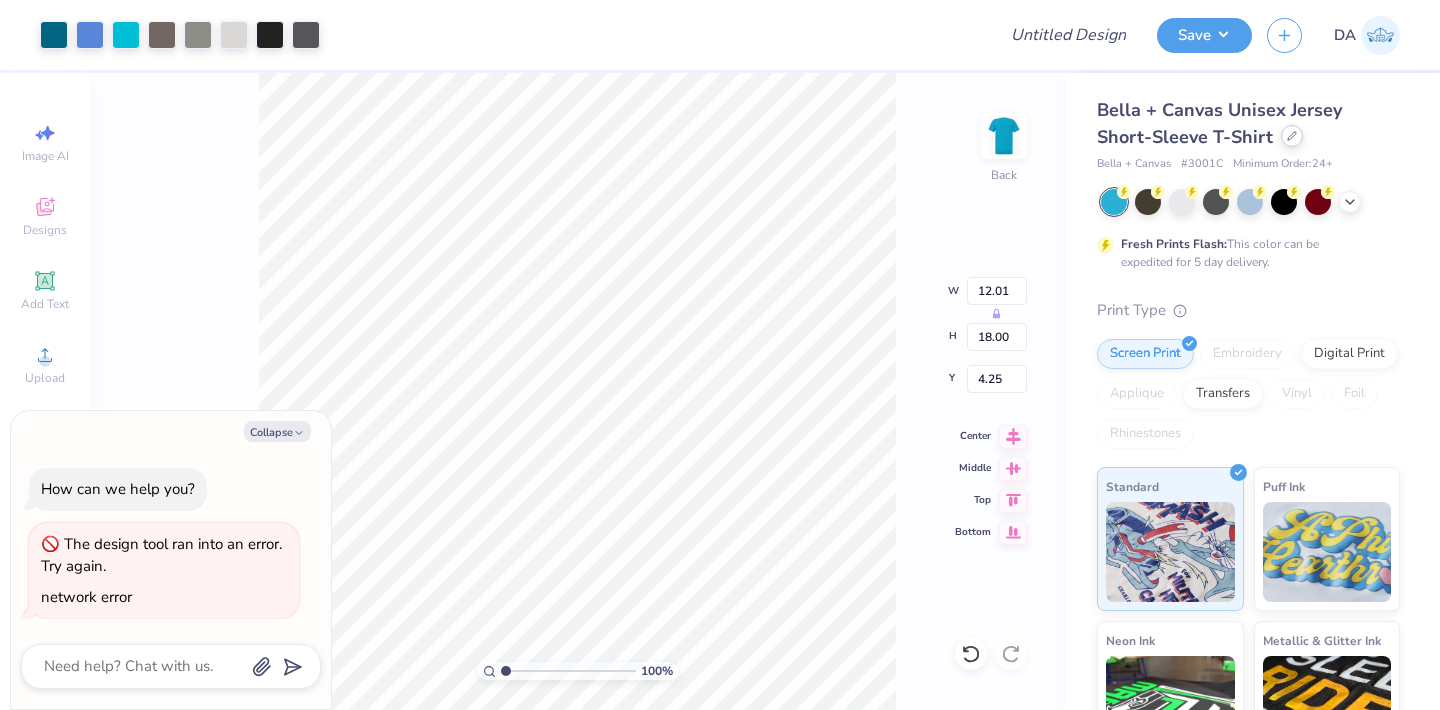click 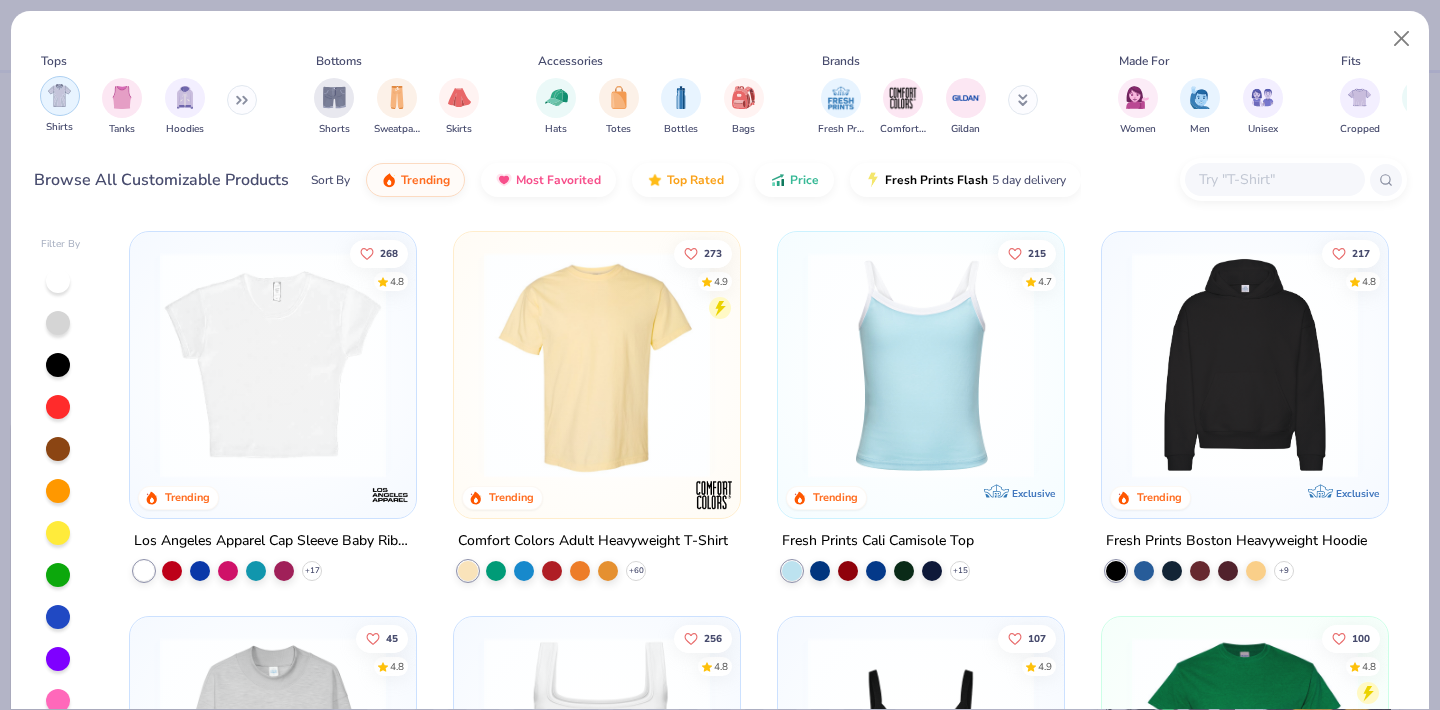 click at bounding box center (122, 98) 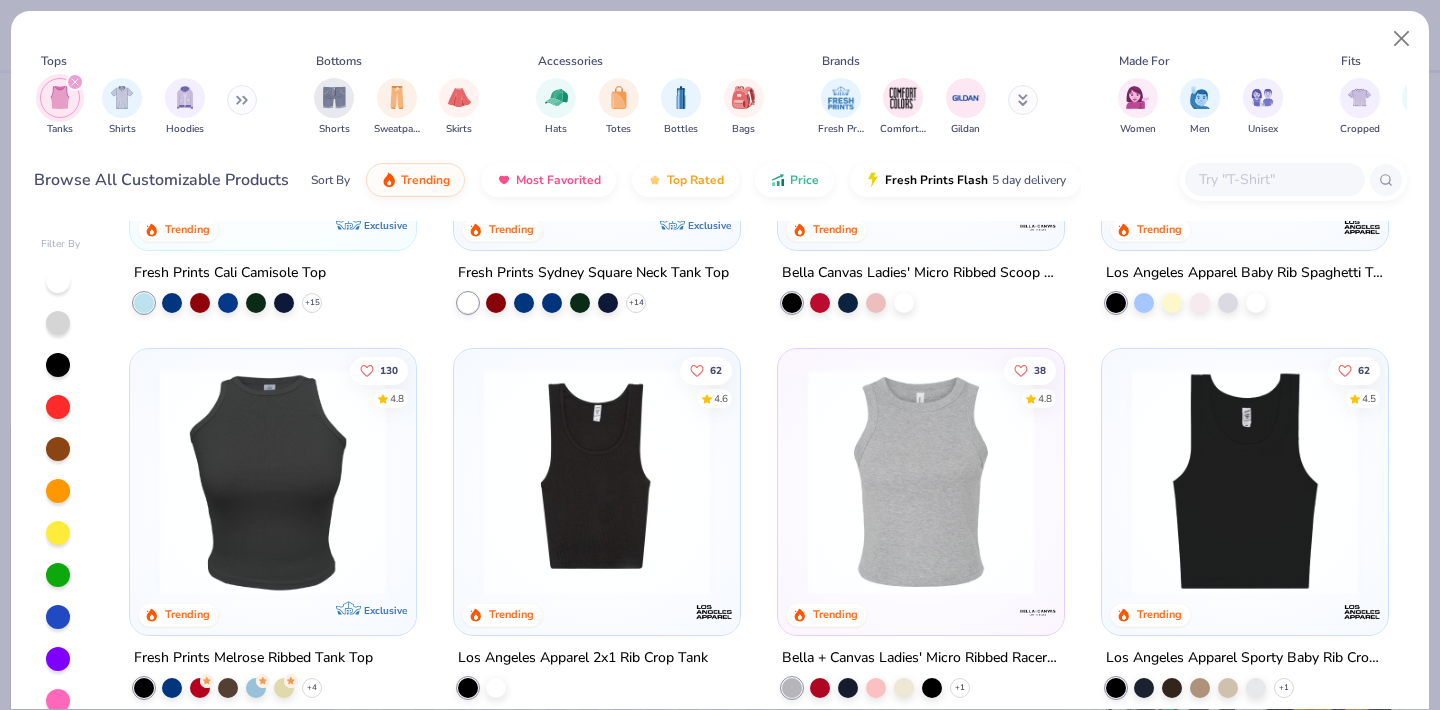 scroll, scrollTop: 325, scrollLeft: 0, axis: vertical 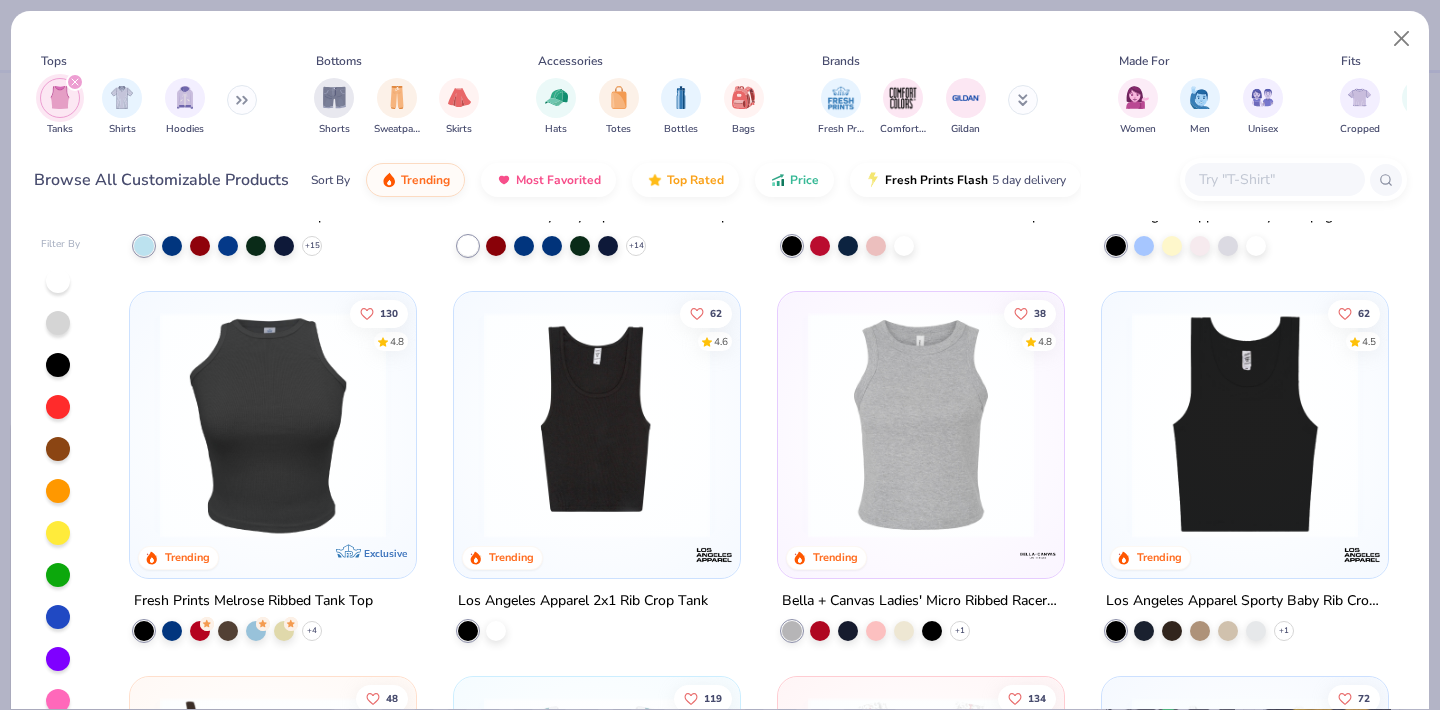 click at bounding box center (921, 425) 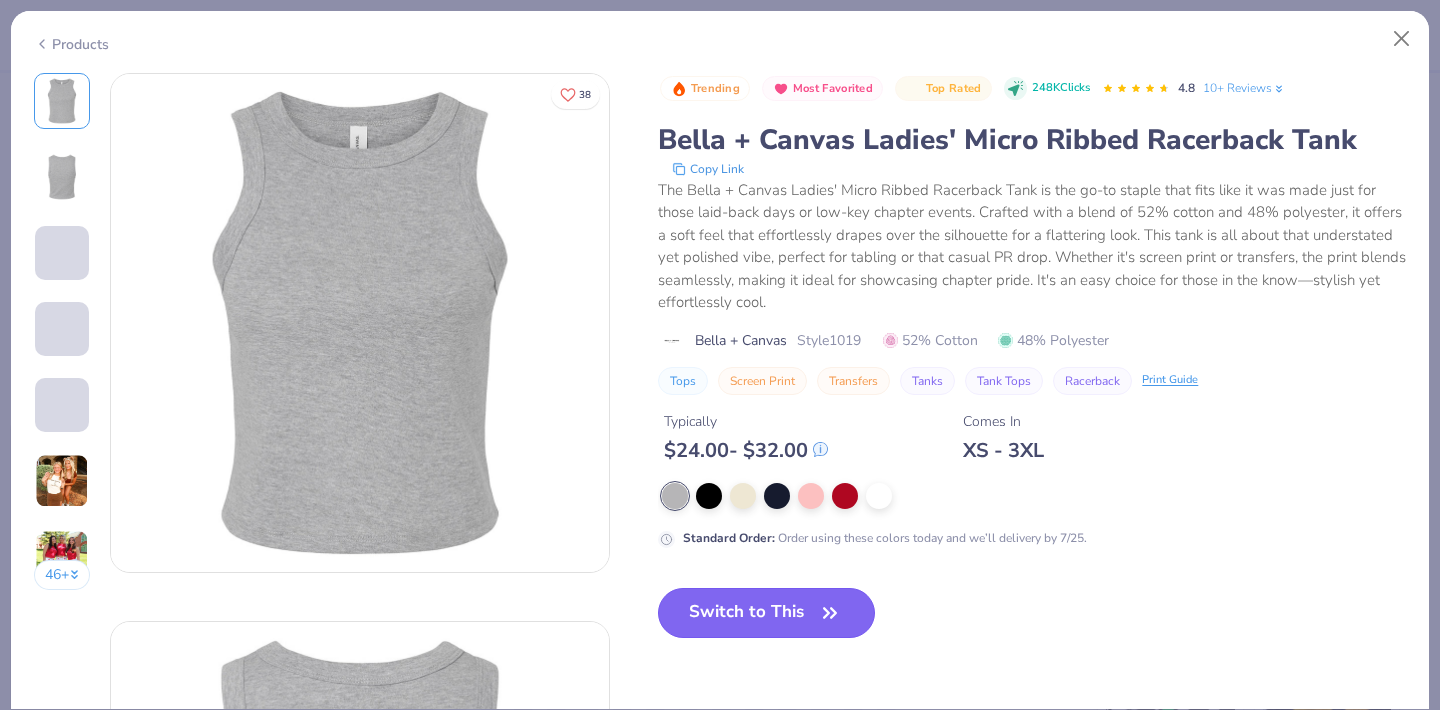 click 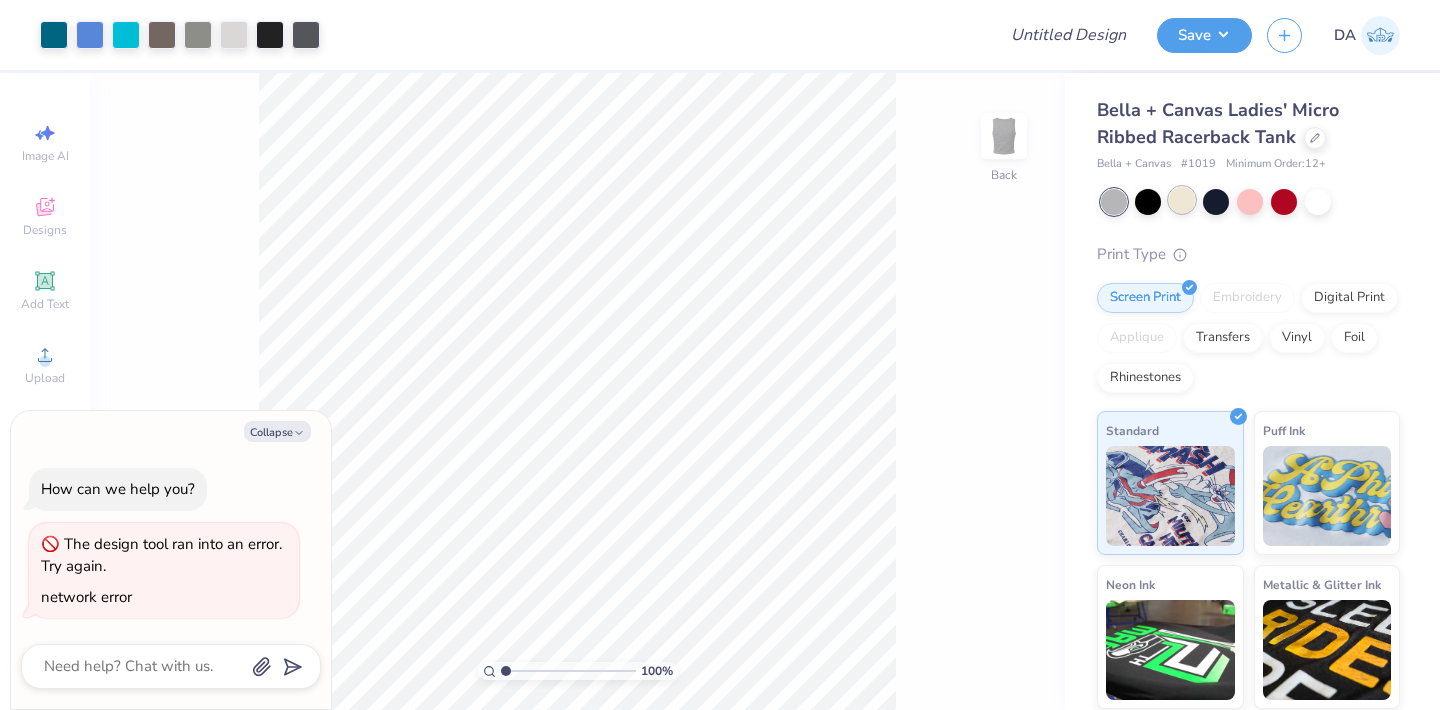 click at bounding box center [1182, 200] 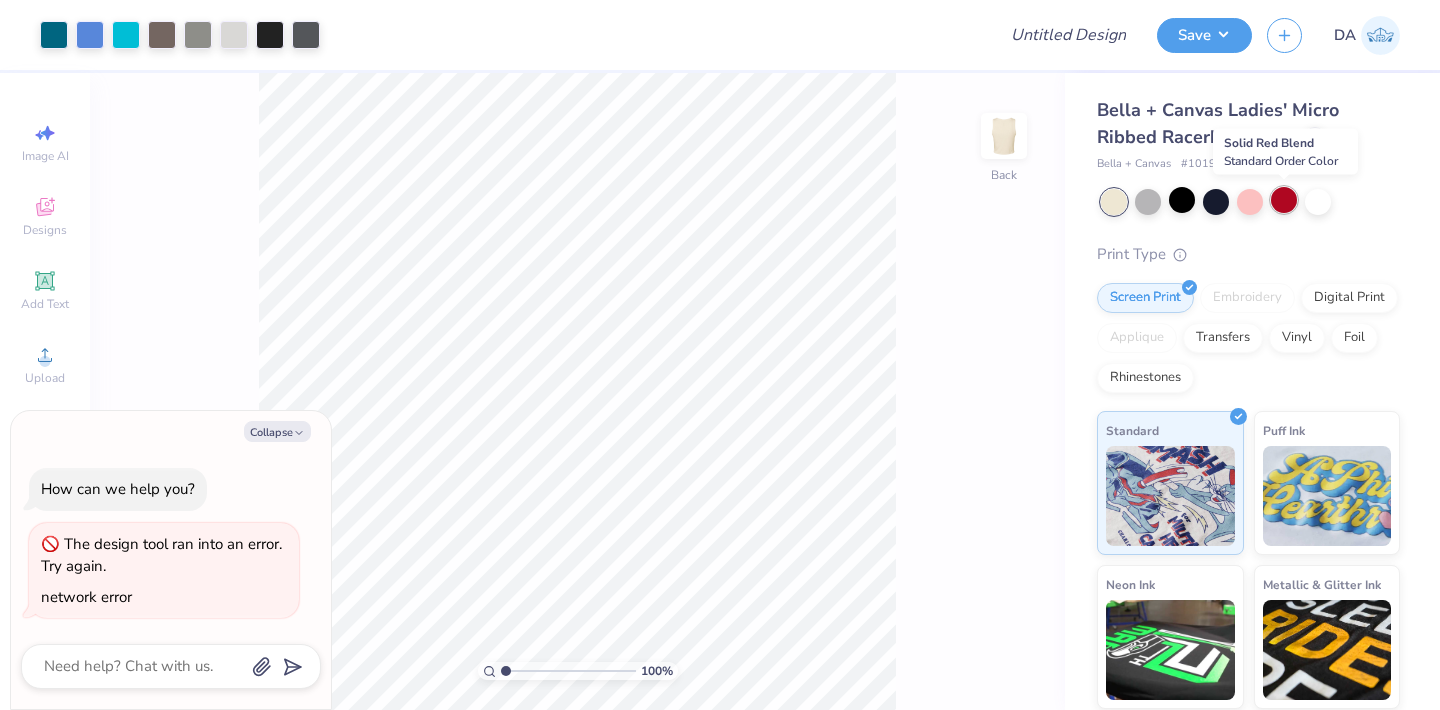 click at bounding box center [1284, 200] 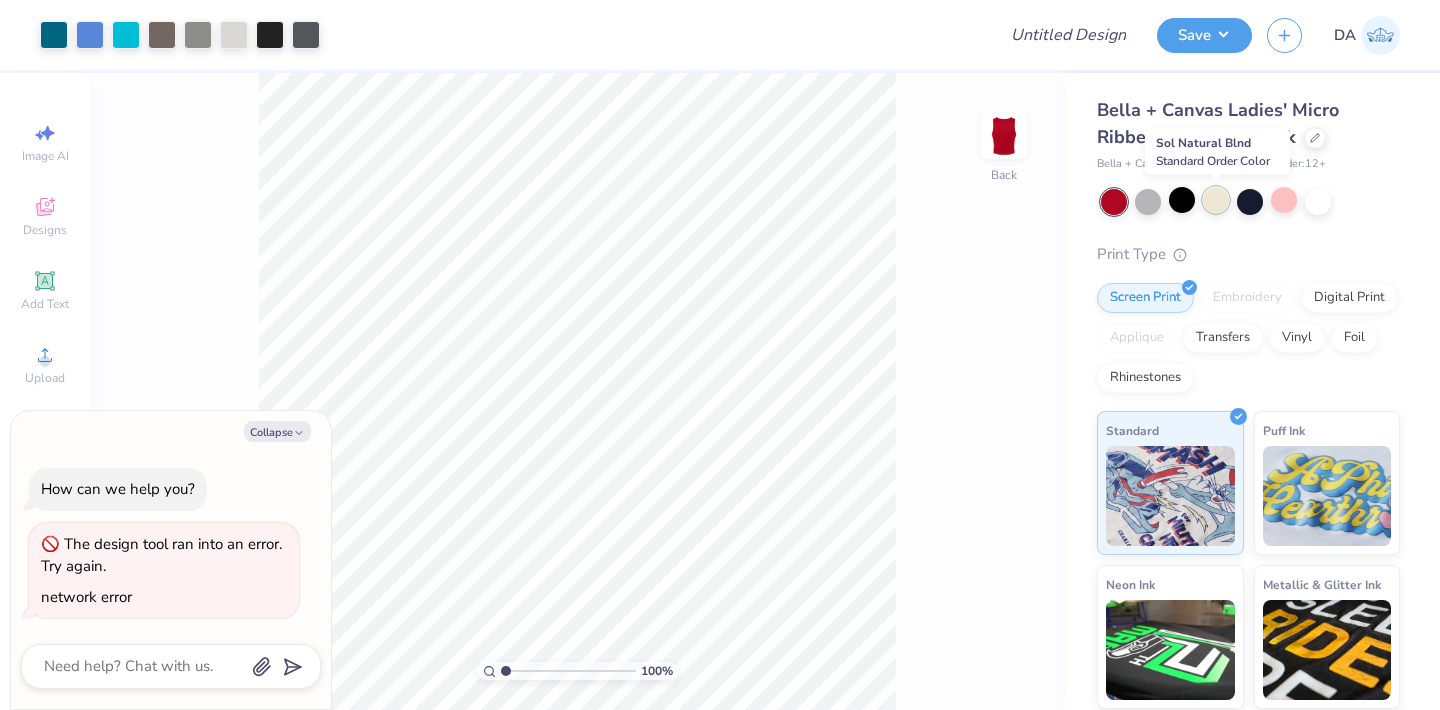 click at bounding box center (1216, 200) 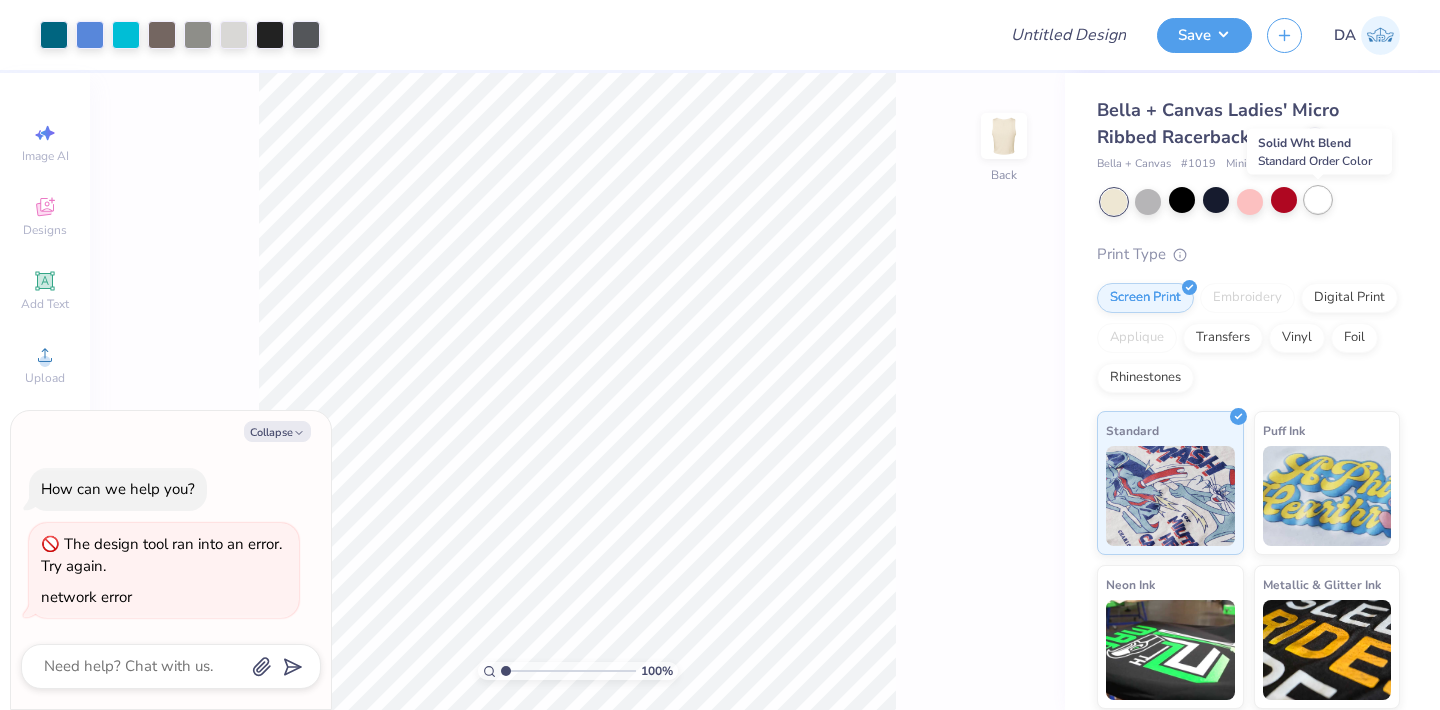 click at bounding box center (1318, 200) 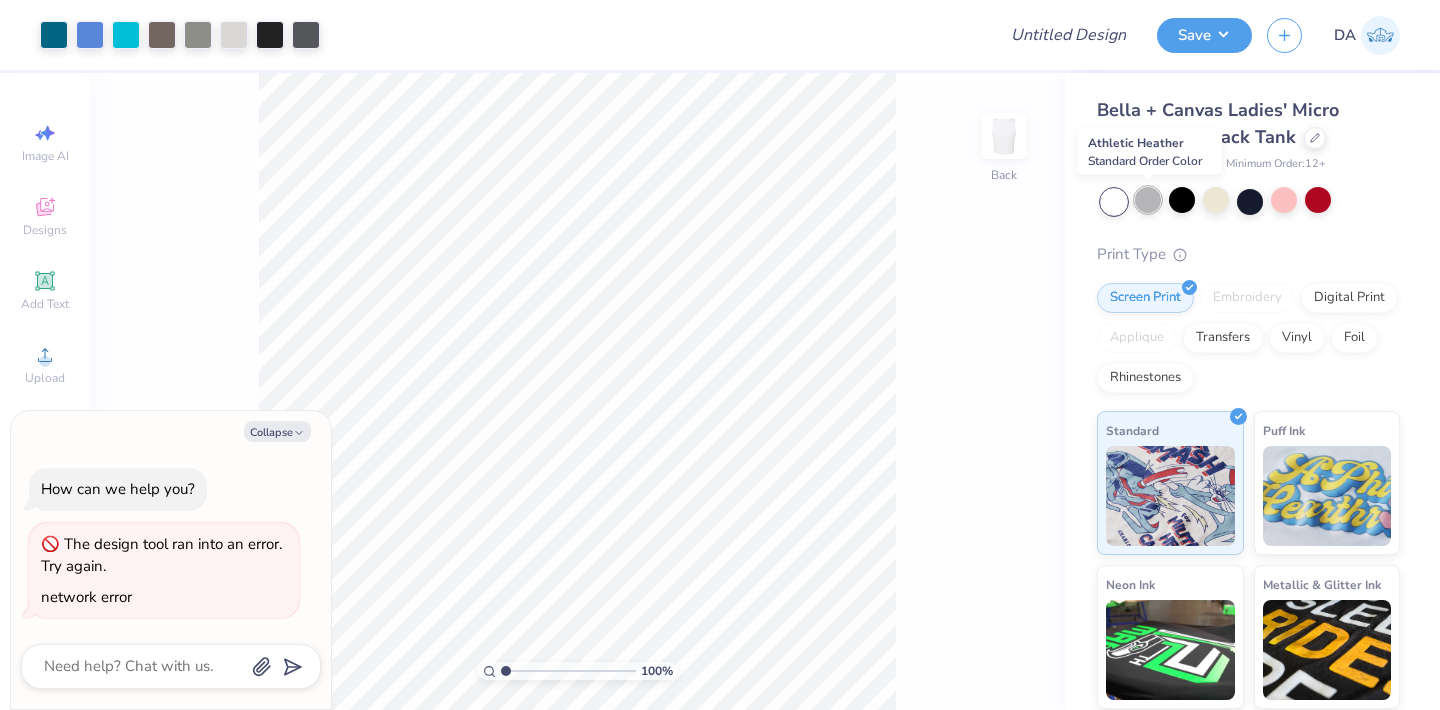 click at bounding box center [1148, 200] 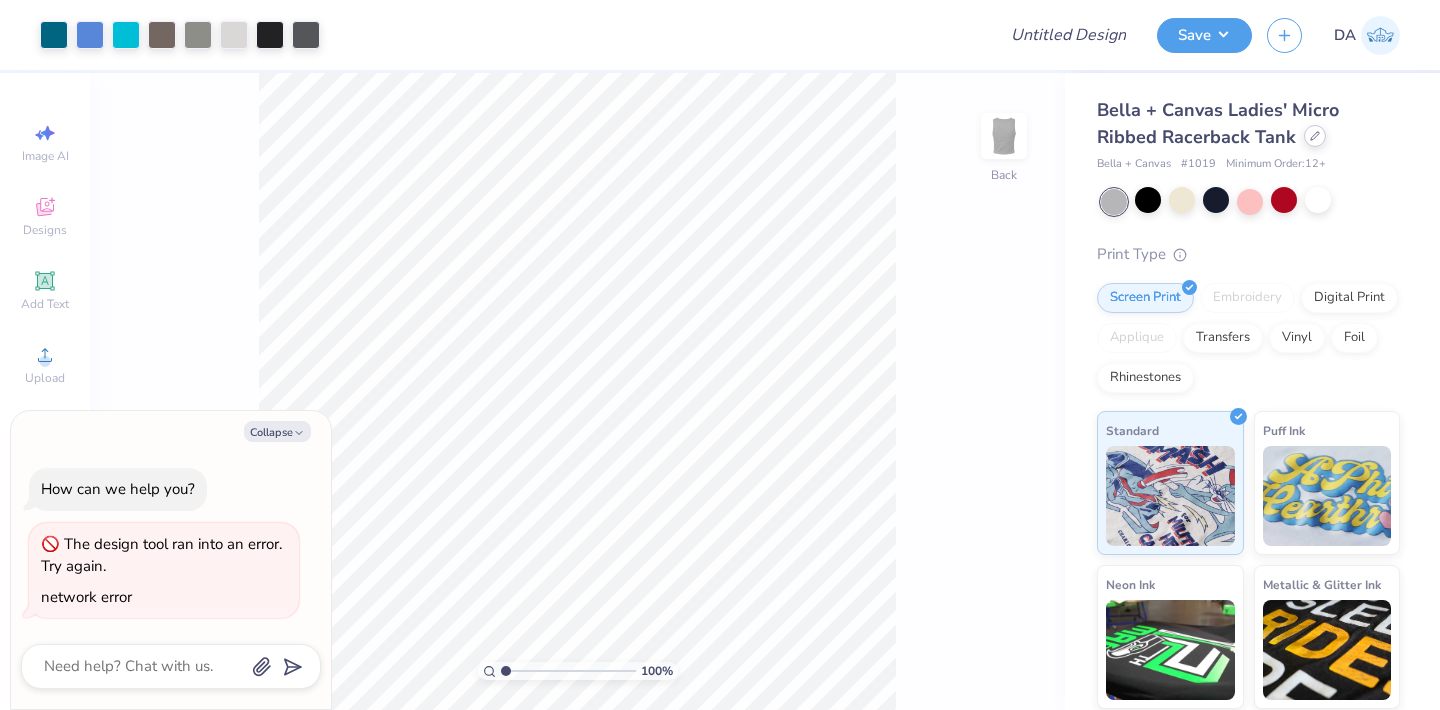 click at bounding box center [1315, 136] 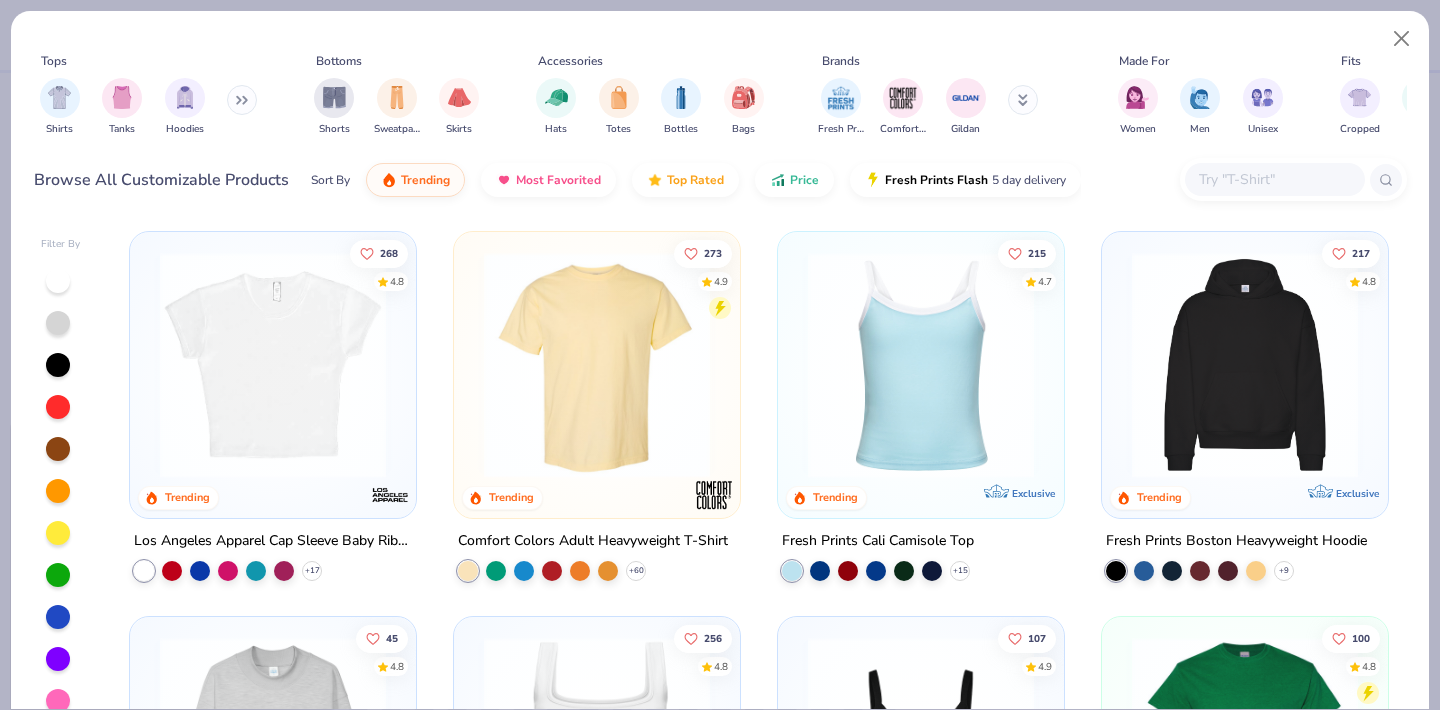 click at bounding box center [921, 365] 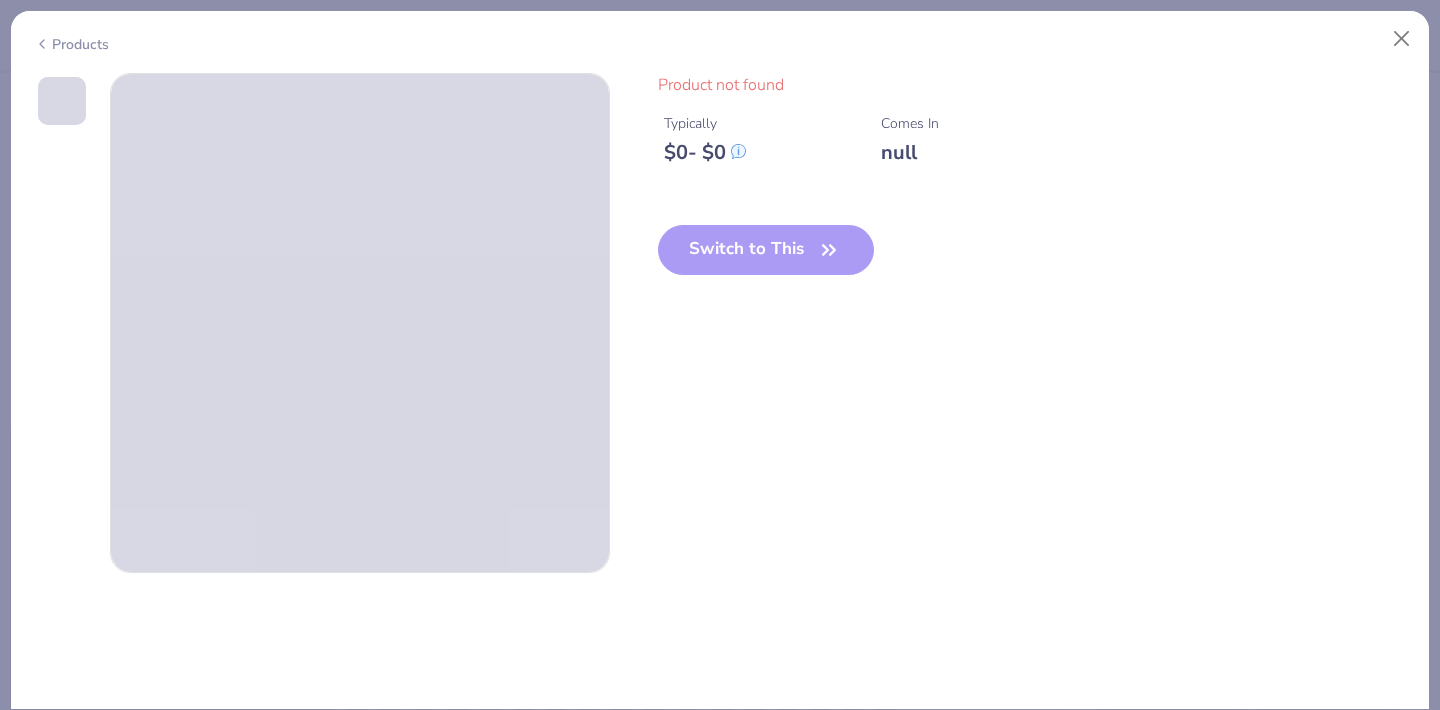 click on "Switch to This" at bounding box center [766, 266] 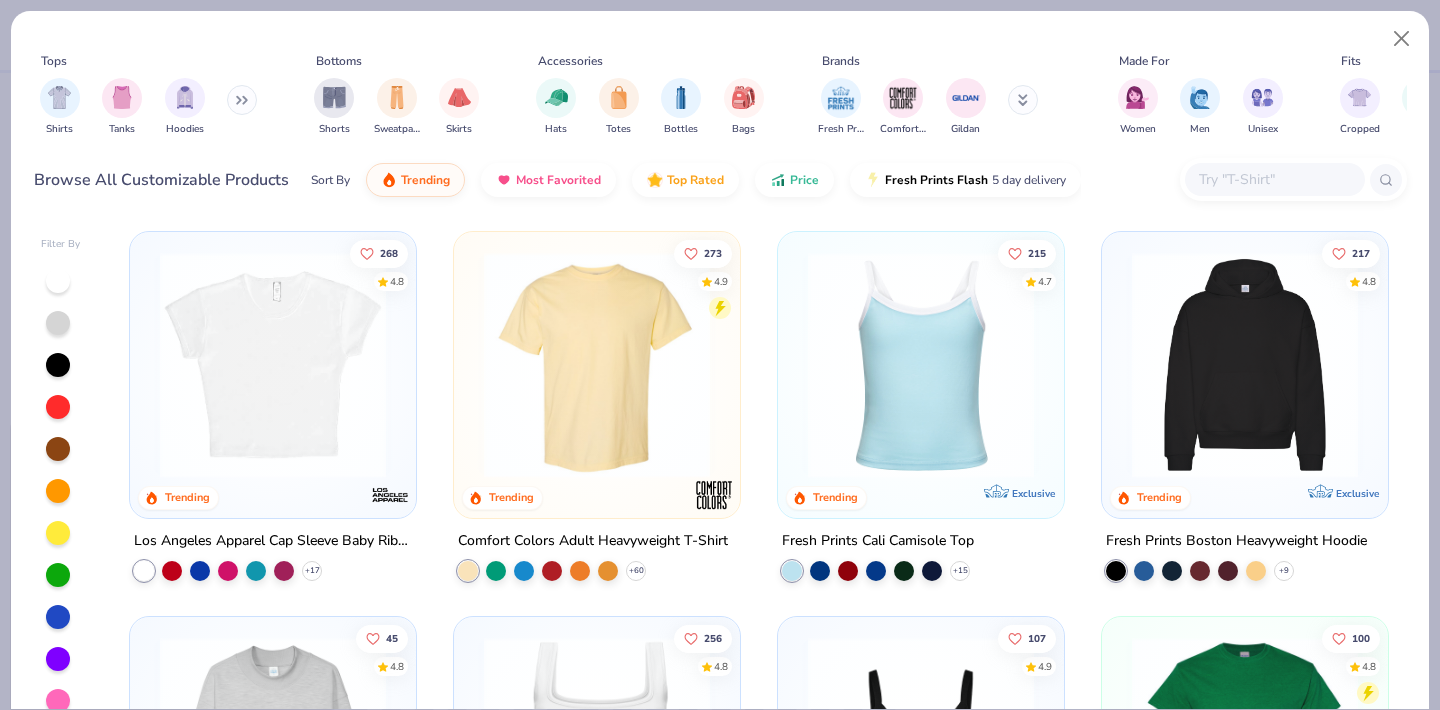 click at bounding box center [921, 365] 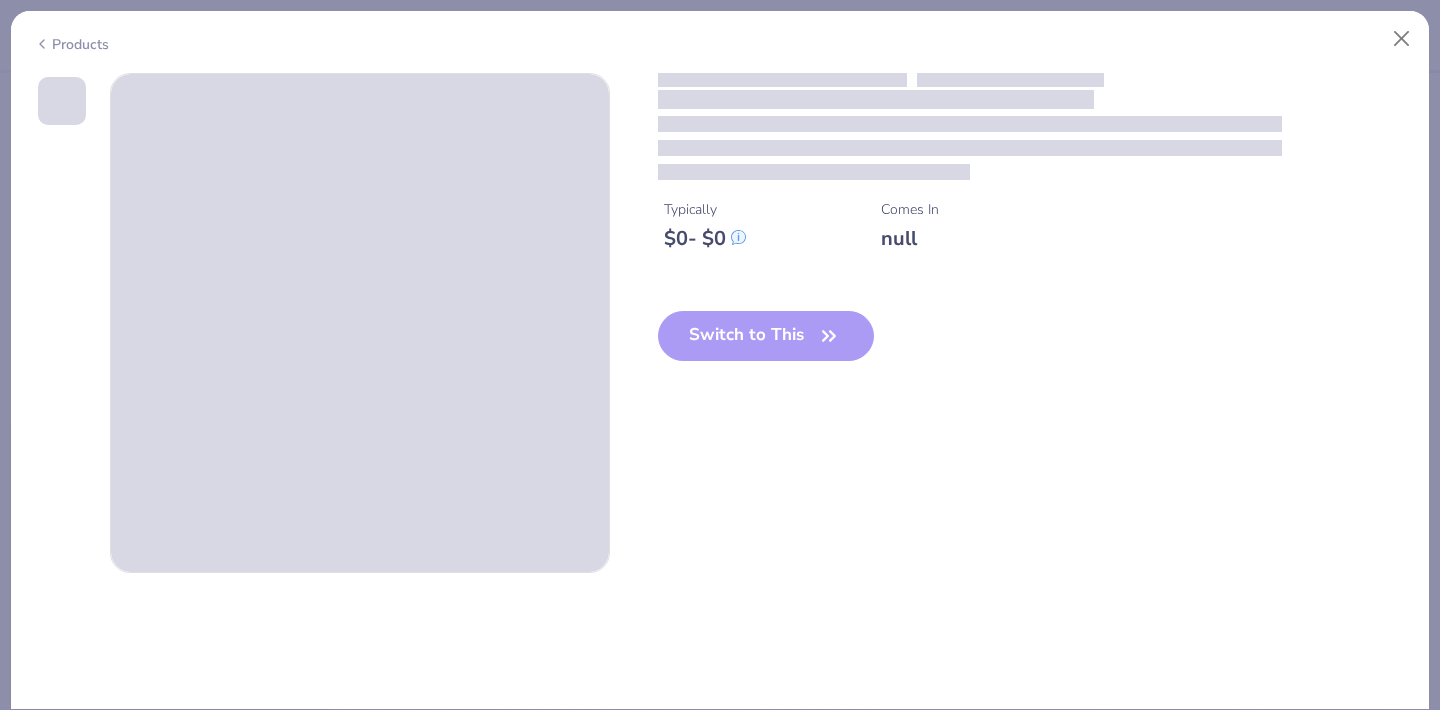 click on "Typically   $ 0  - $ 0   Comes In null   Switch to This" at bounding box center [1032, 233] 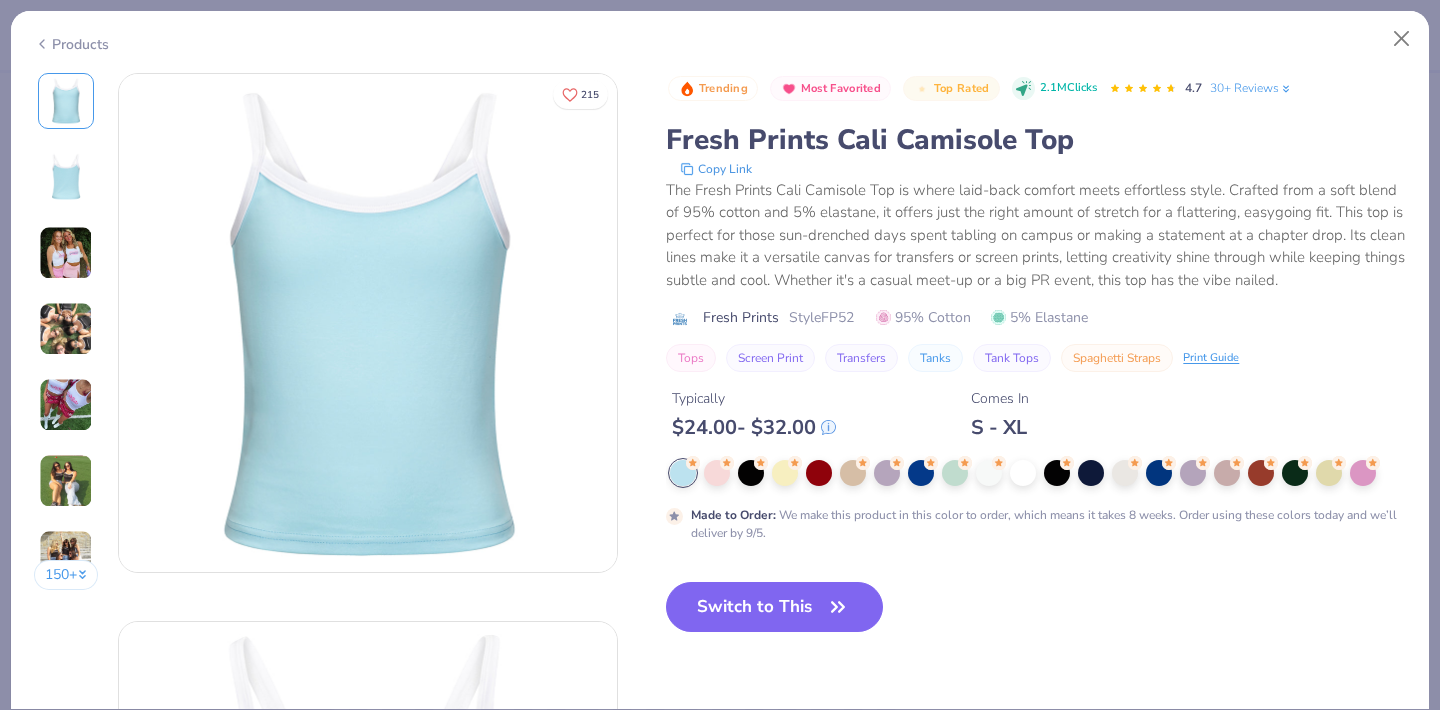click on "Fresh Prints Cali Camisole Top Copy Link The Fresh Prints Cali Camisole Top is where laid-back comfort meets effortless style. Crafted from a soft blend of 95% cotton and 5% elastane, it offers just the right amount of stretch for a flattering, easygoing fit. This top is perfect for those sun-drenched days spent tabling on campus or making a statement at a chapter drop. Its clean lines make it a versatile canvas for transfers or screen prints, letting creativity shine through while keeping things subtle and cool. Whether it's a casual meet-up or a big PR event, this top has the vibe nailed. Fresh Prints Style  FP52   95% Cotton   5% Elastane Tops Screen Print Transfers Tanks Tank Tops Spaghetti Straps Print Guide" at bounding box center [1036, 223] 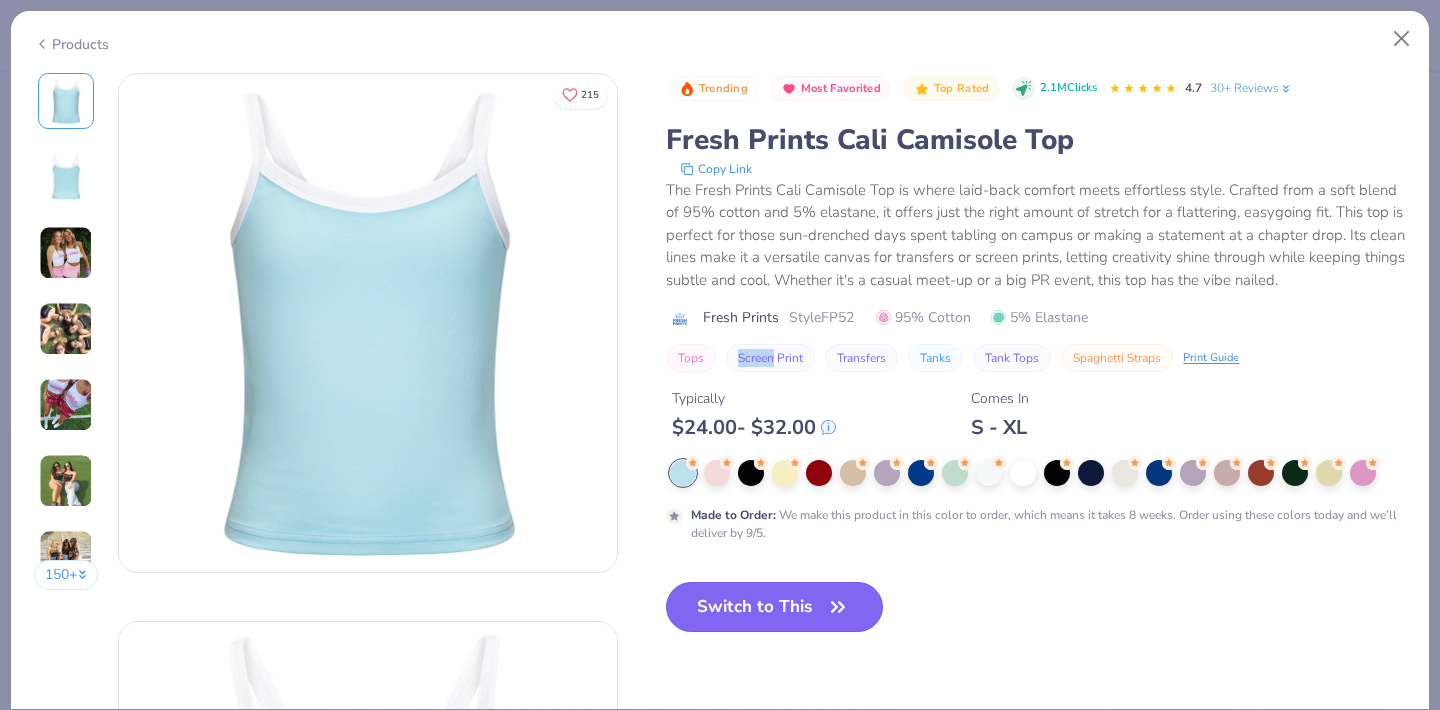click on "Switch to This" at bounding box center [774, 607] 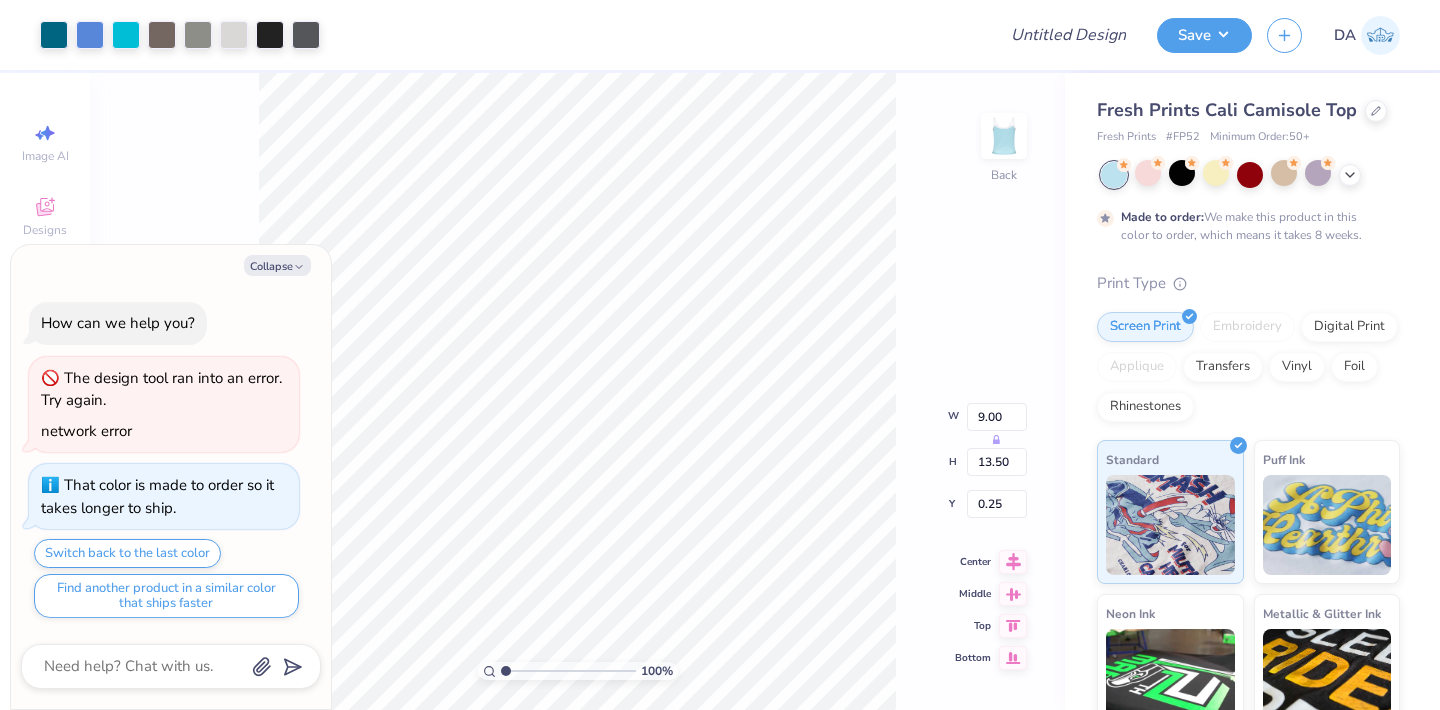 type on "x" 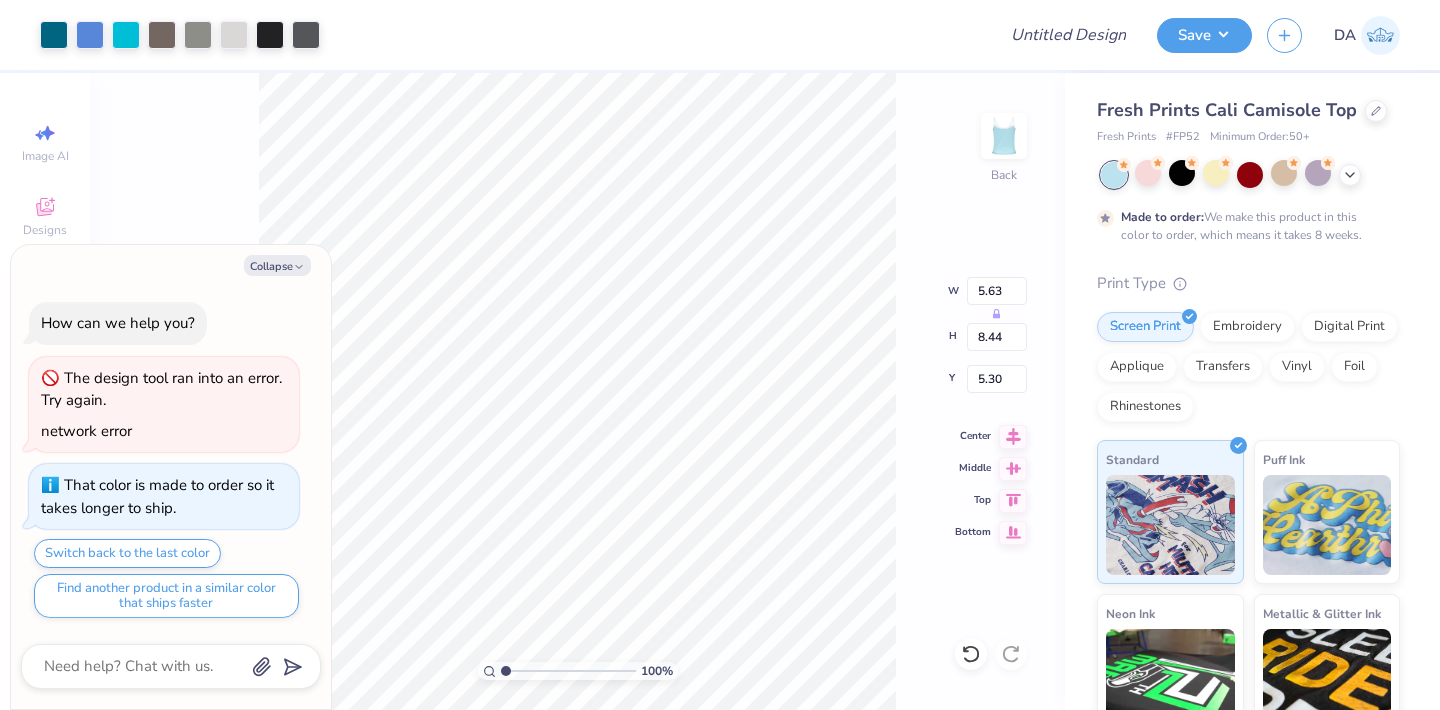 type on "x" 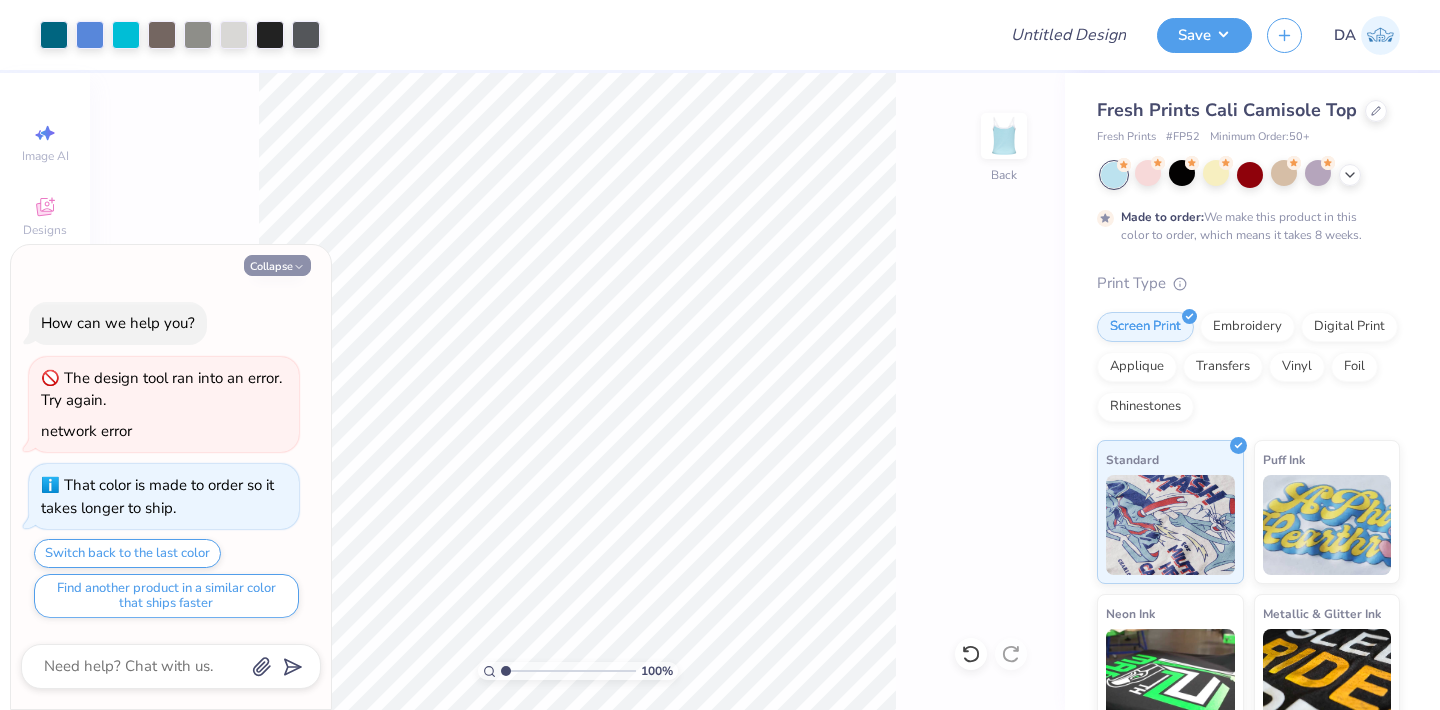 click 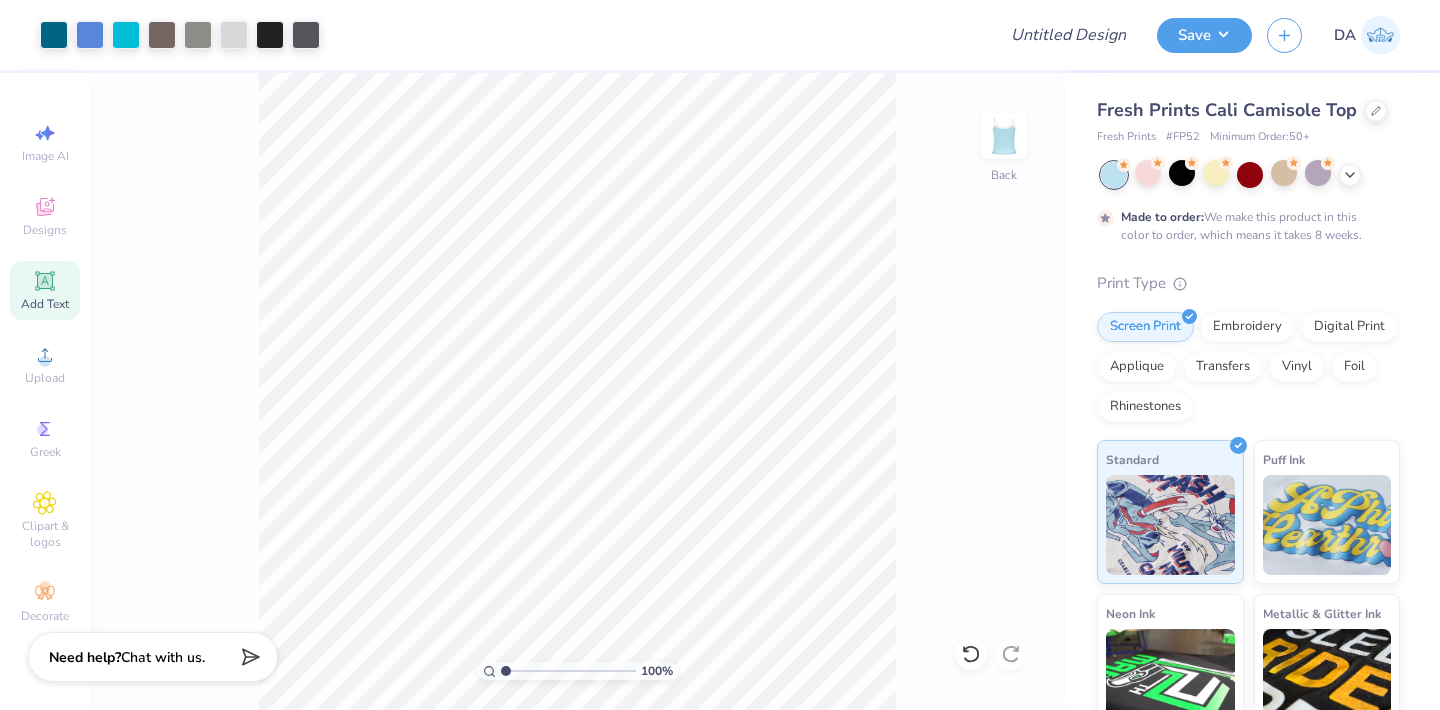 click 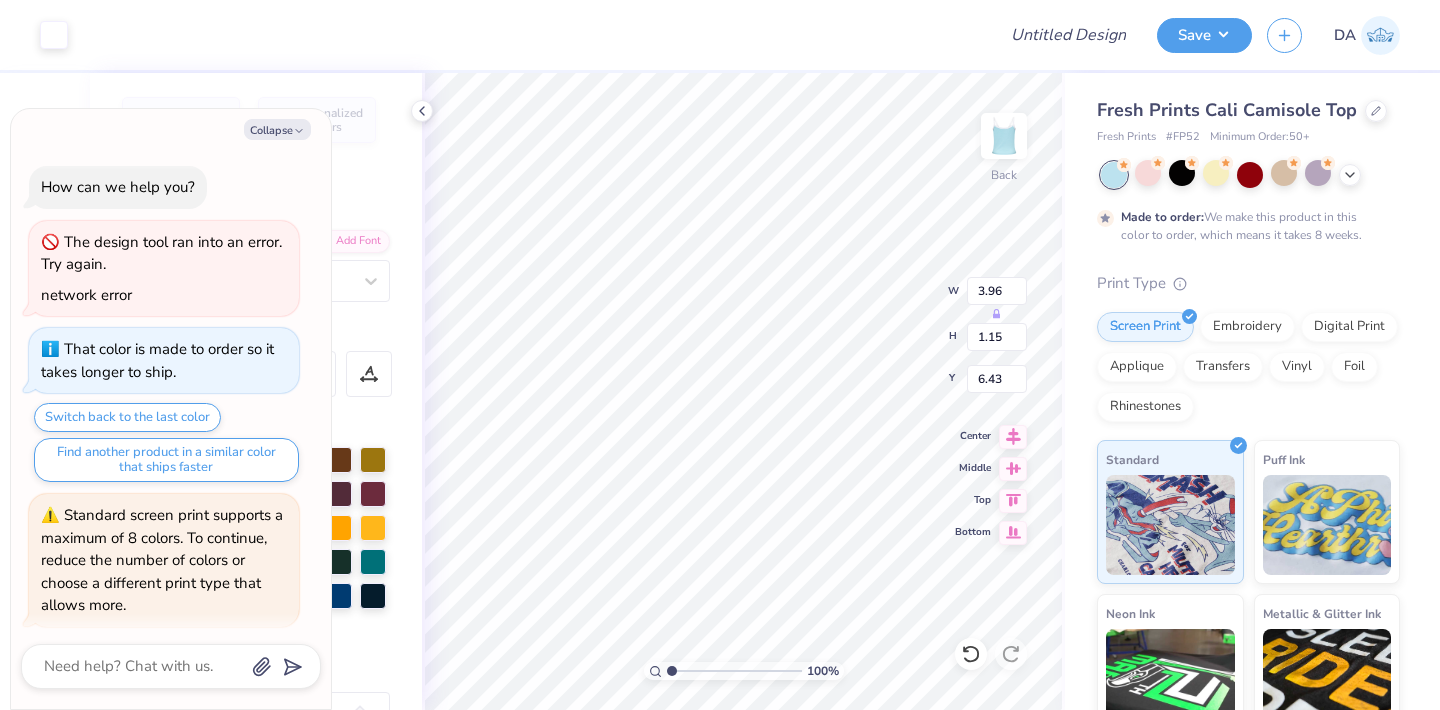 scroll, scrollTop: 62, scrollLeft: 0, axis: vertical 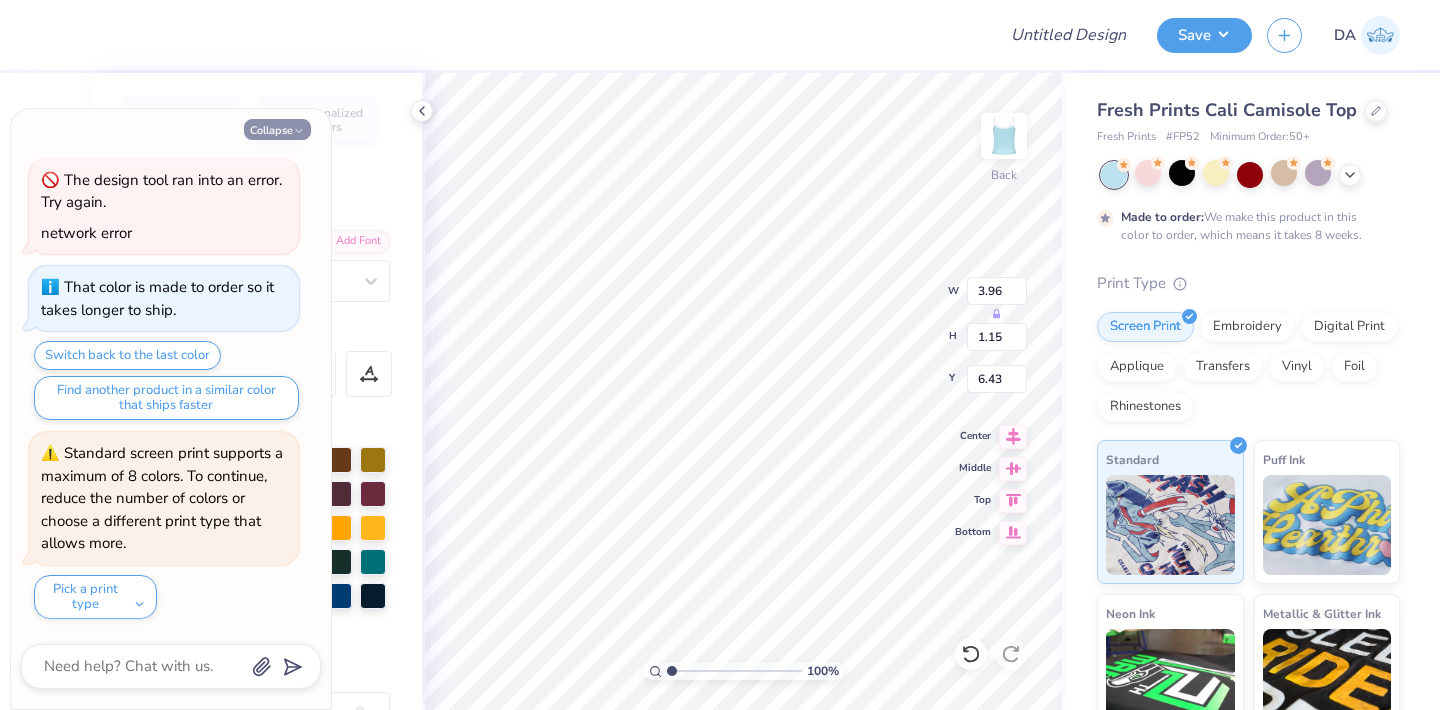 click on "Collapse" at bounding box center [277, 129] 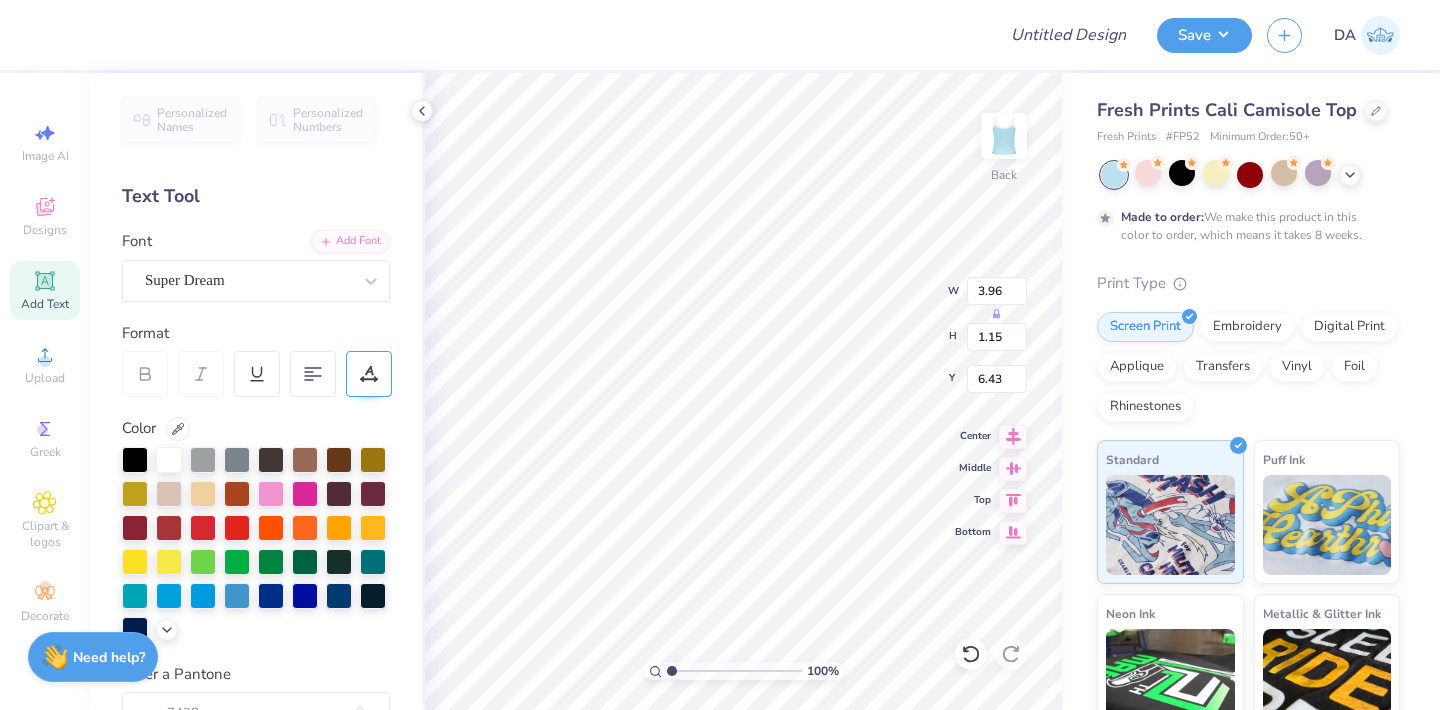 scroll, scrollTop: 0, scrollLeft: 8, axis: horizontal 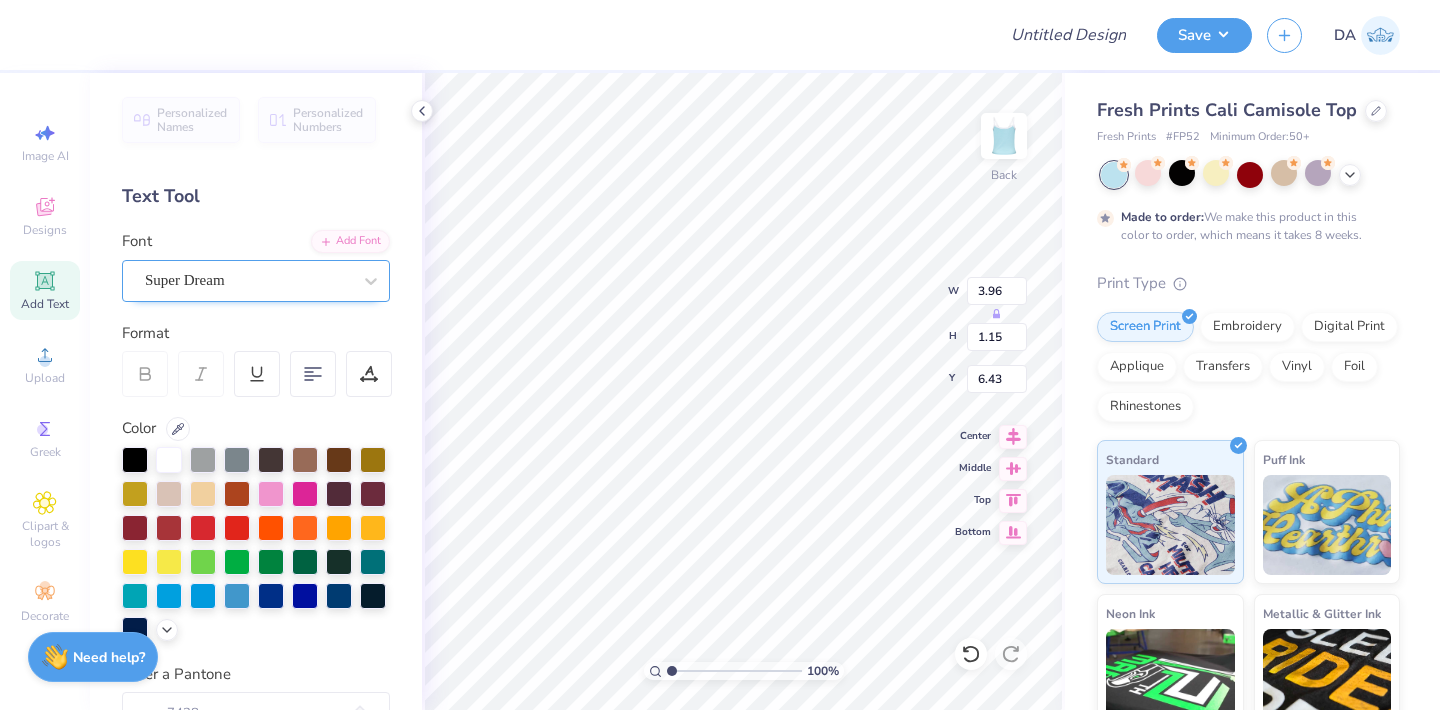 type on "KAPPA KAPPA GAMMA" 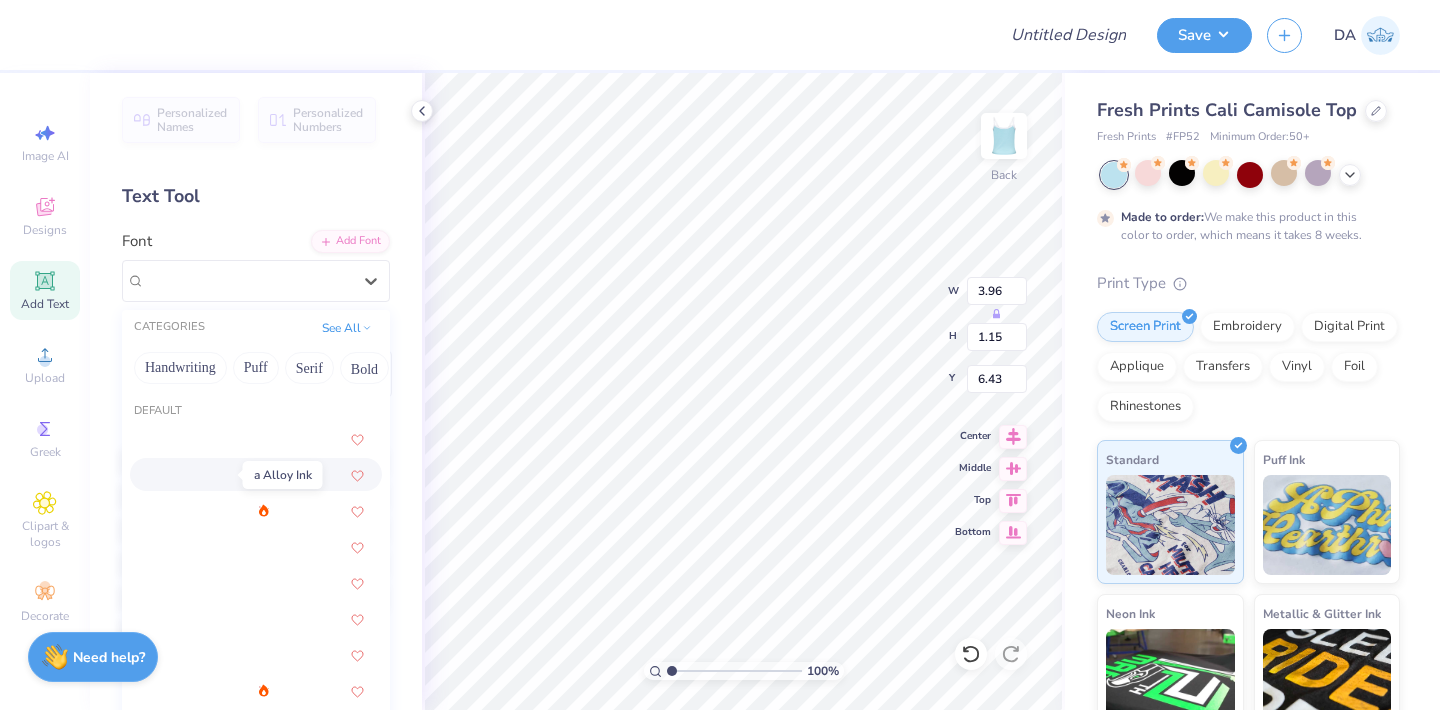 click at bounding box center (195, 476) 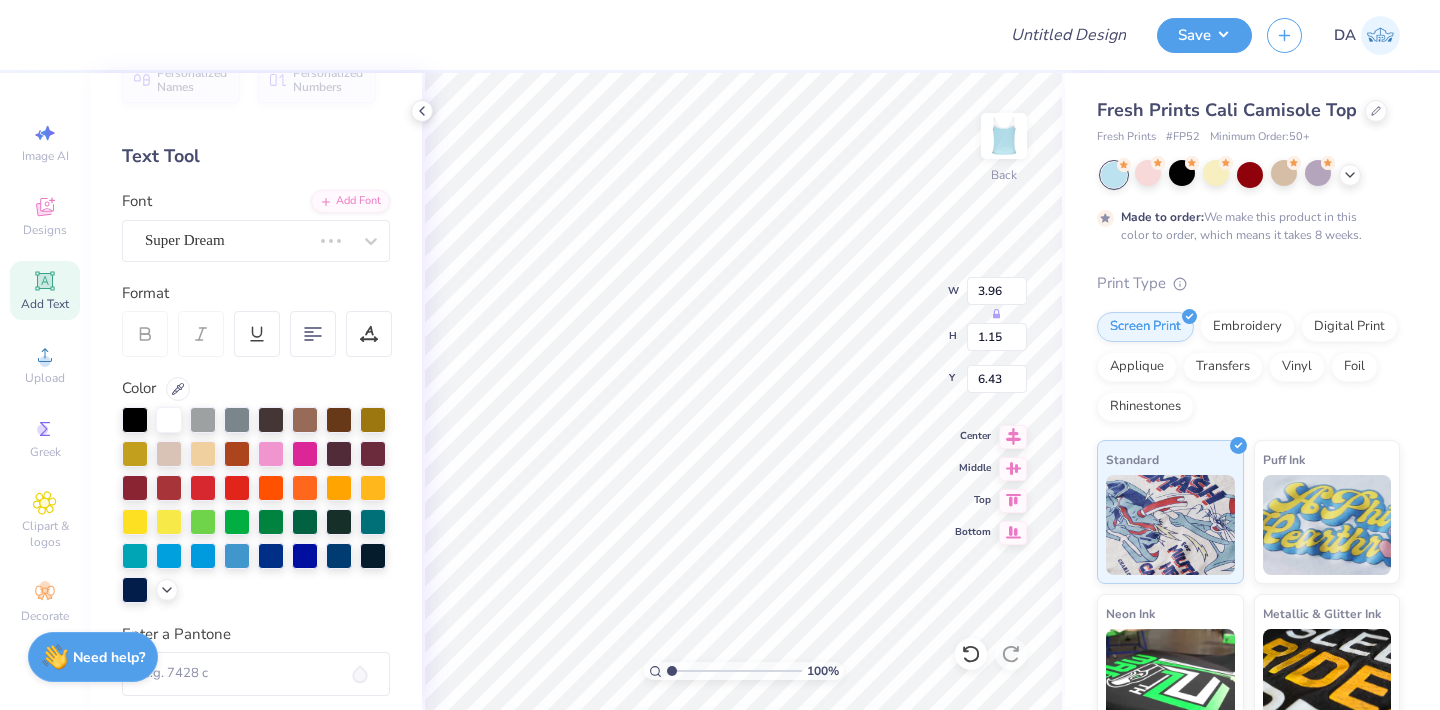 scroll, scrollTop: 62, scrollLeft: 0, axis: vertical 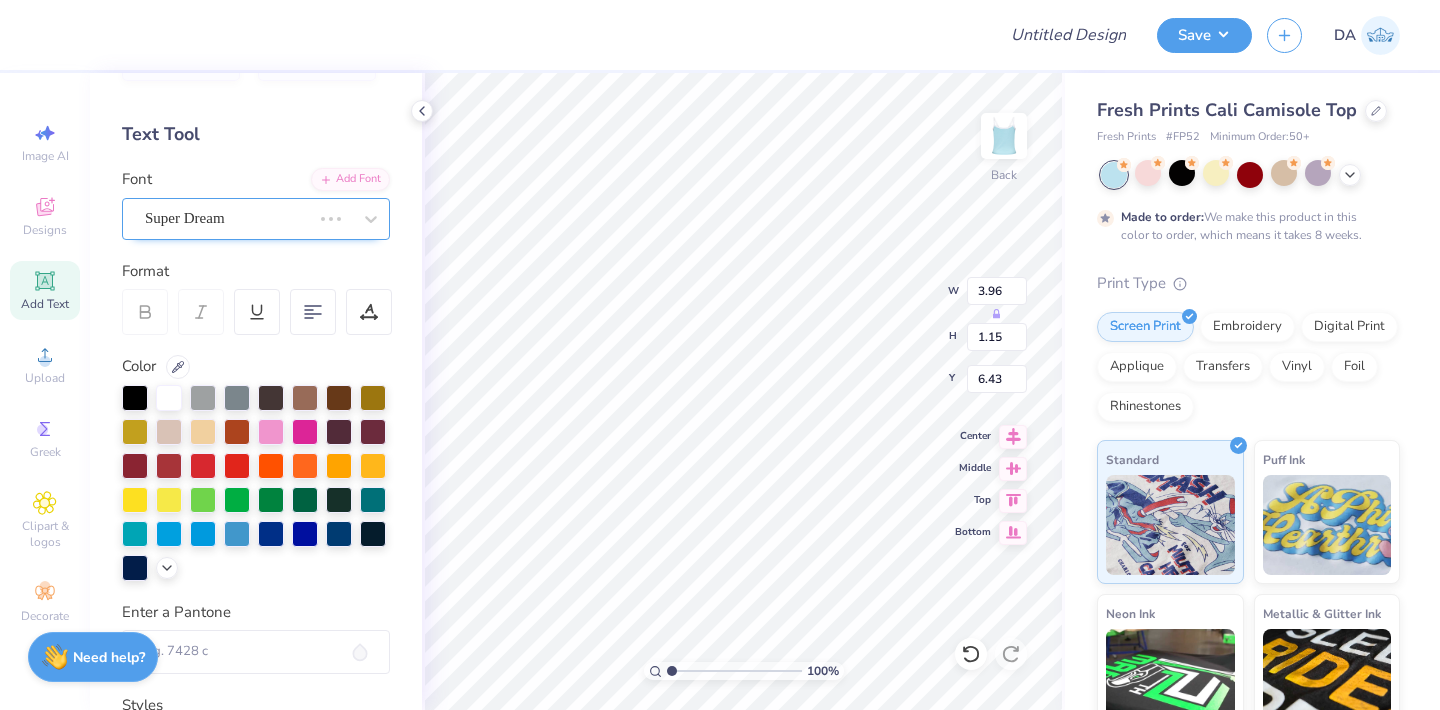 click on "Super Dream" at bounding box center (228, 218) 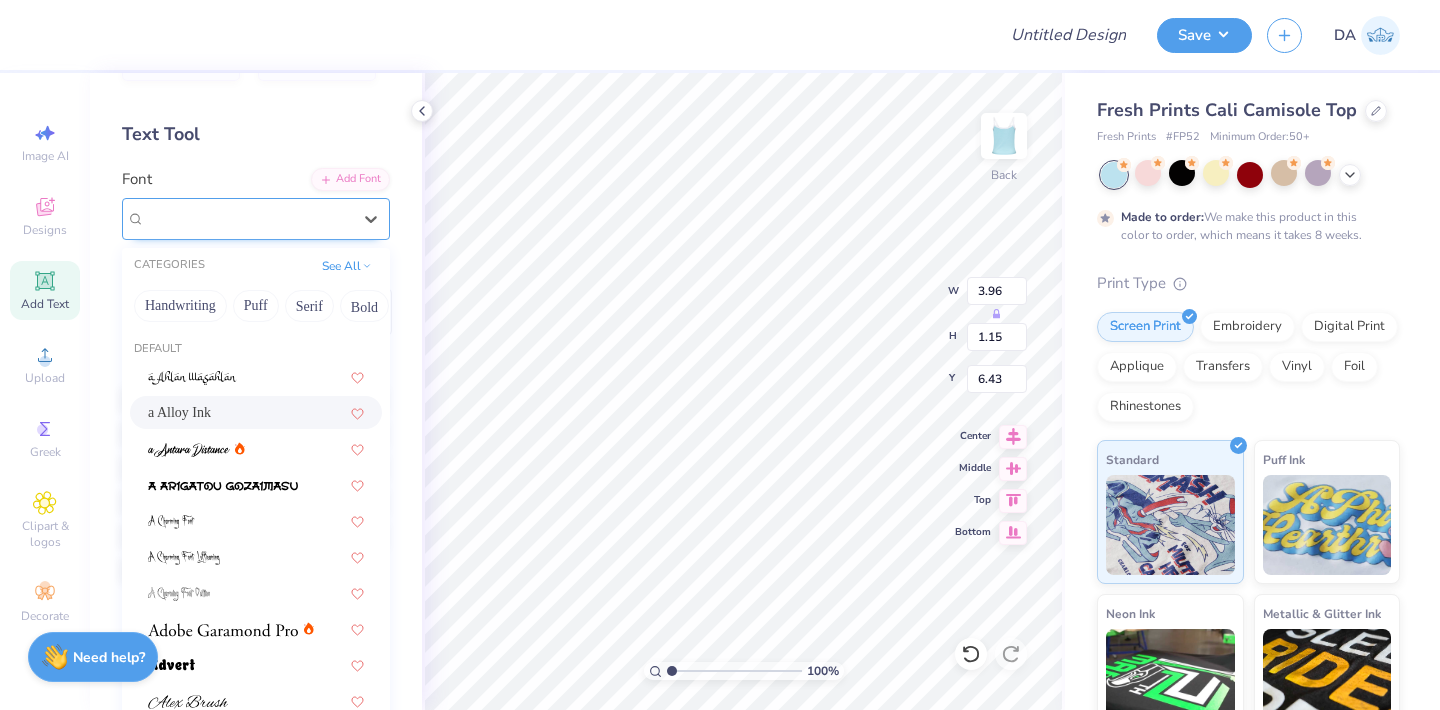 click on "a Alloy Ink" at bounding box center [248, 218] 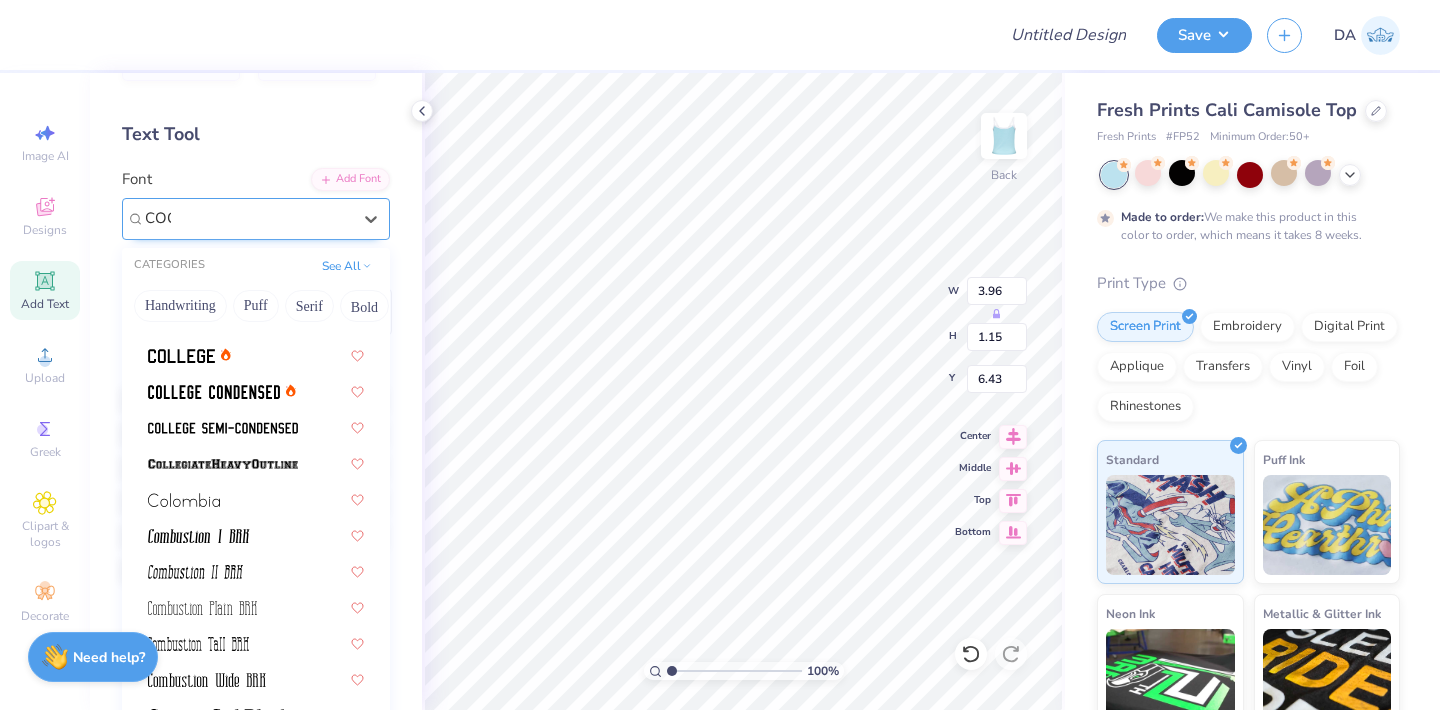 scroll, scrollTop: 0, scrollLeft: 0, axis: both 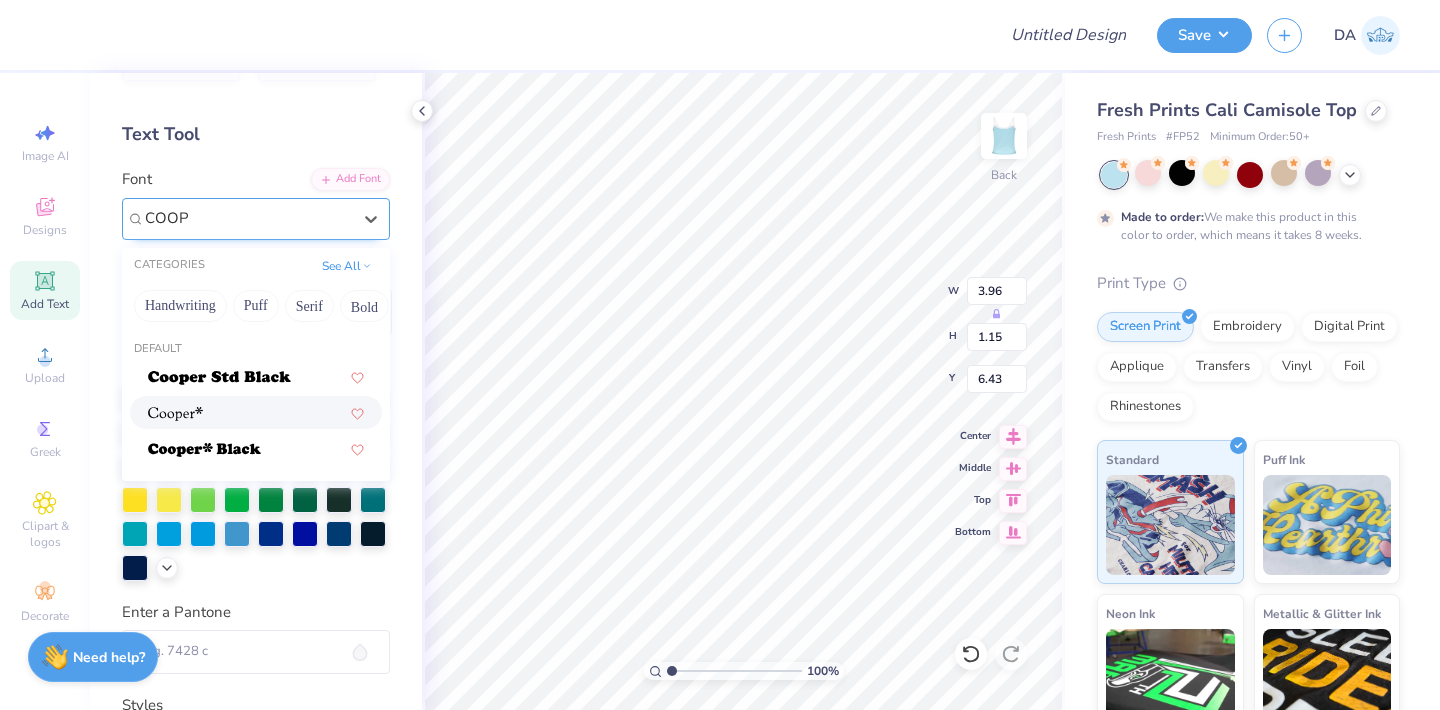 click at bounding box center [256, 412] 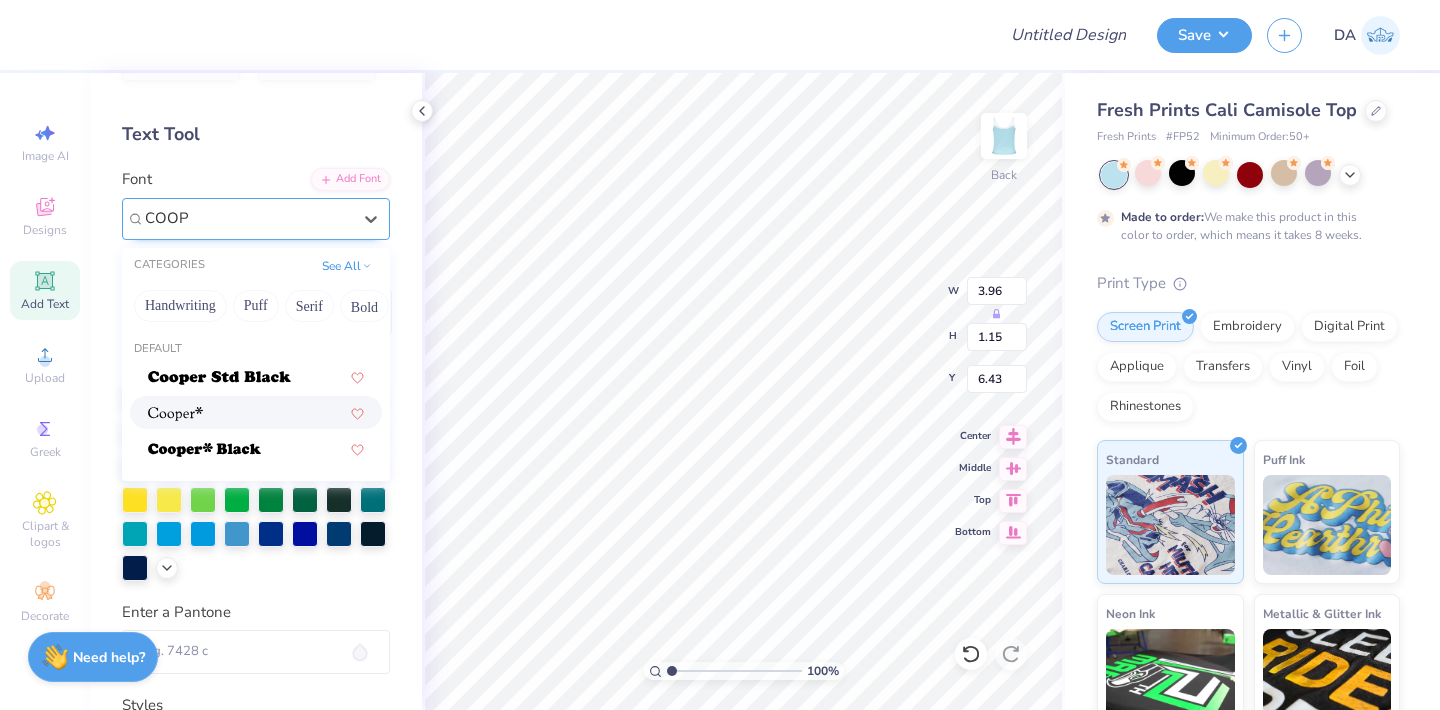 type on "COOP" 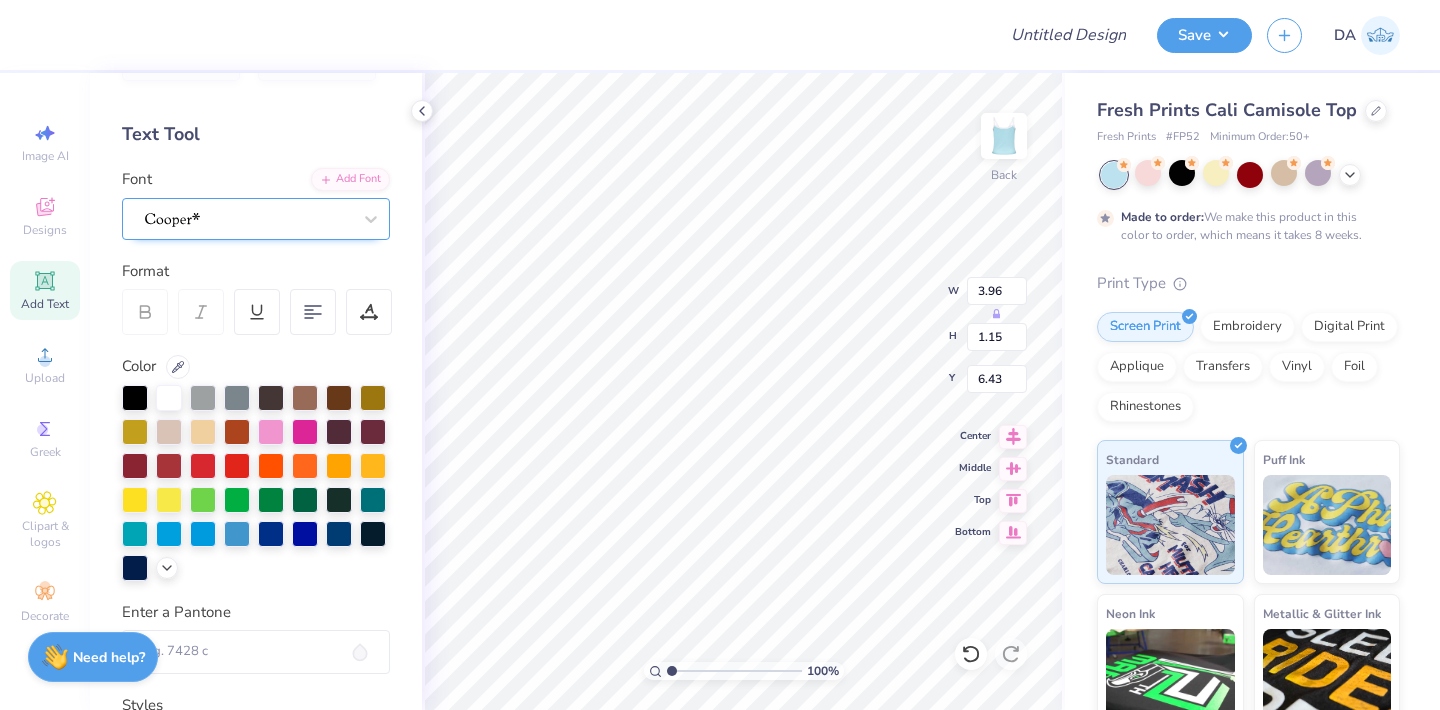 click at bounding box center [248, 218] 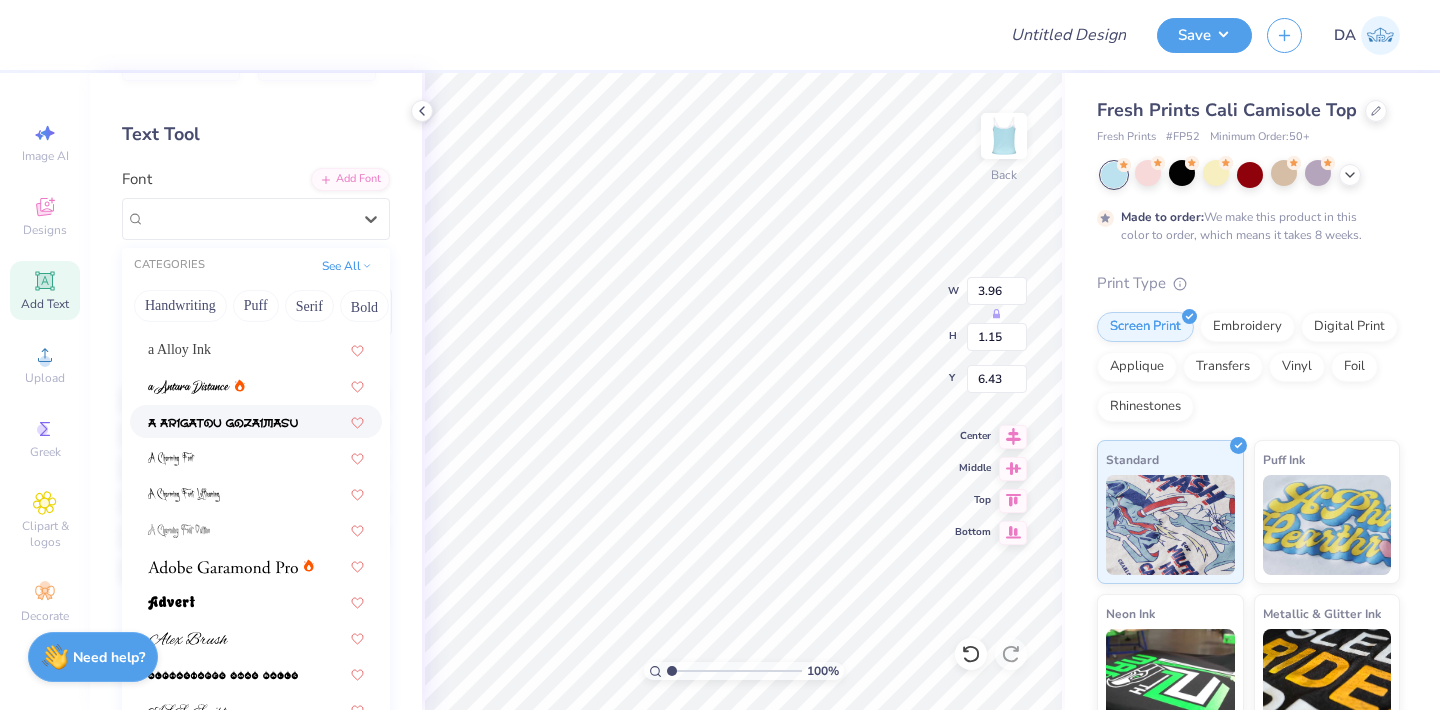 scroll, scrollTop: 60, scrollLeft: 0, axis: vertical 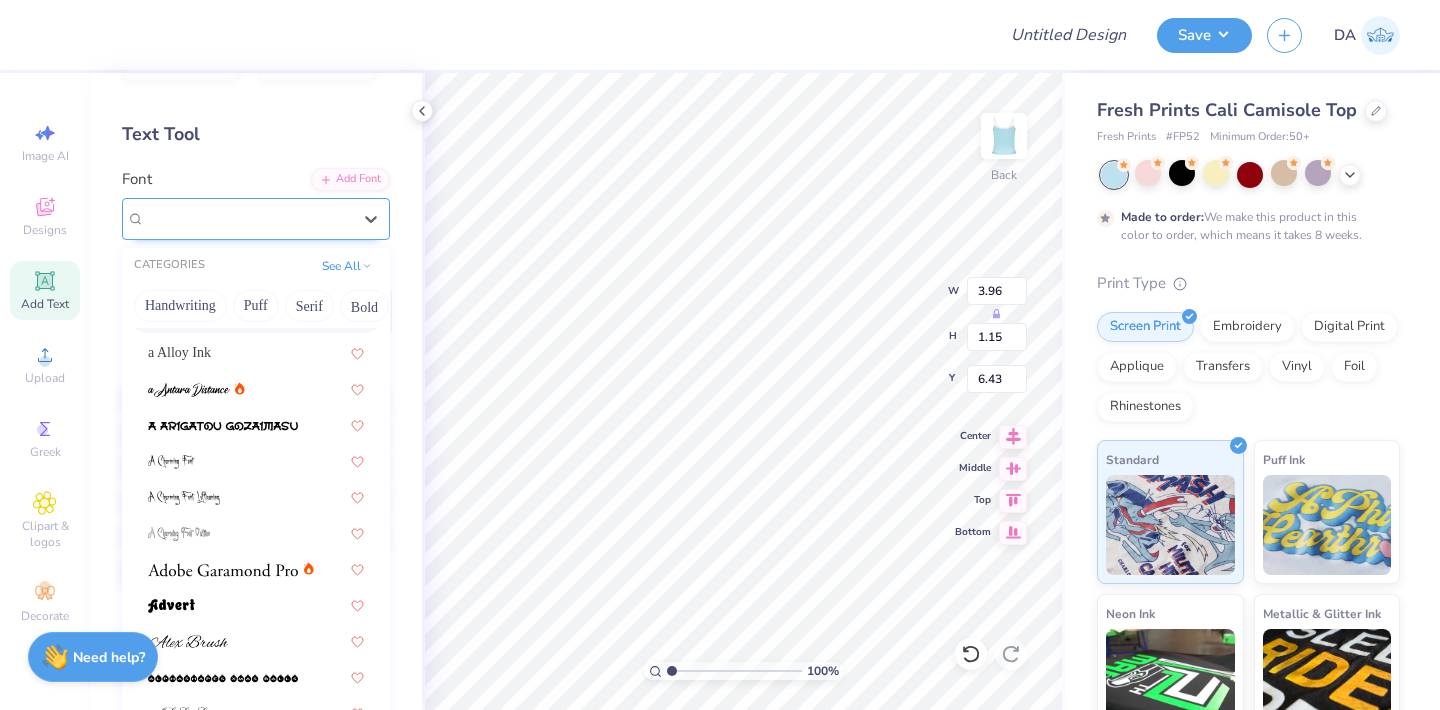 click at bounding box center (248, 218) 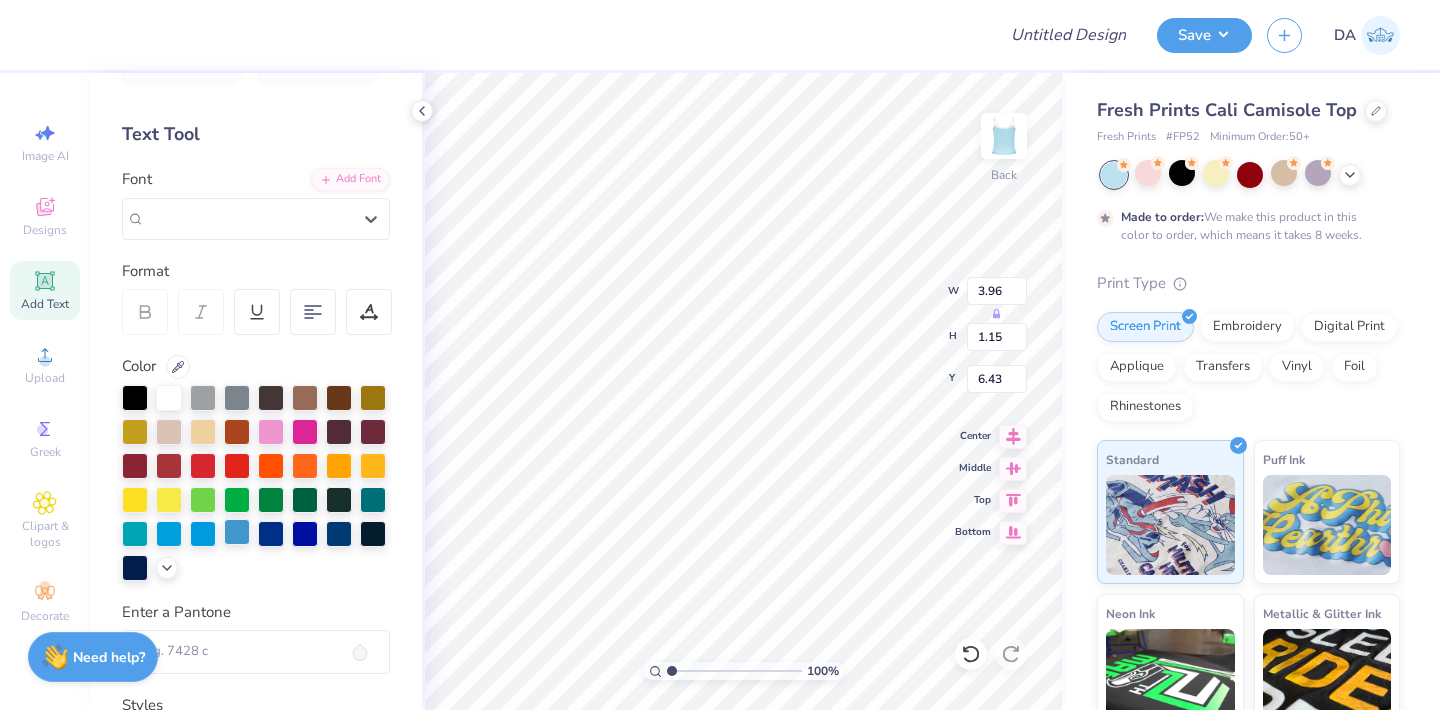 click at bounding box center (237, 532) 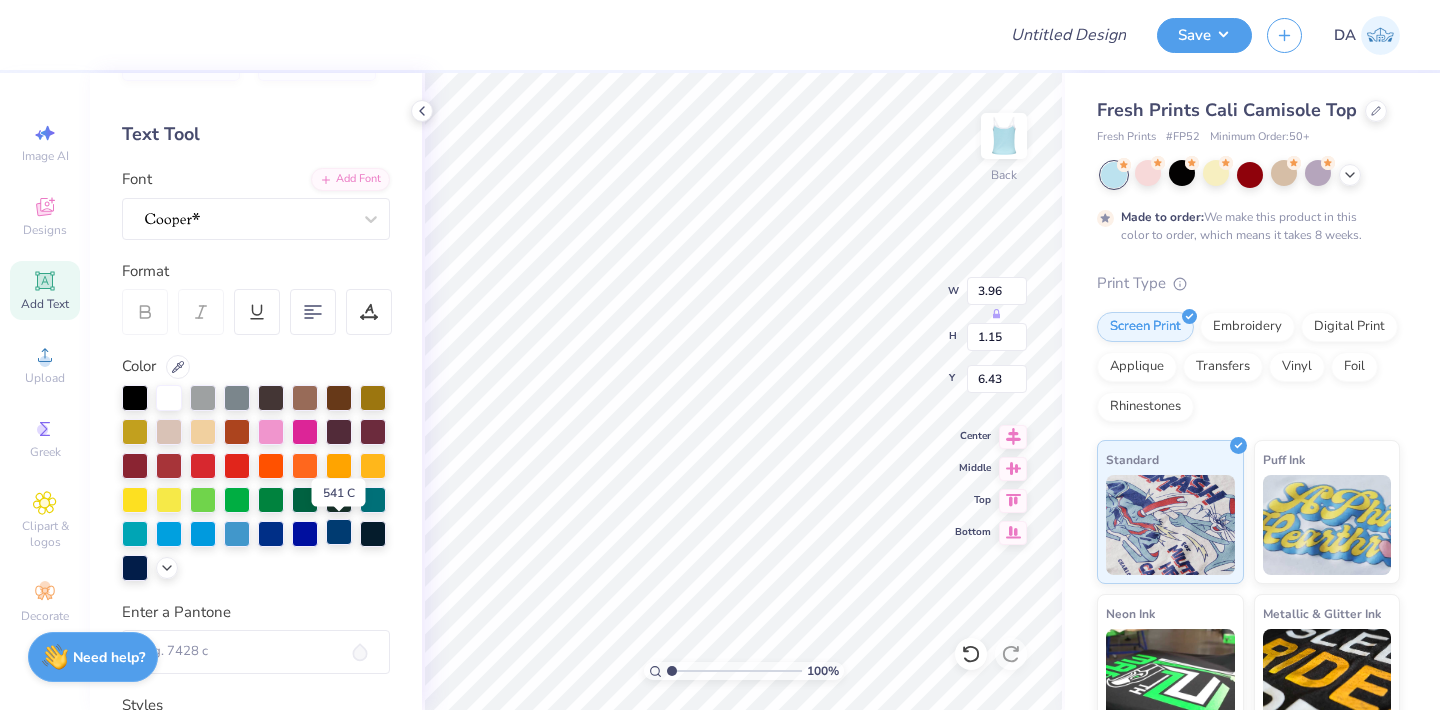 click at bounding box center [339, 532] 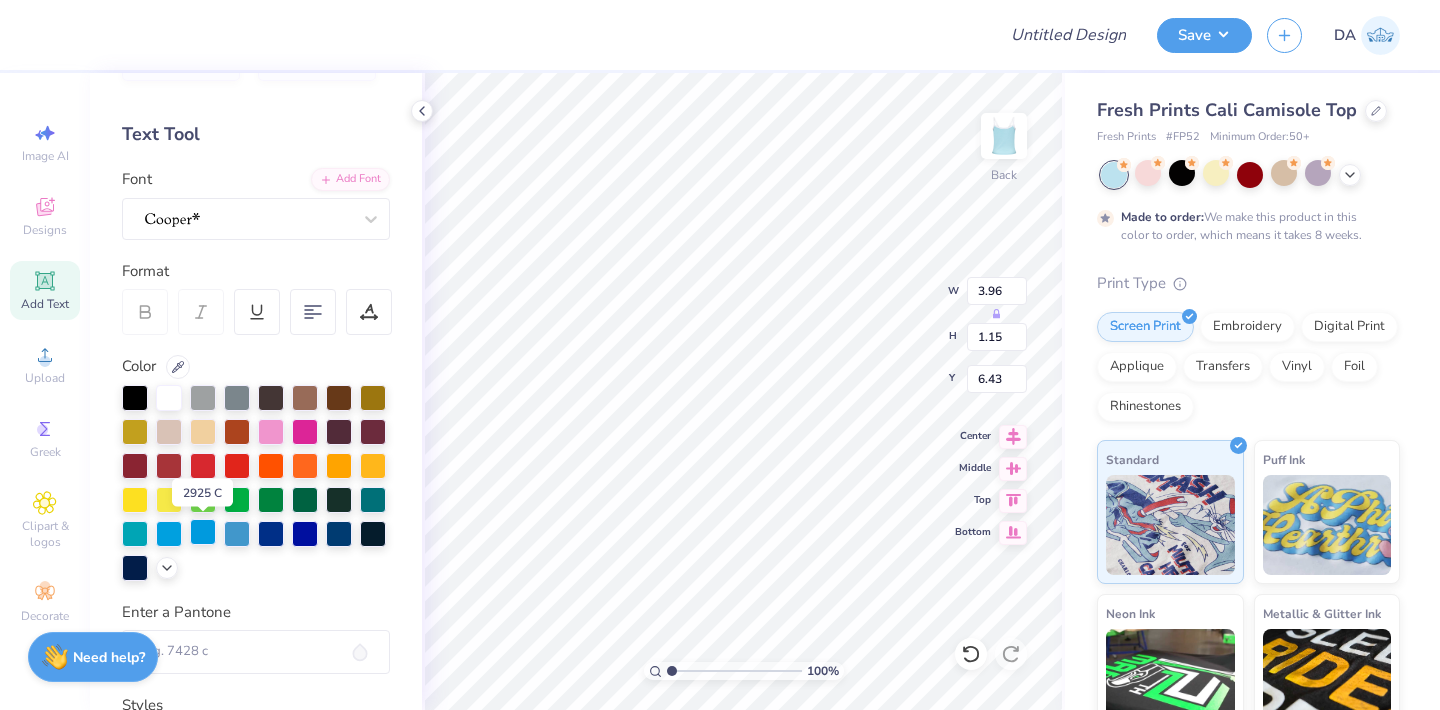 click at bounding box center [203, 532] 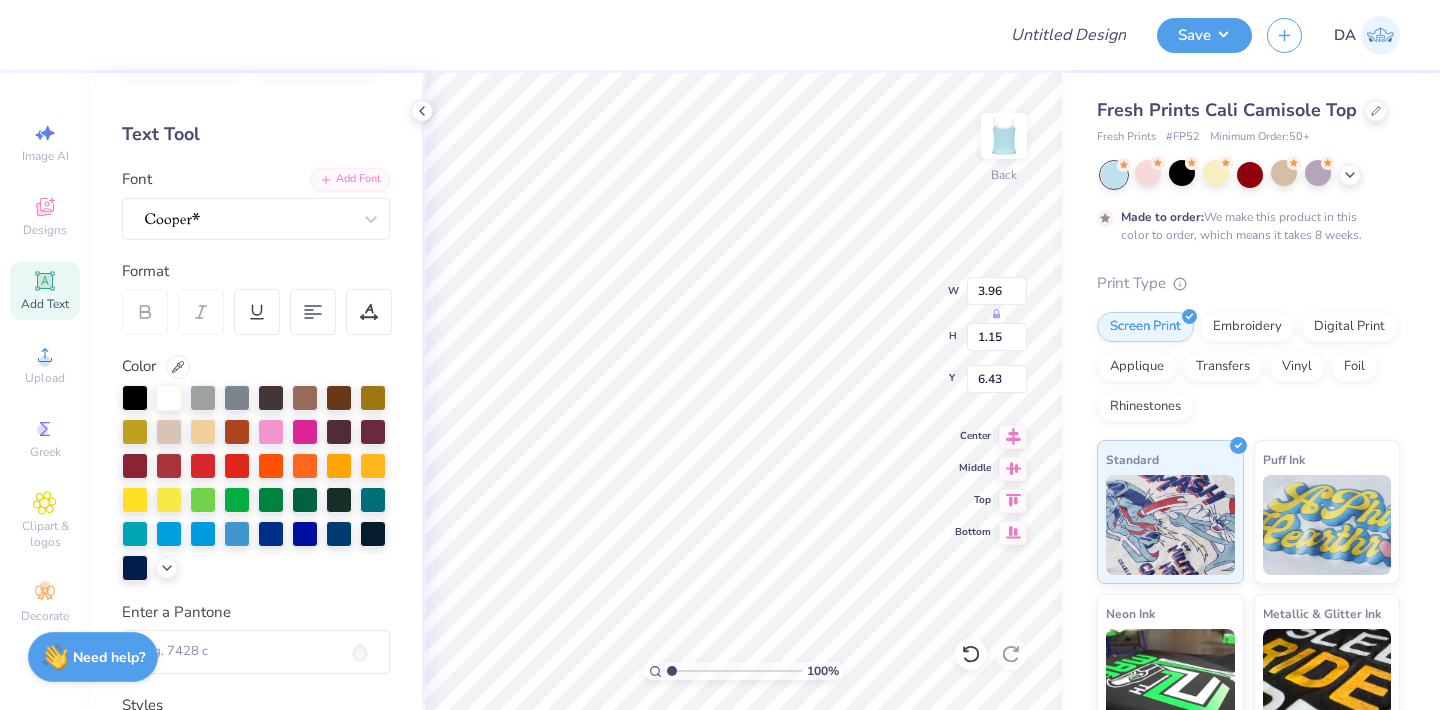 scroll, scrollTop: 0, scrollLeft: 0, axis: both 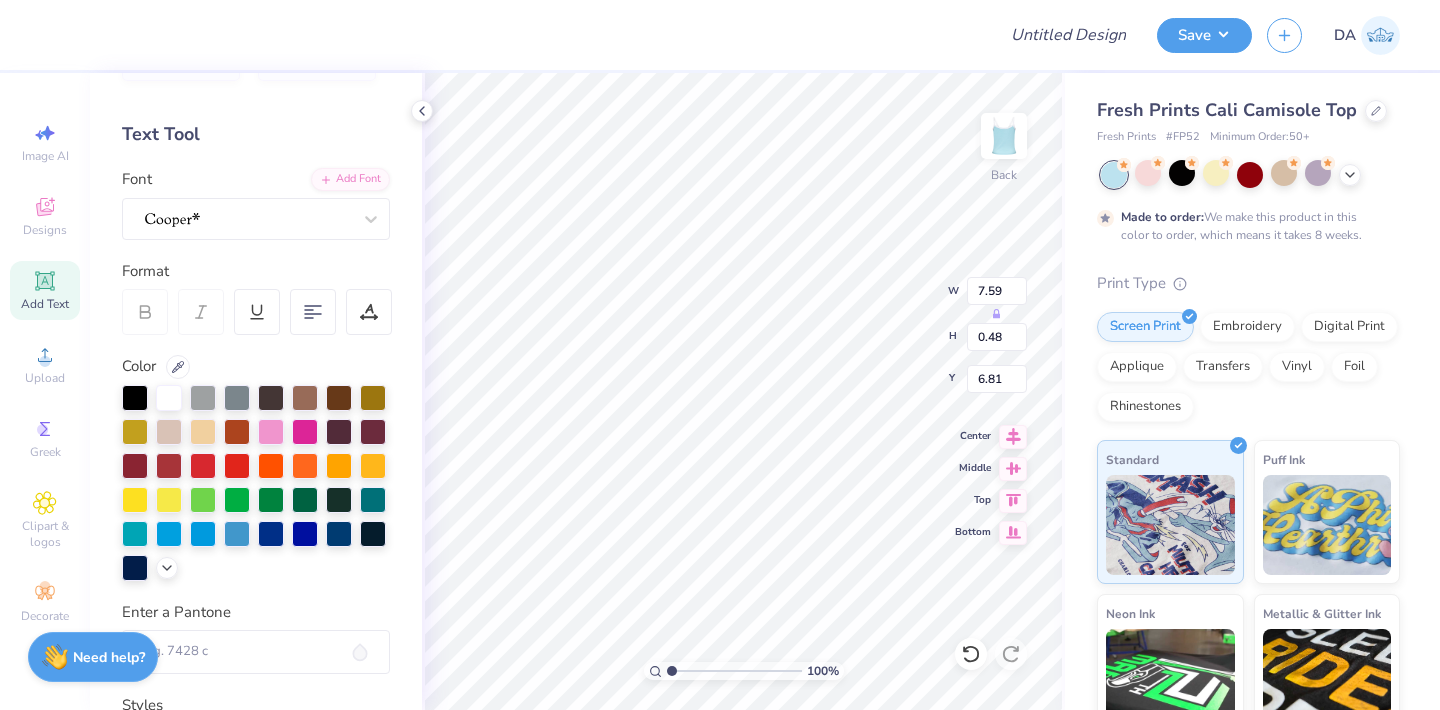 type on "7.59" 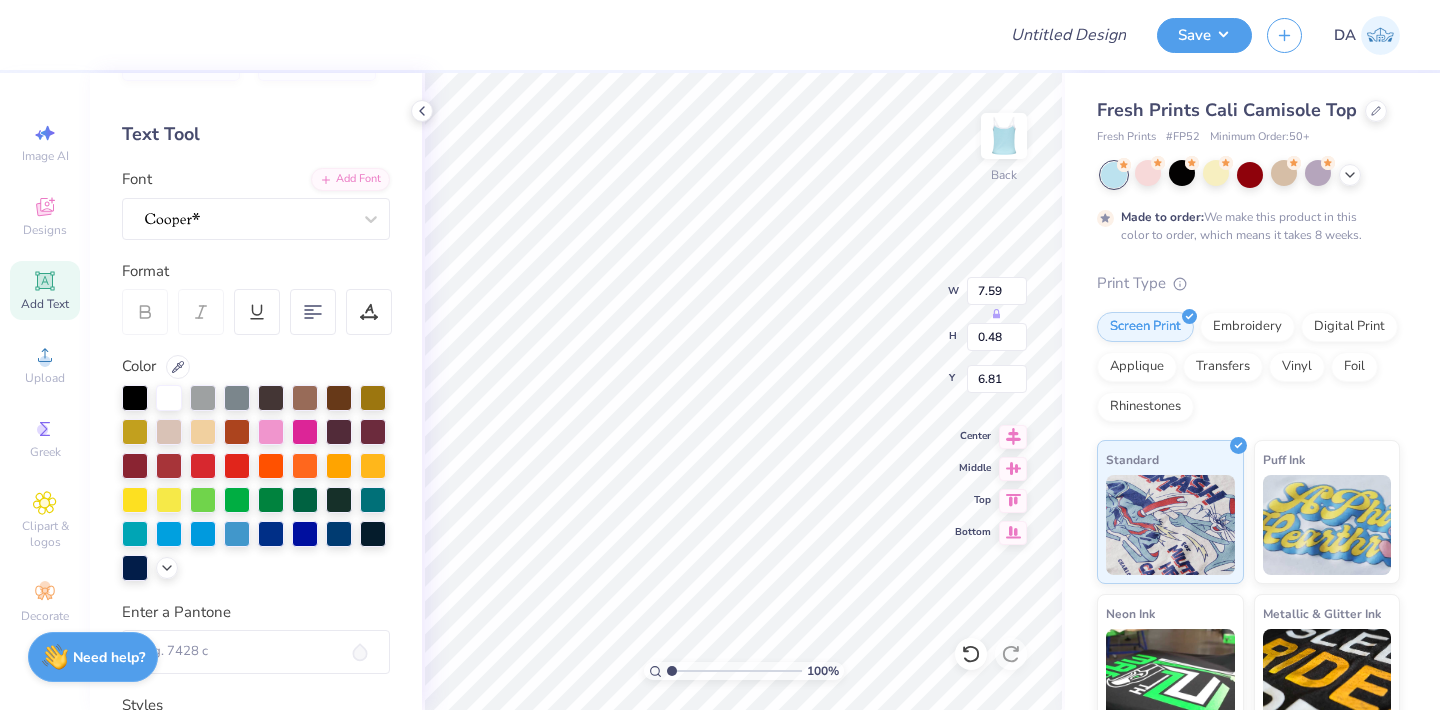 type on "0.48" 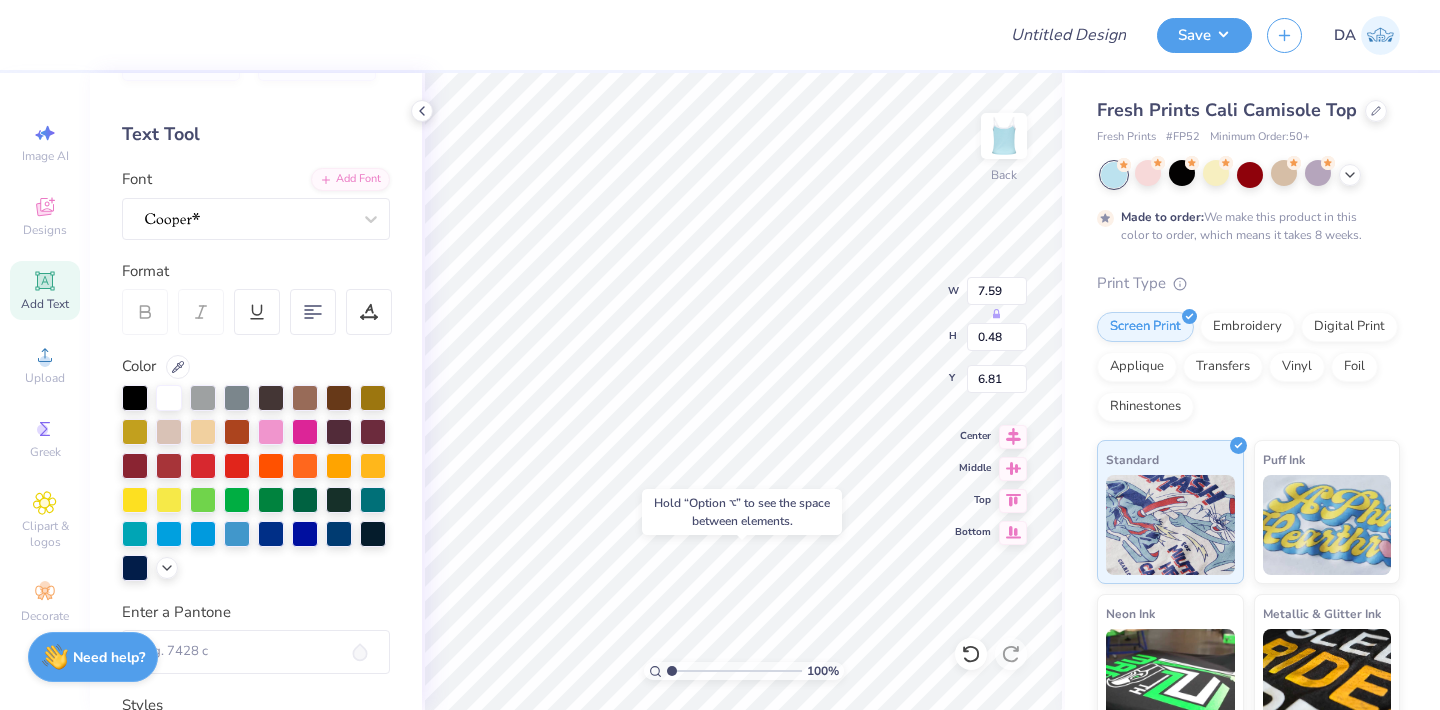 type on "10.63" 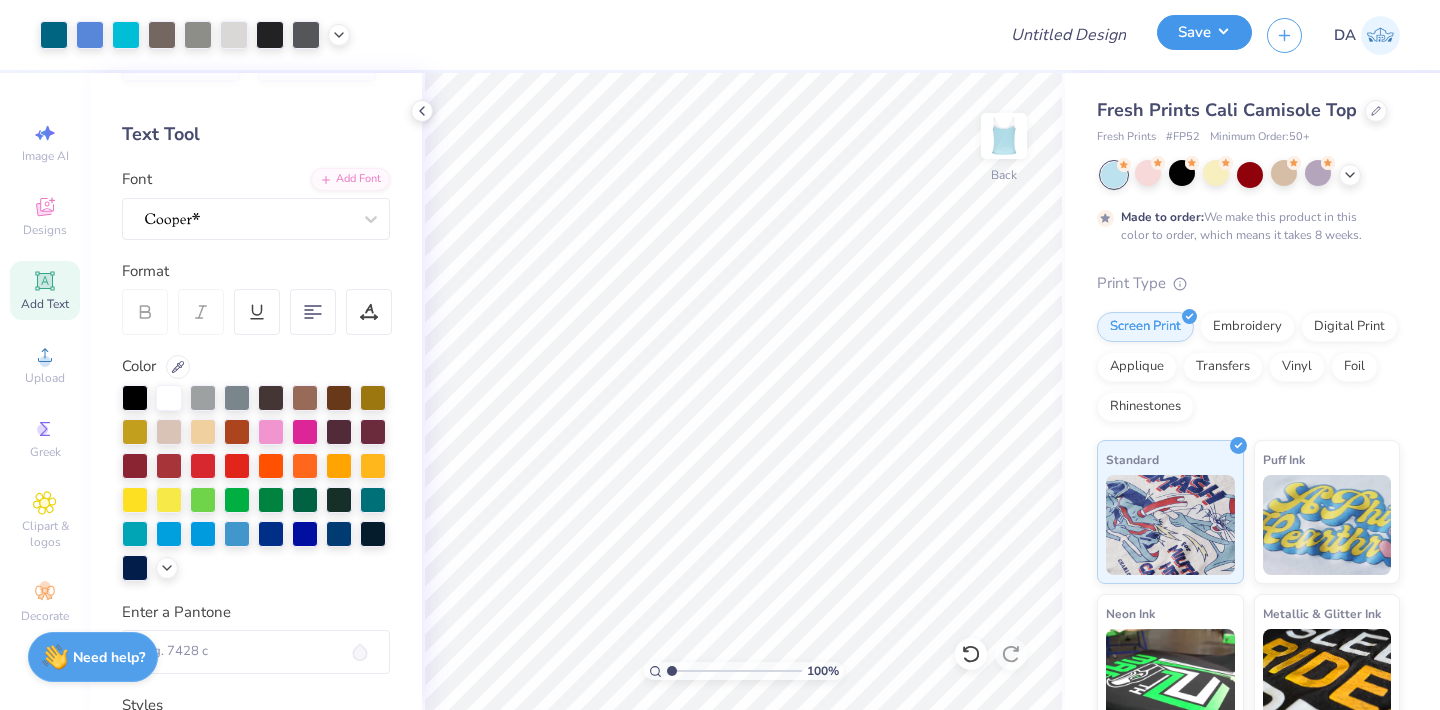 click on "Save" at bounding box center (1204, 32) 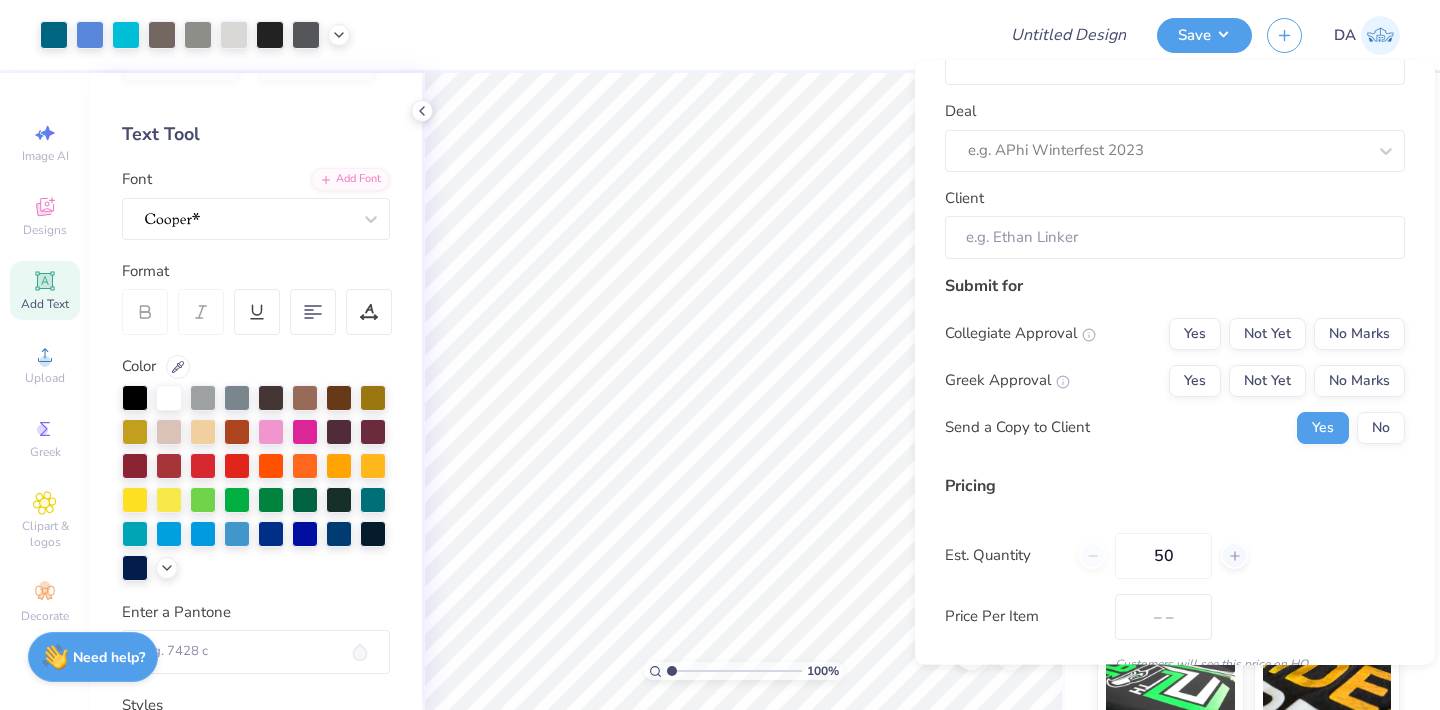 scroll, scrollTop: 0, scrollLeft: 0, axis: both 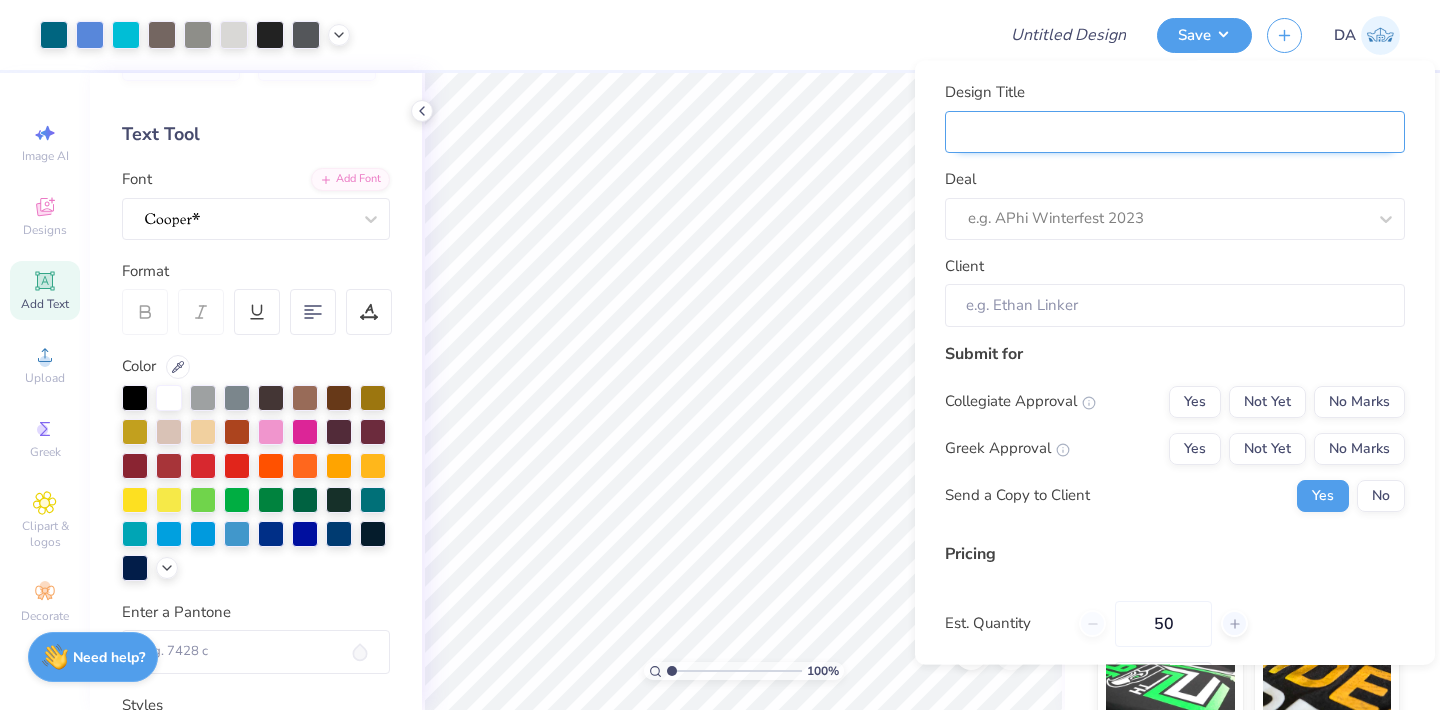click on "Design Title" at bounding box center [1175, 131] 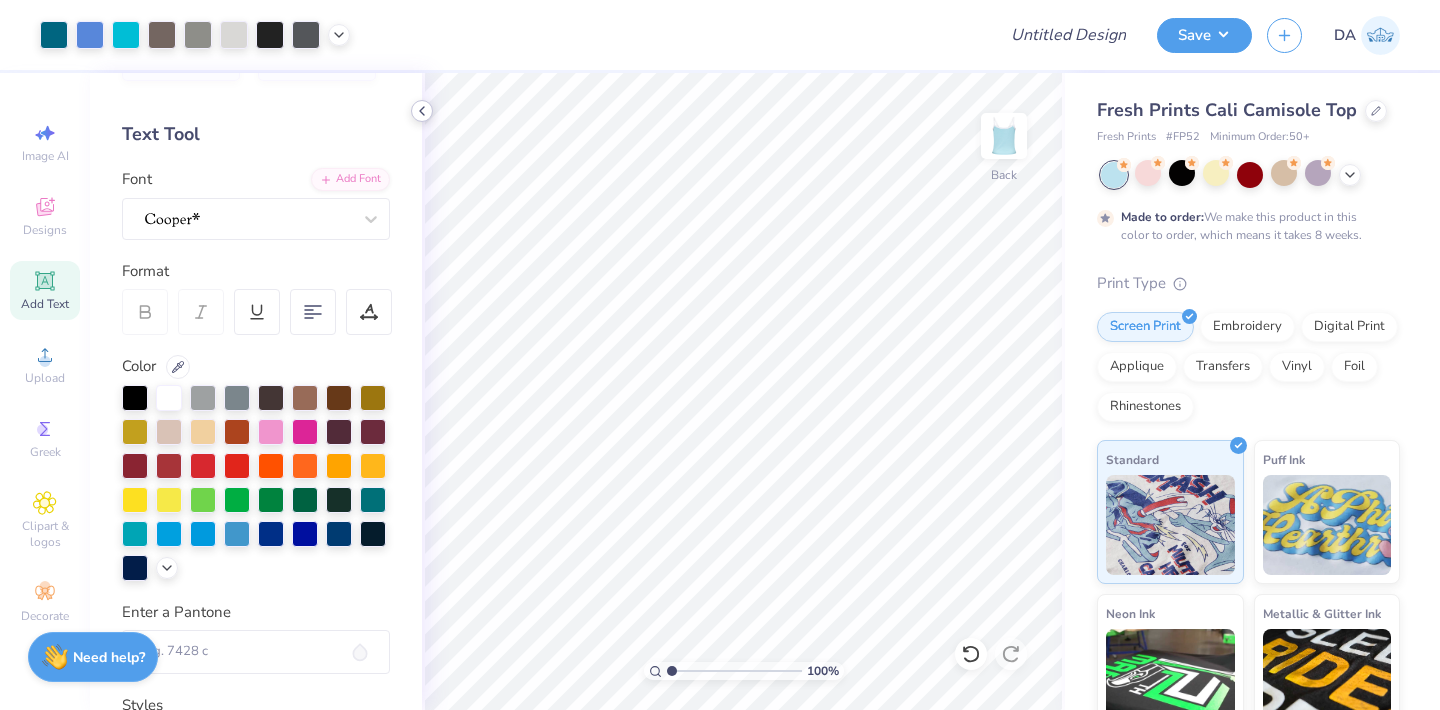 click 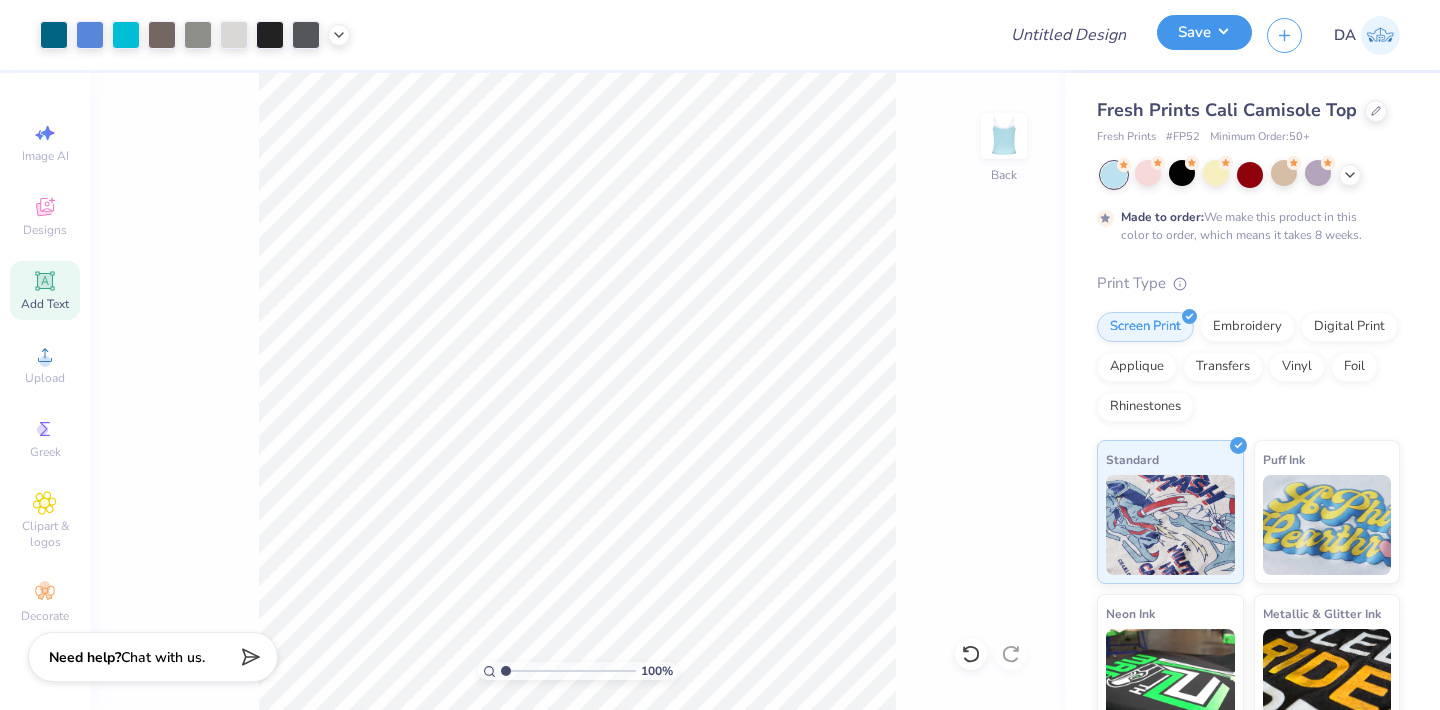 click on "Save" at bounding box center (1204, 32) 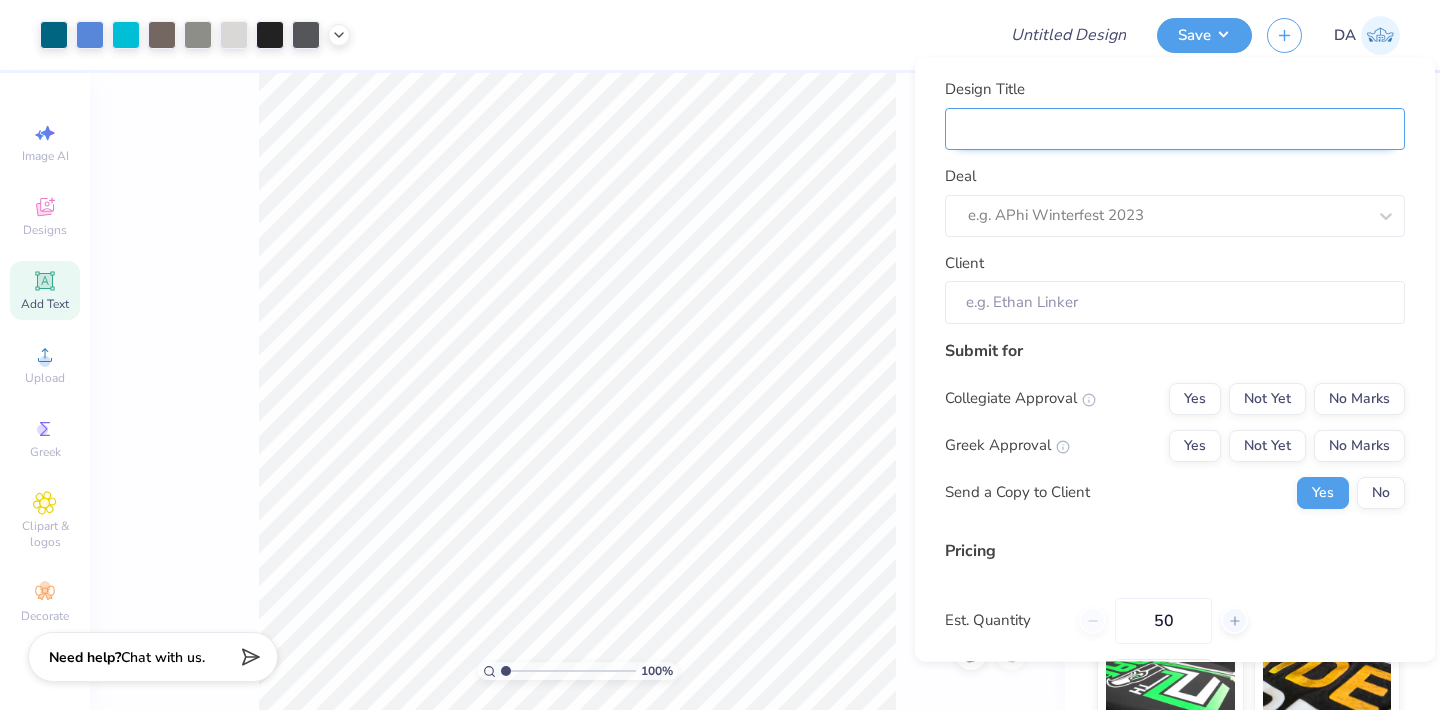 click on "Design Title" at bounding box center [1175, 128] 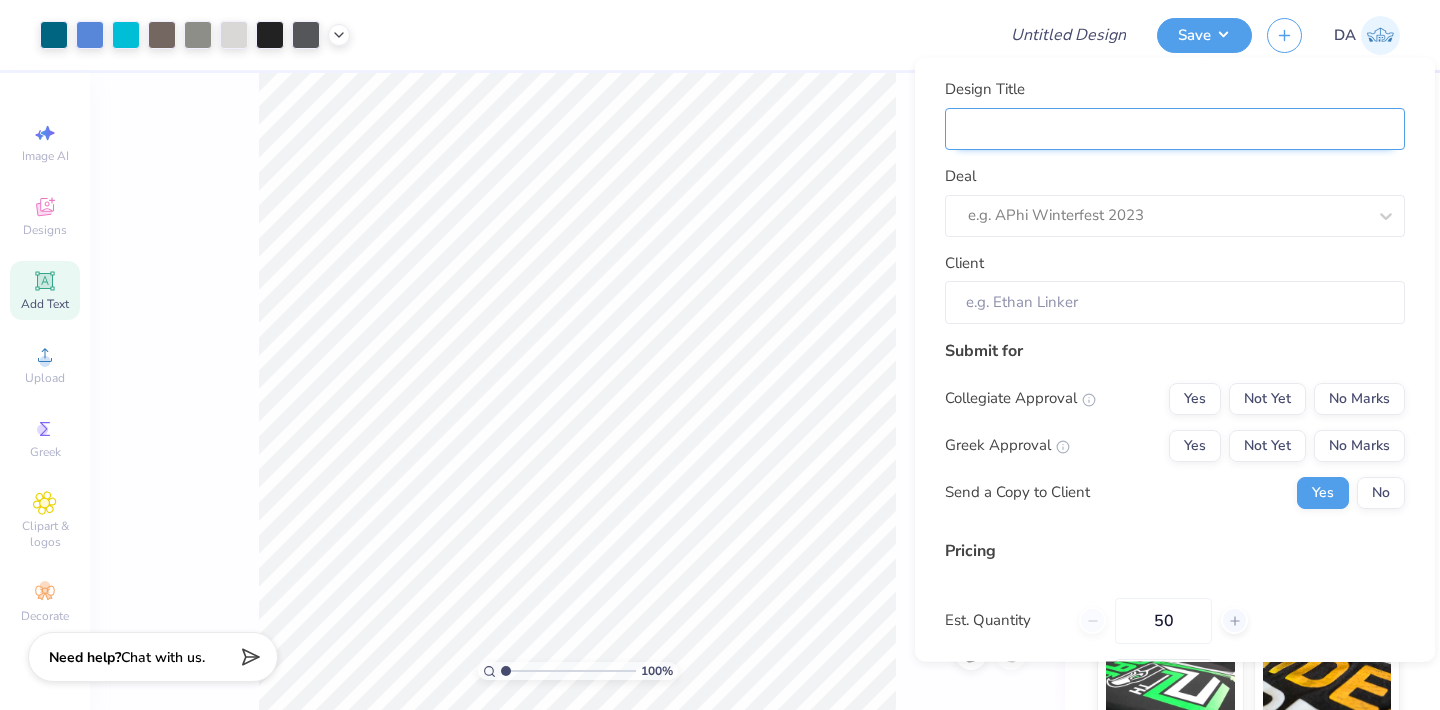 type on "K" 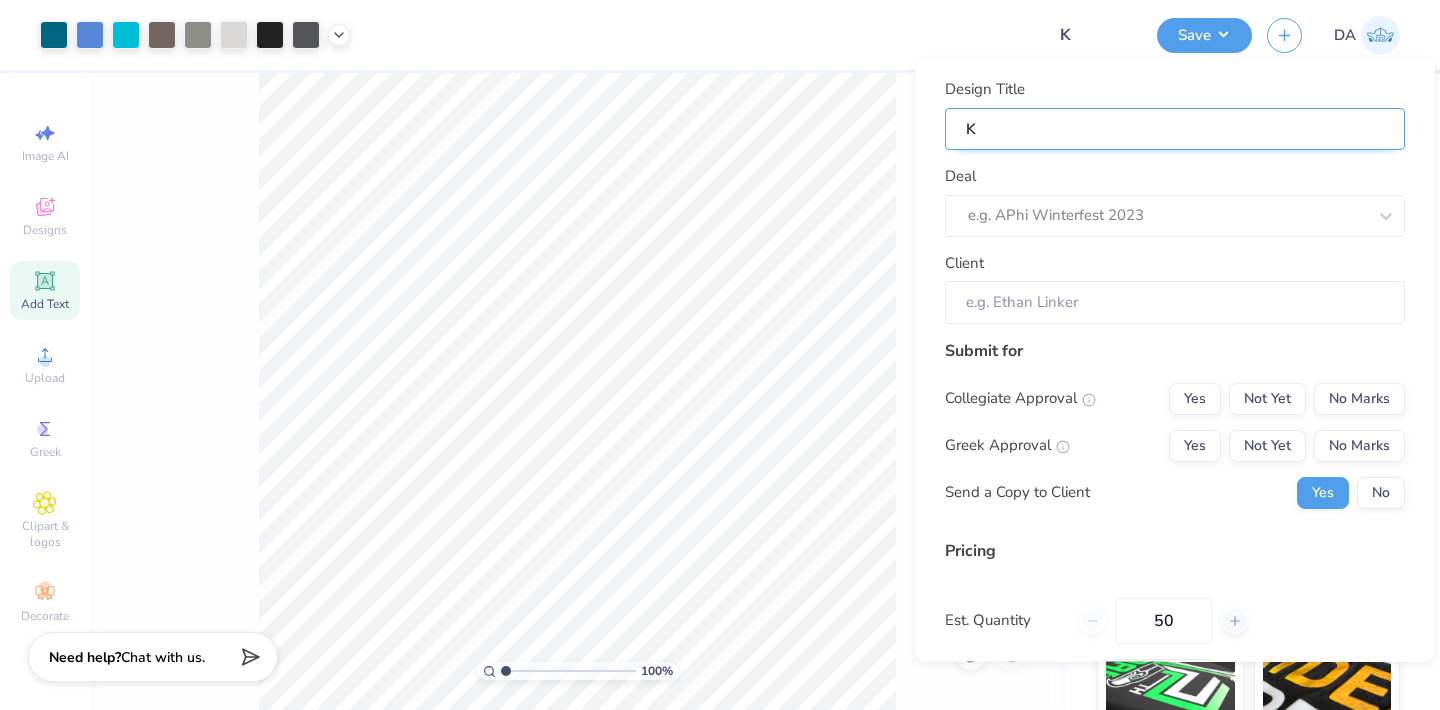 type on "KK" 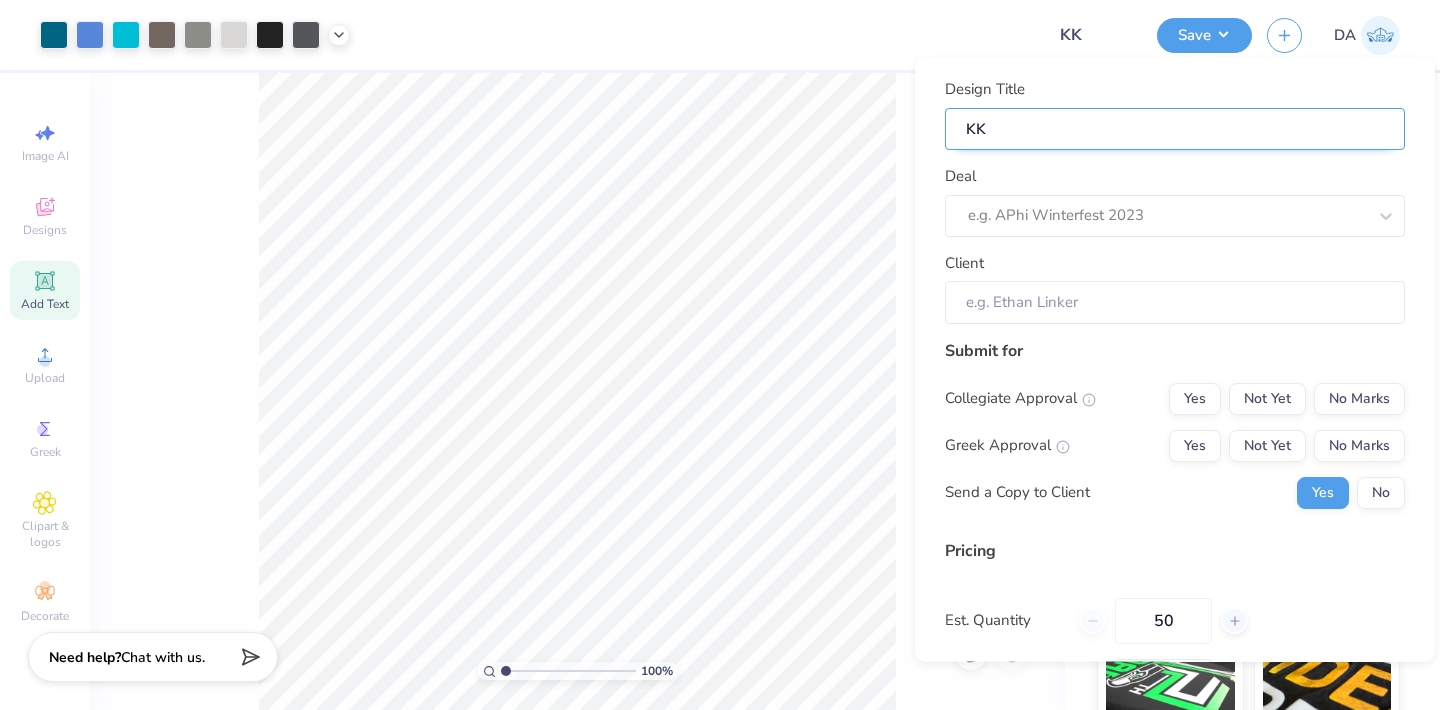 type on "KKG" 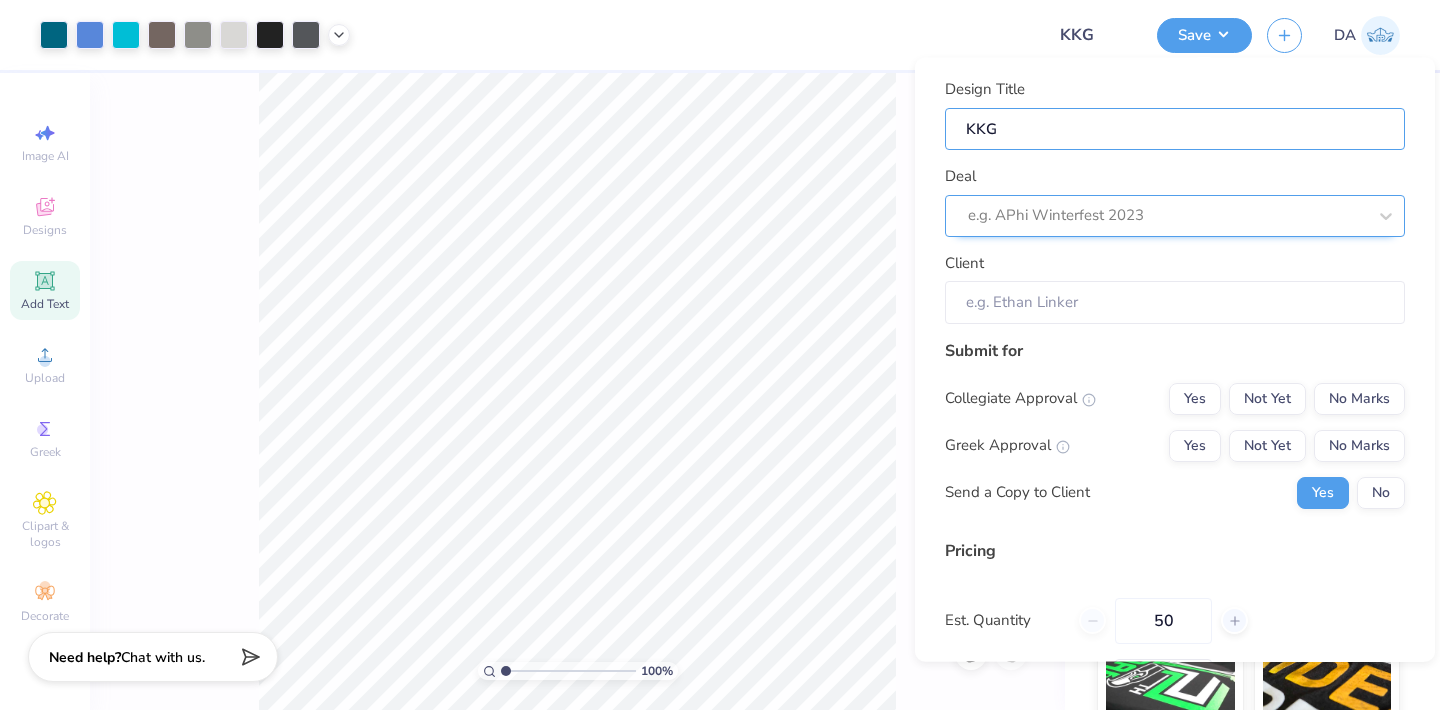 type on "KKG" 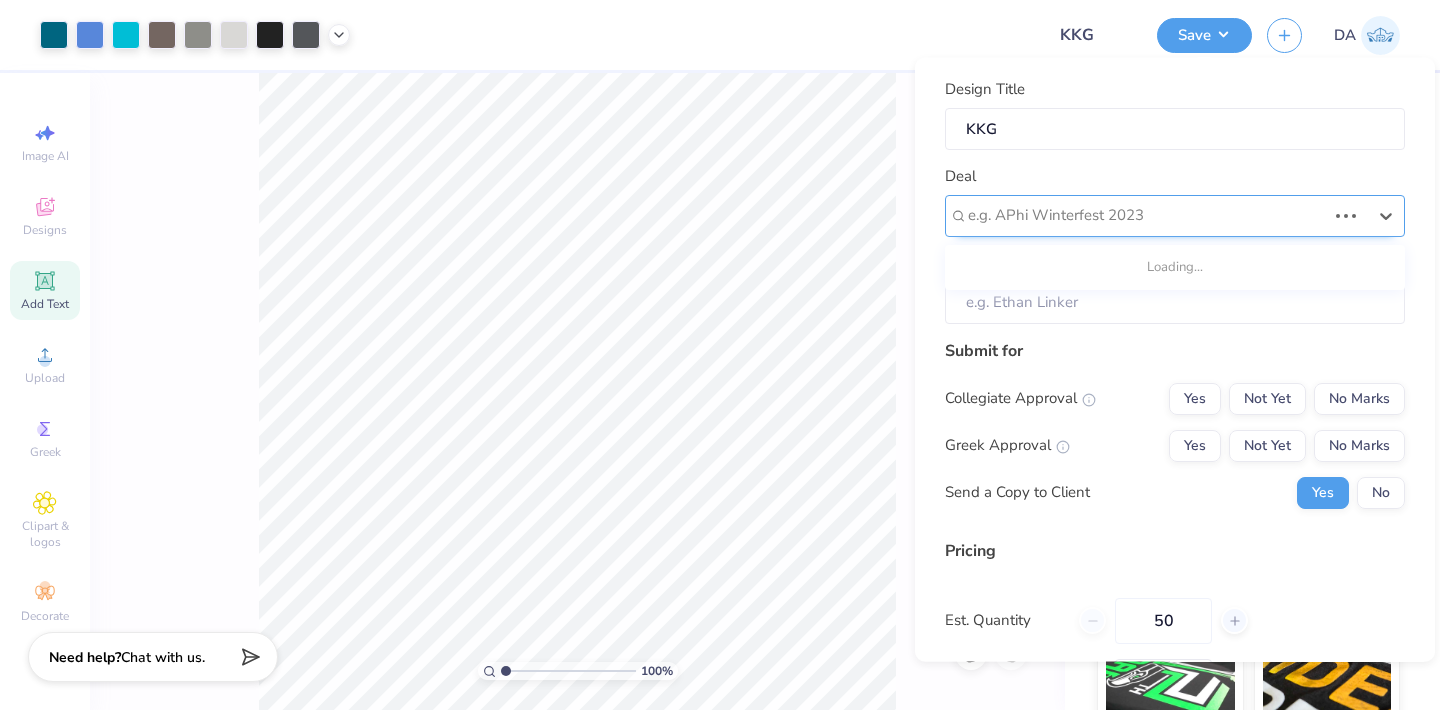 click at bounding box center [1147, 215] 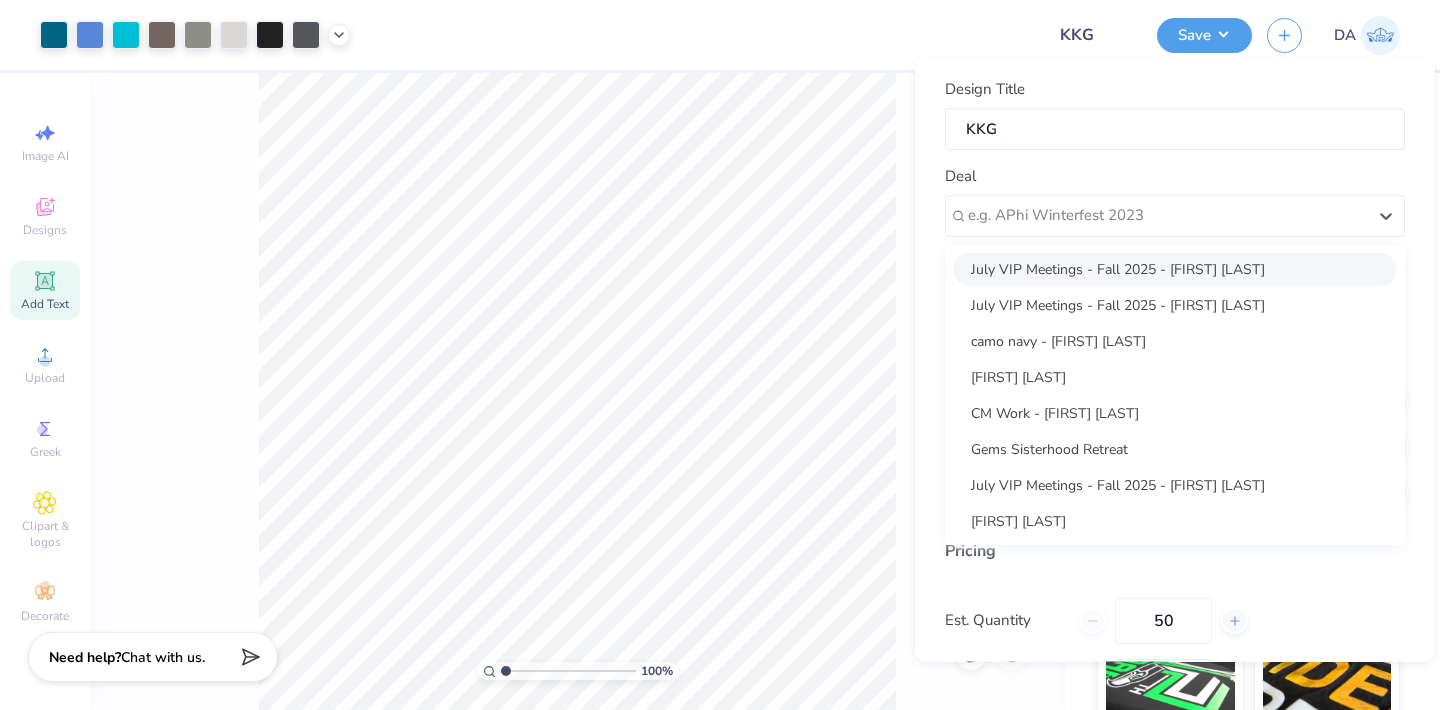 click on "Deal option July VIP Meetings - Fall 2025 - [FIRST] [LAST] focused, 1 of 25. 25 results available. Use Up and Down to choose options, press Enter to select the currently focused option, press Escape to exit the menu, press Tab to select the option and exit the menu. e.g. APhi Winterfest 2023 July VIP Meetings - Fall 2025 - [FIRST] [LAST] July VIP Meetings - Fall 2025 - [FIRST] [LAST] camo navy - [FIRST] [LAST] [FIRST] [LAST] CM Work - [FIRST] [LAST] Gems Sisterhood Retreat July VIP Meetings - Fall 2025 - [FIRST] [LAST] [FIRST] [LAST] July VIP Meetings - Fall 2025 - [FIRST] [LAST] EDC - [FIRST] [LAST] ATO Rush Tees 2025 ATO Bid Day 2025 Phi Delt Bid Day 2025 Casa 2025 Tees Gaming- Fall general meeting Vista Heritage Apparel Sigma Sigma Sigma- Rock the Block Fencing Club- Team Merch Delta Zeta- Recruitment c - [FIRST] [LAST] Cit hoodie - [FIRST] [LAST] Delta Phi Epsilon- Recruitment July VIP Meetings - Fall 2025 - [FIRST] [LAST] Leadership Polo - [FIRST] [LAST] NetImpact Strategies" at bounding box center (1175, 201) 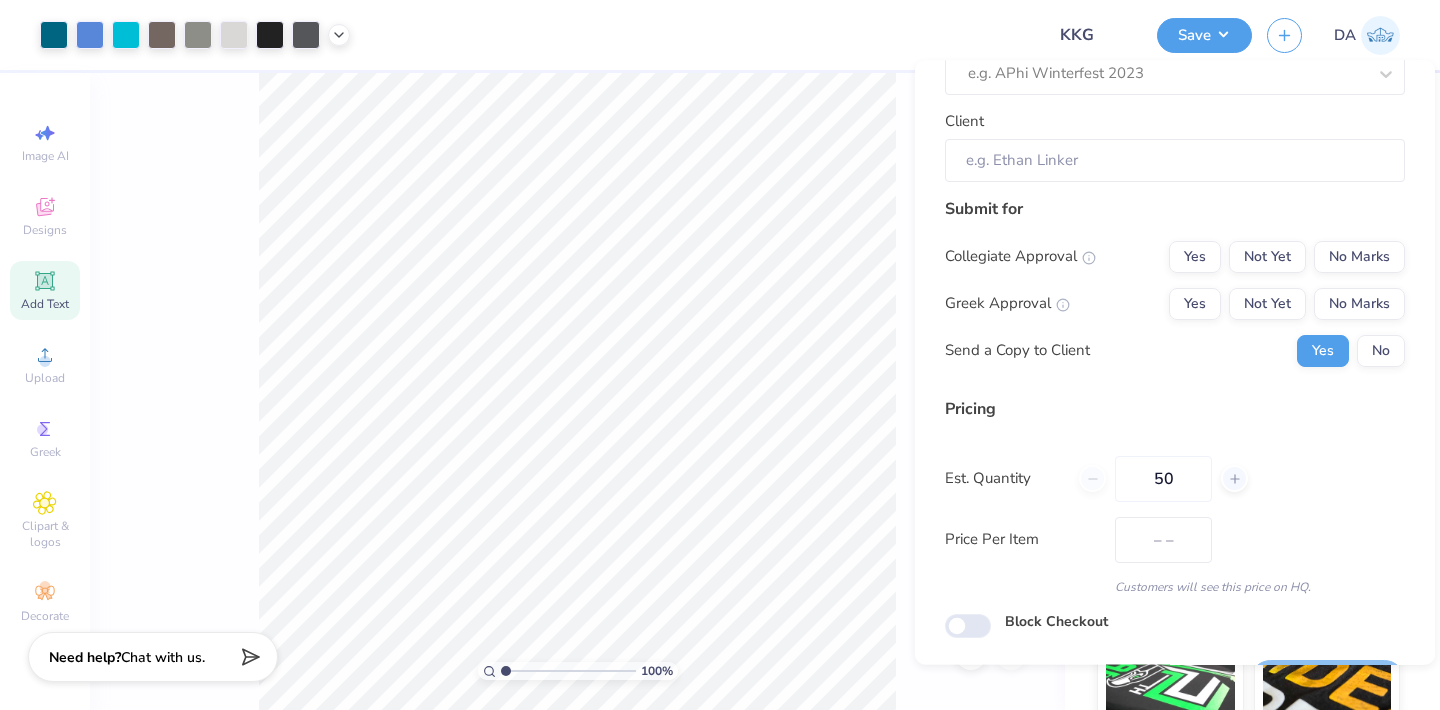 scroll, scrollTop: 201, scrollLeft: 0, axis: vertical 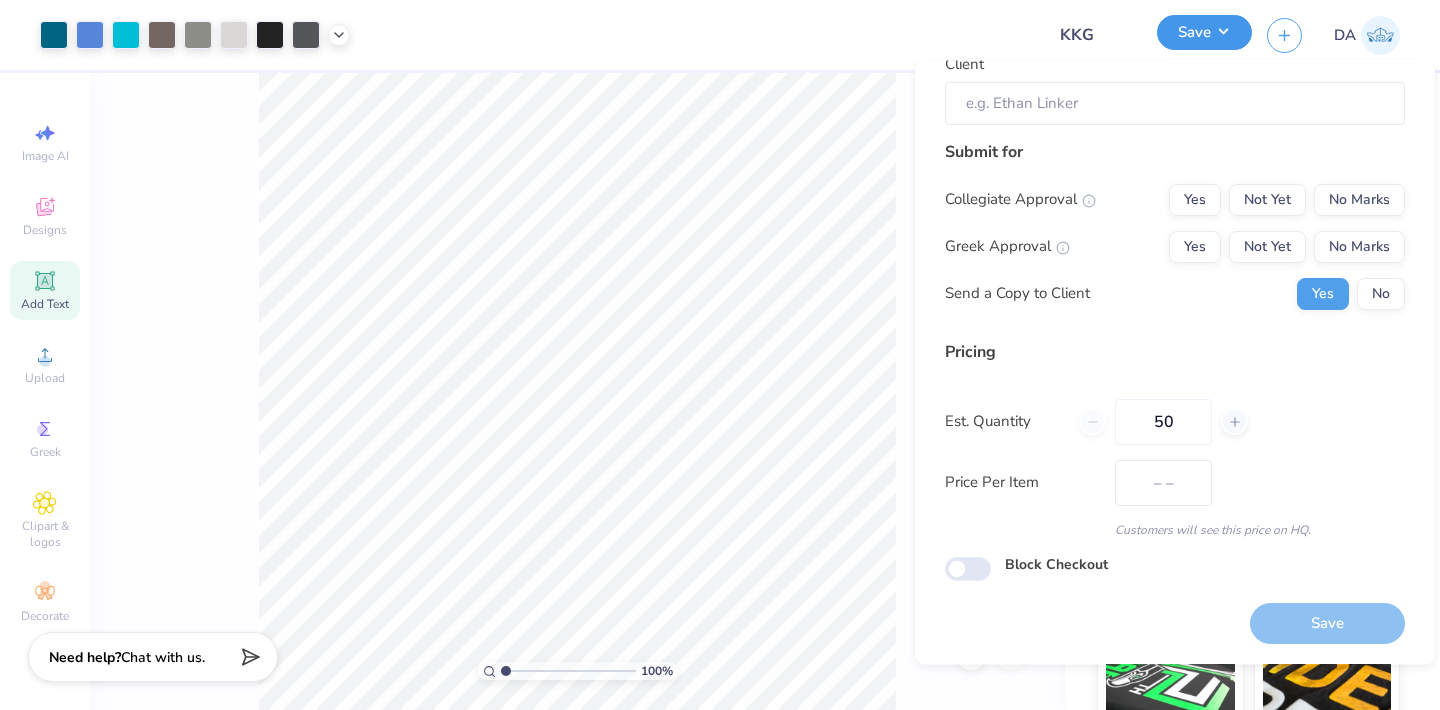 click on "Save" at bounding box center [1204, 32] 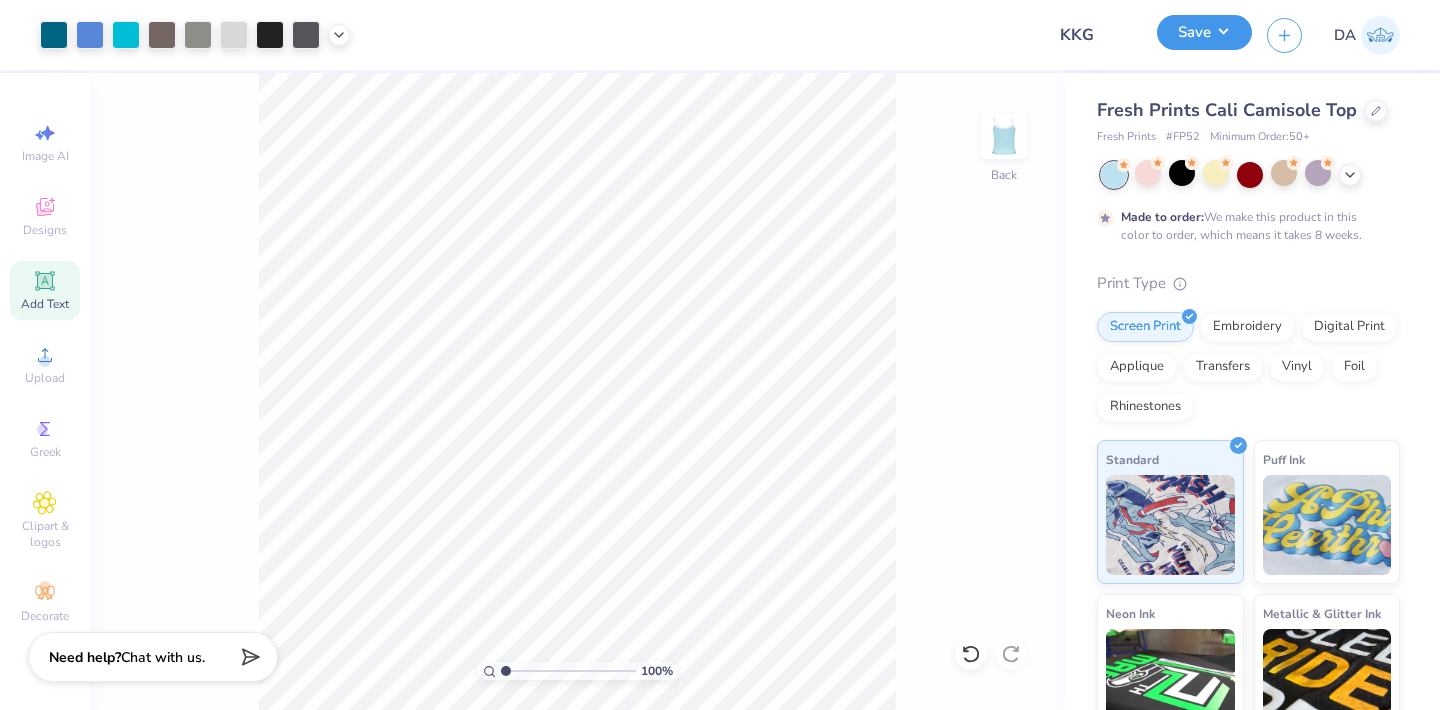click on "Save" at bounding box center [1204, 32] 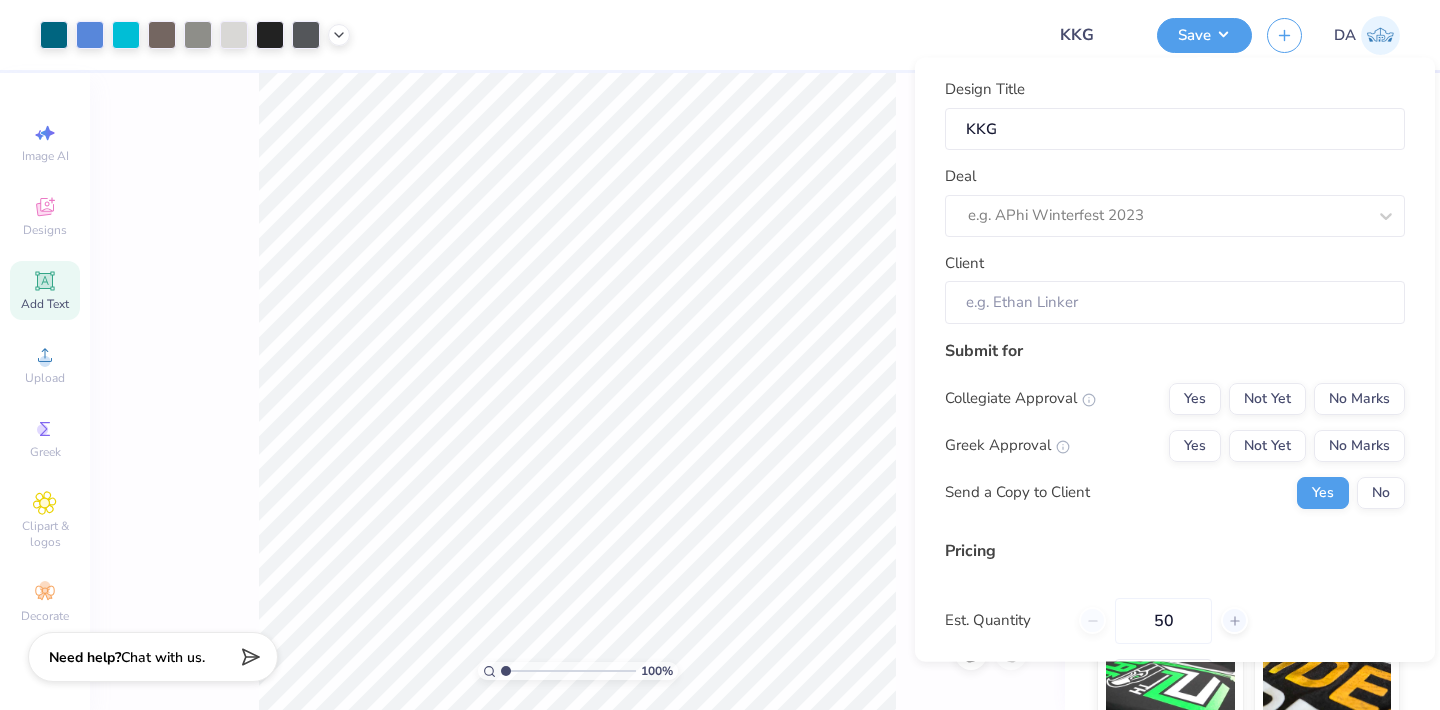scroll, scrollTop: 201, scrollLeft: 0, axis: vertical 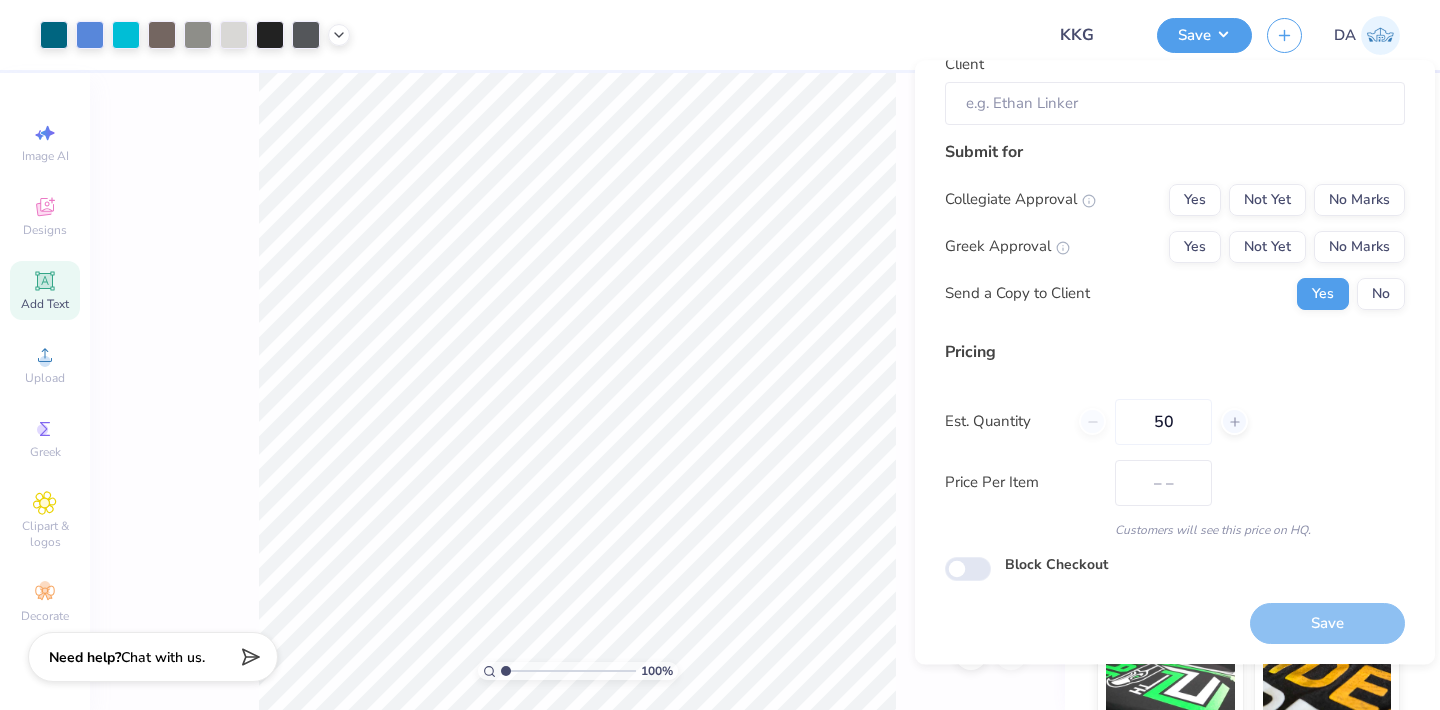 click on "50" at bounding box center (1163, 422) 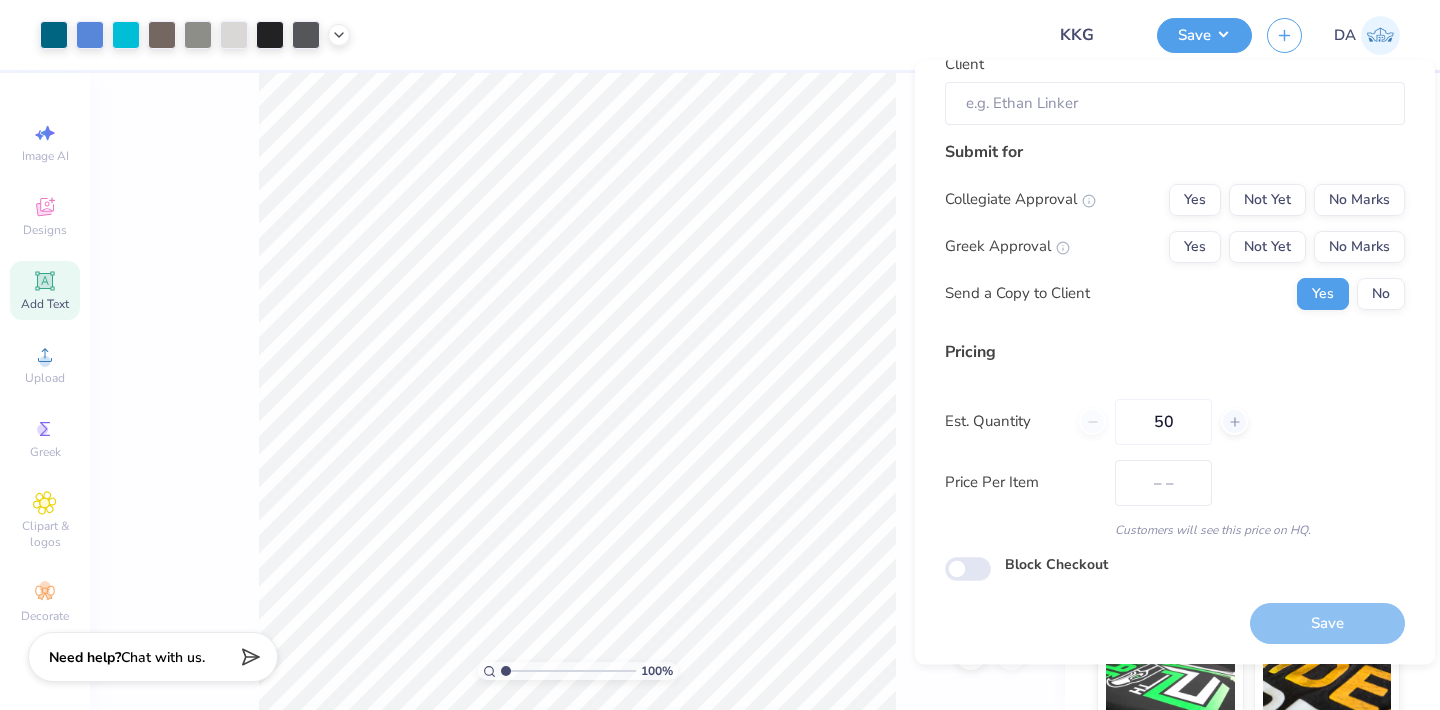 click at bounding box center [697, 35] 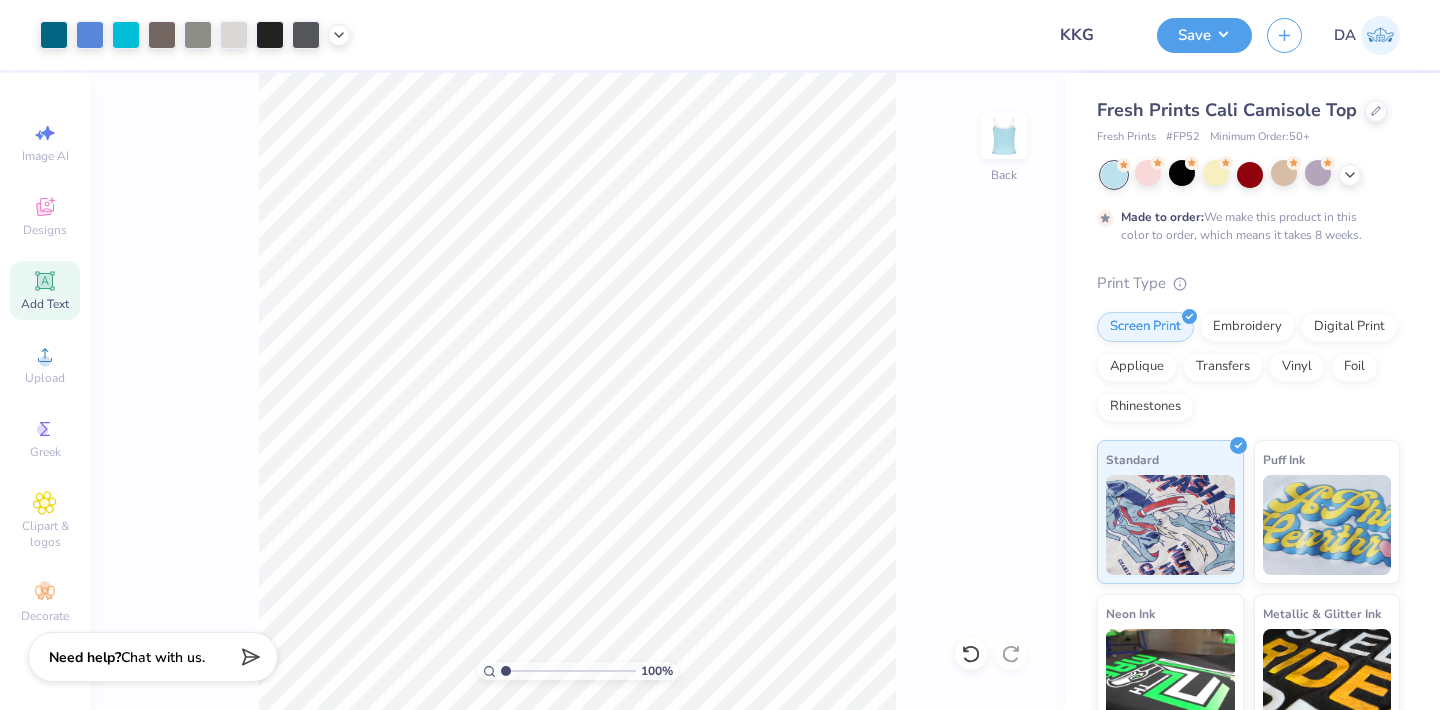 type on "7.58" 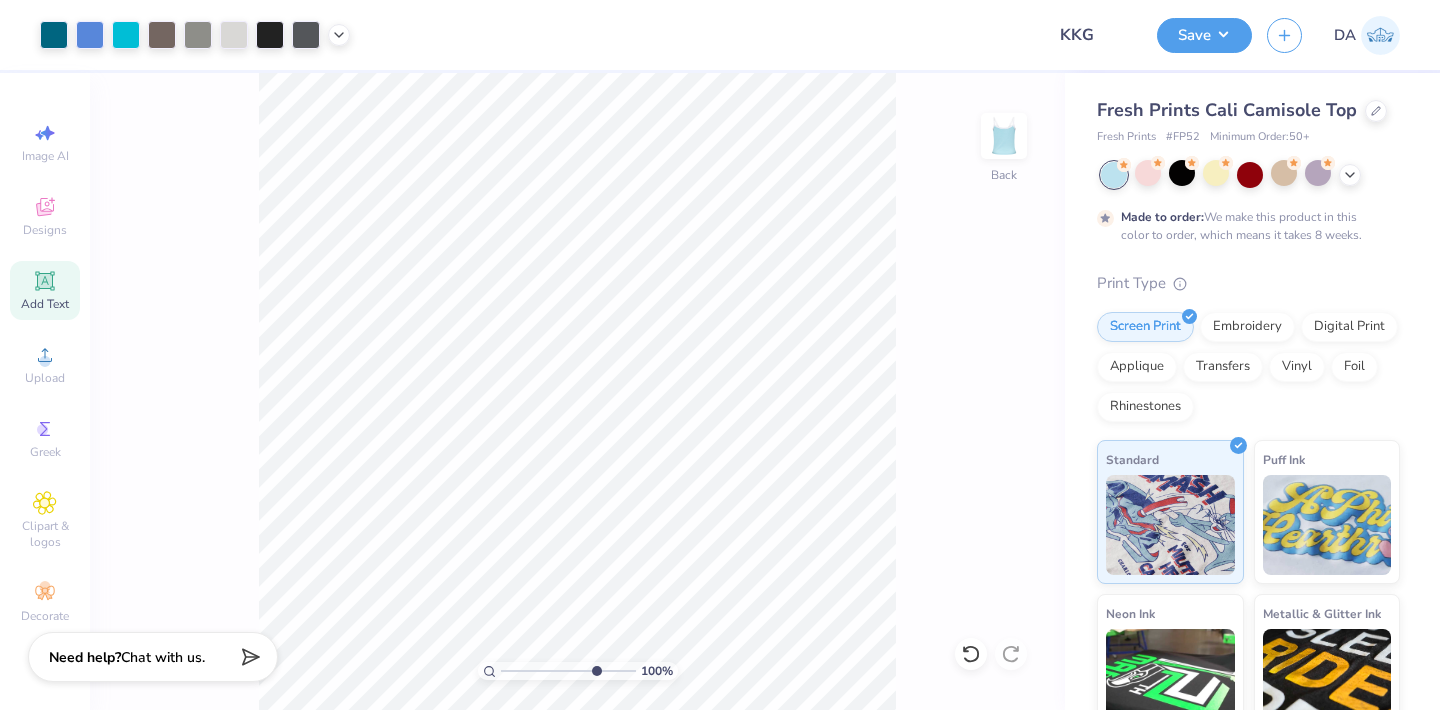 type on "x" 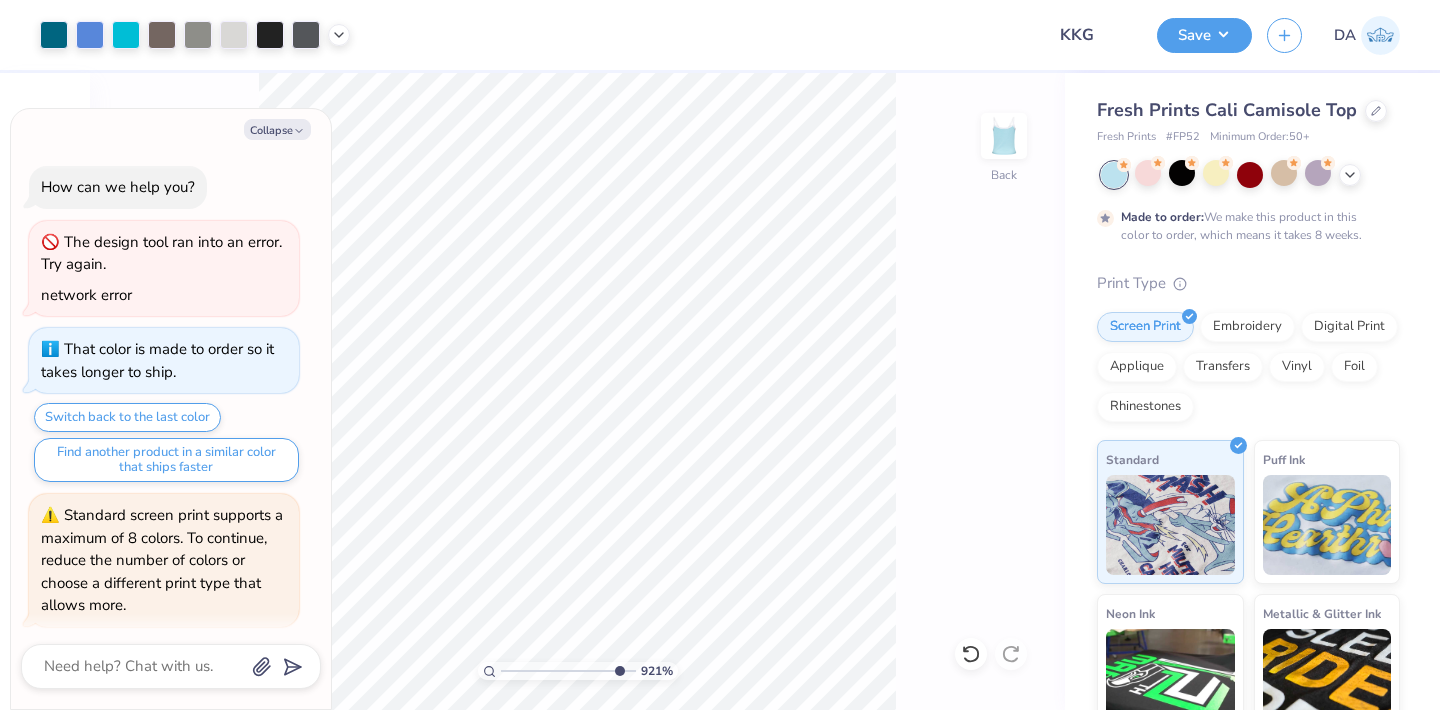 scroll, scrollTop: 184, scrollLeft: 0, axis: vertical 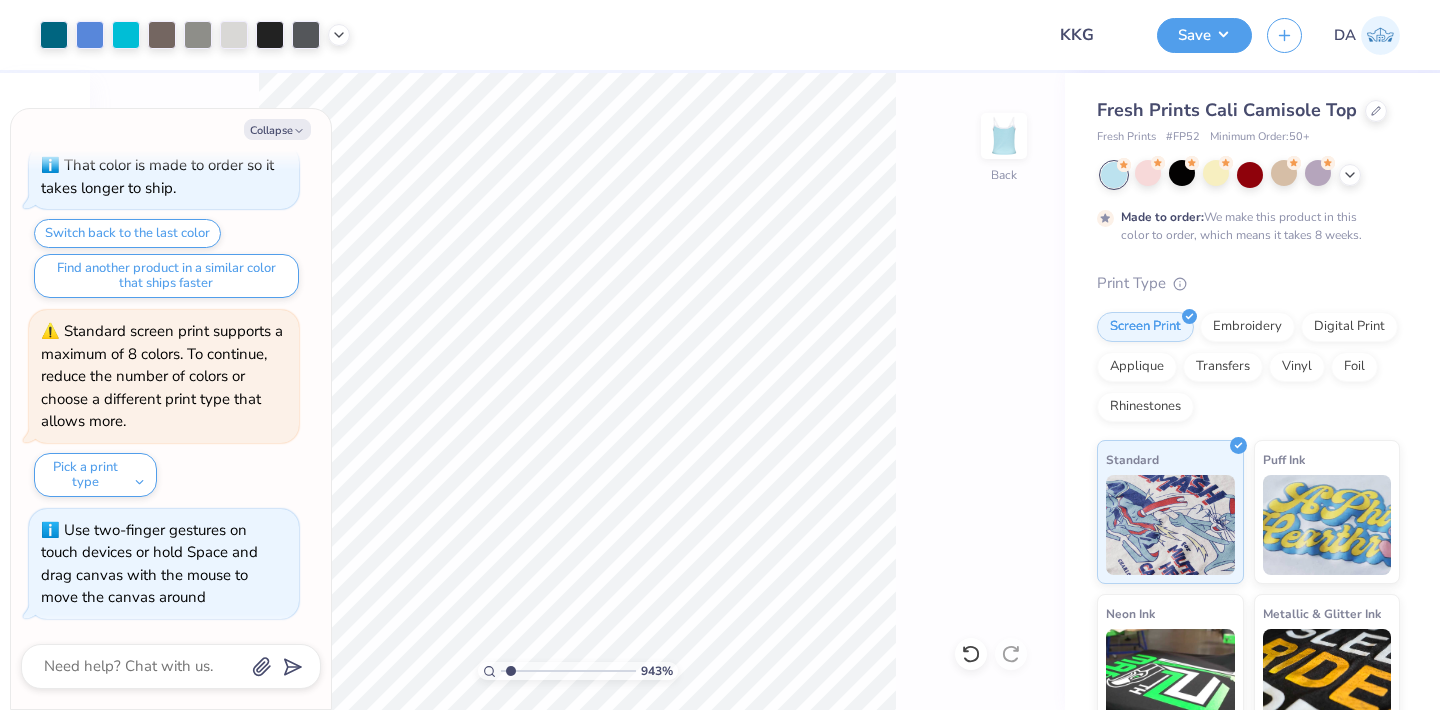 type on "1" 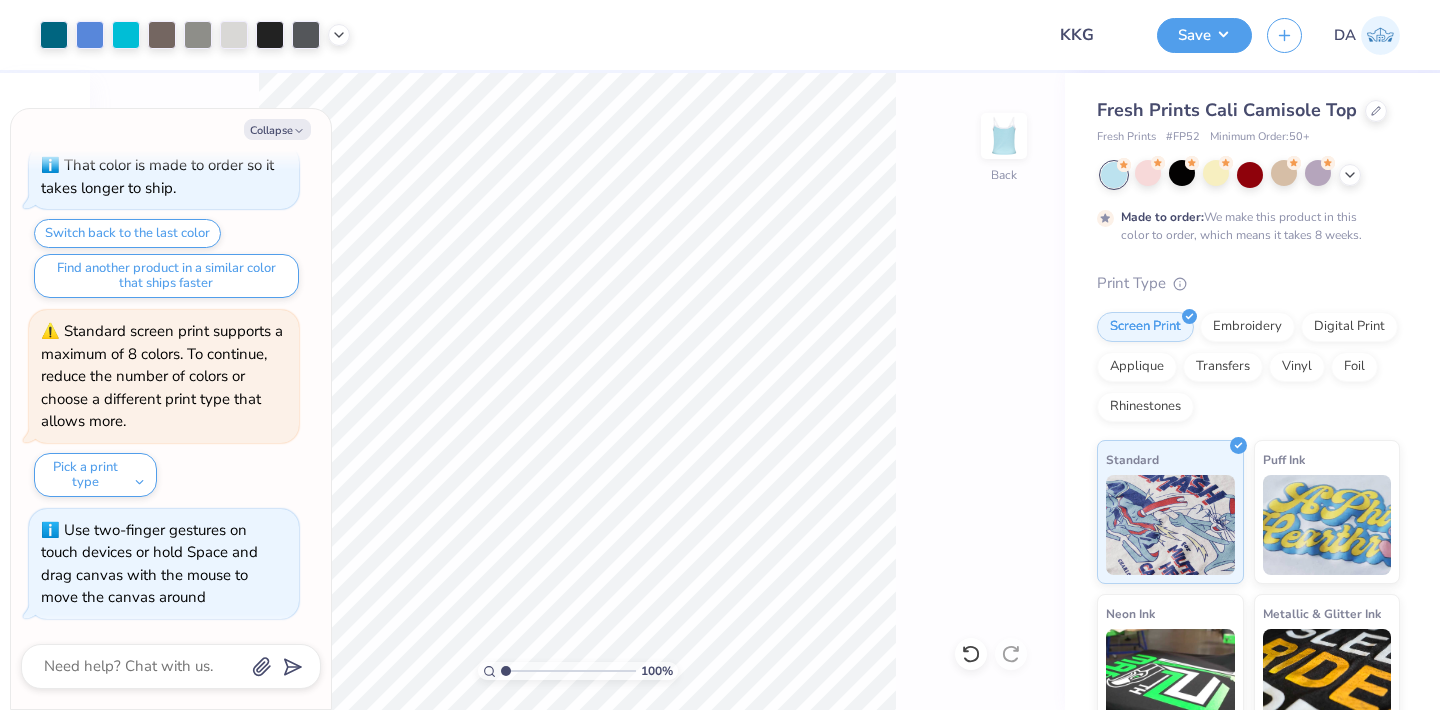 click on "100  %" at bounding box center [577, 391] 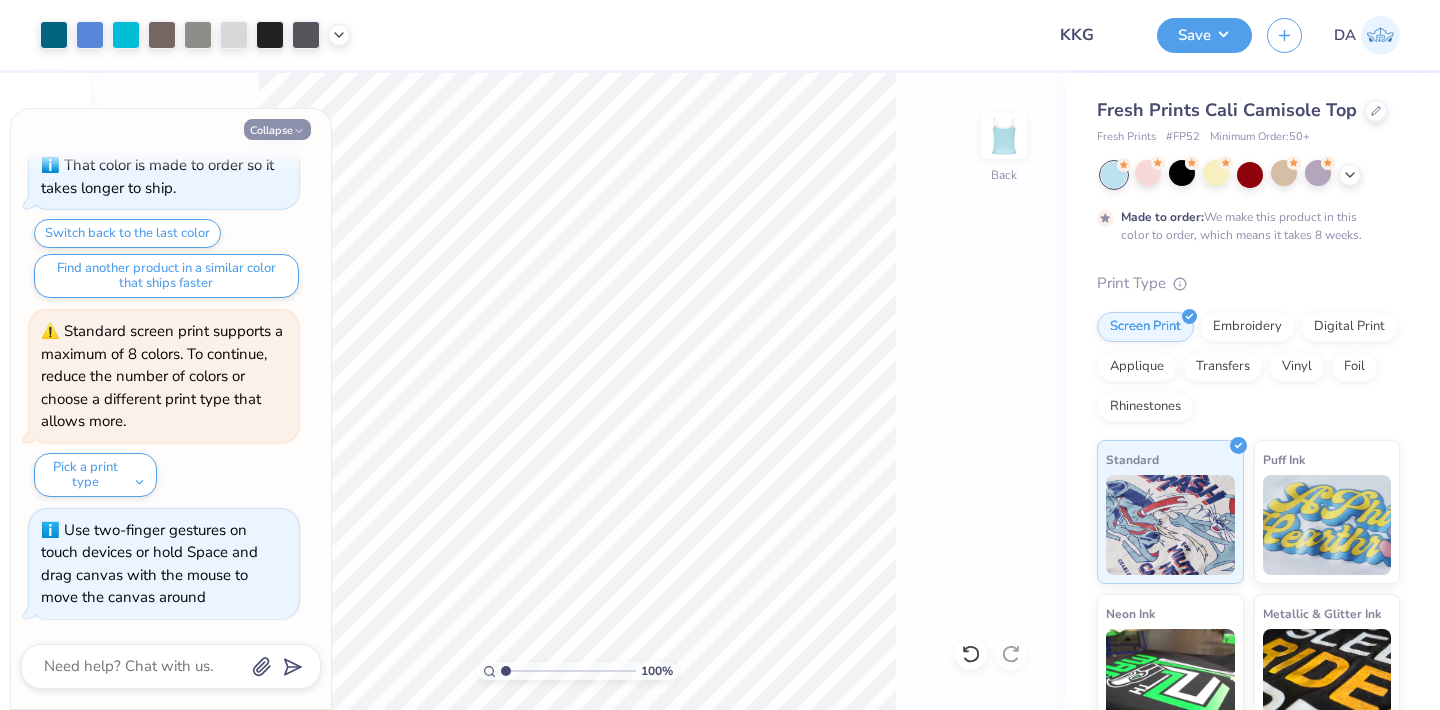 click 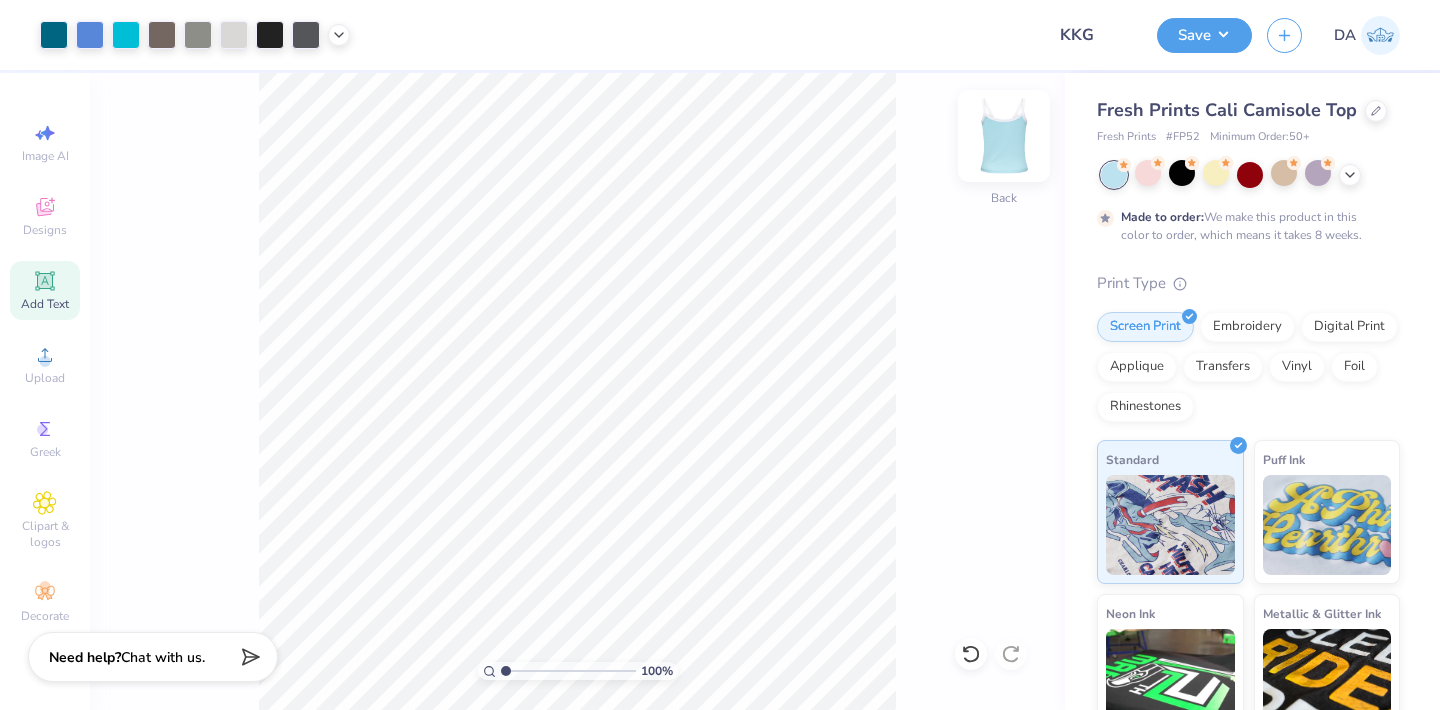 click at bounding box center (1004, 136) 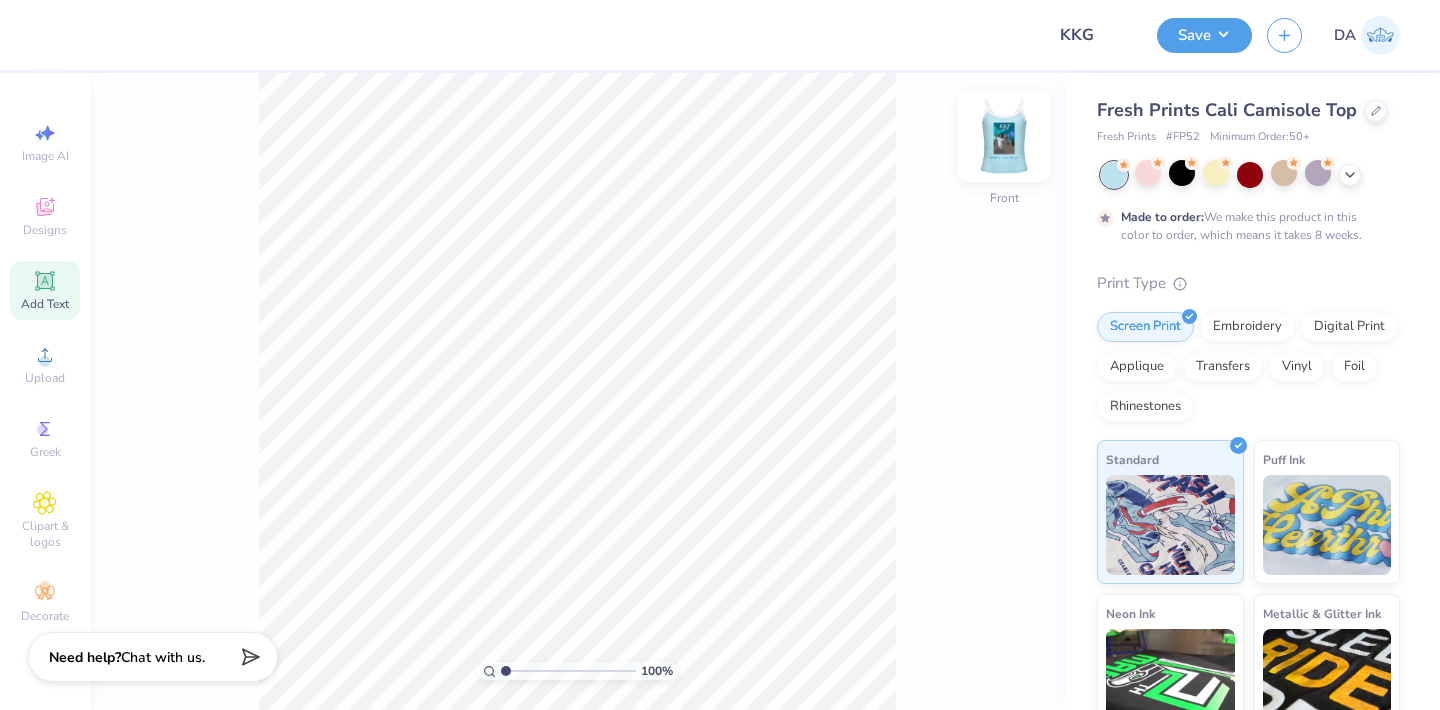 click at bounding box center [1004, 136] 